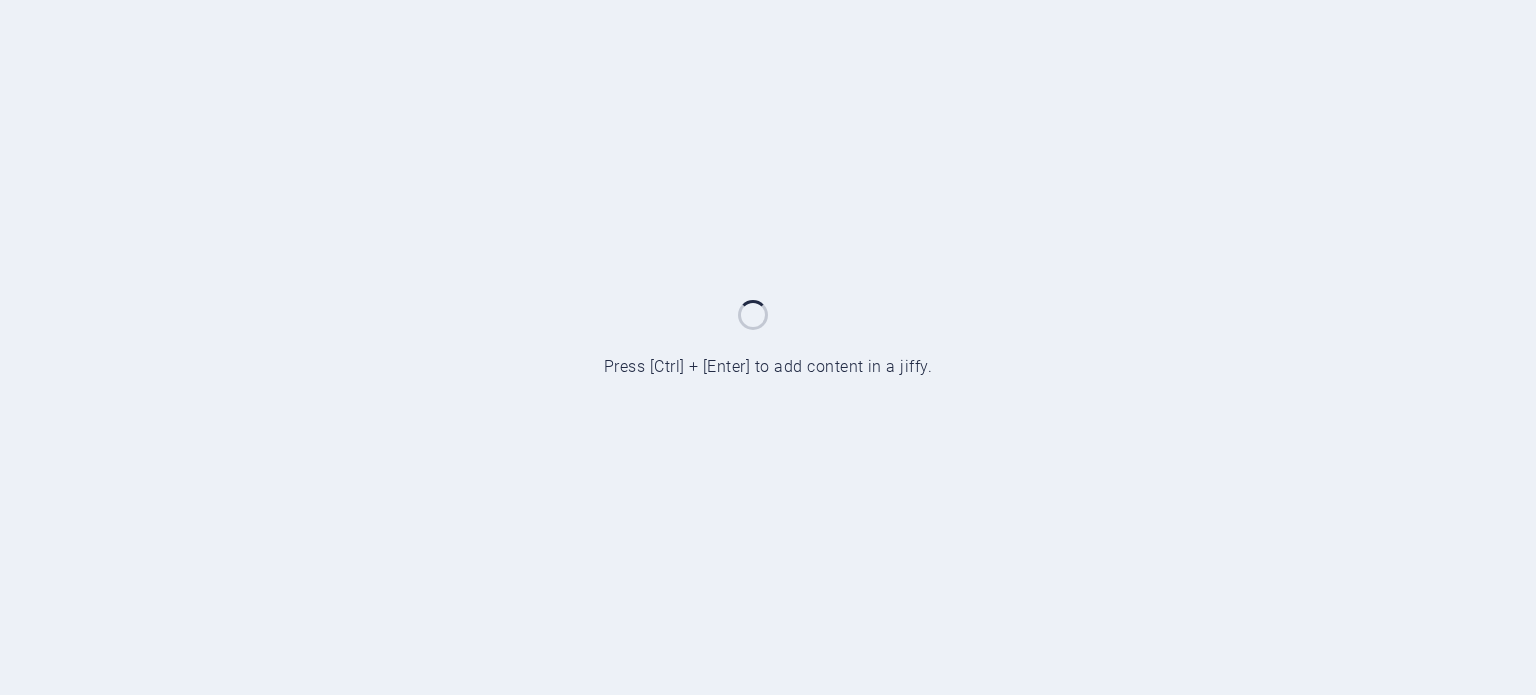 scroll, scrollTop: 0, scrollLeft: 0, axis: both 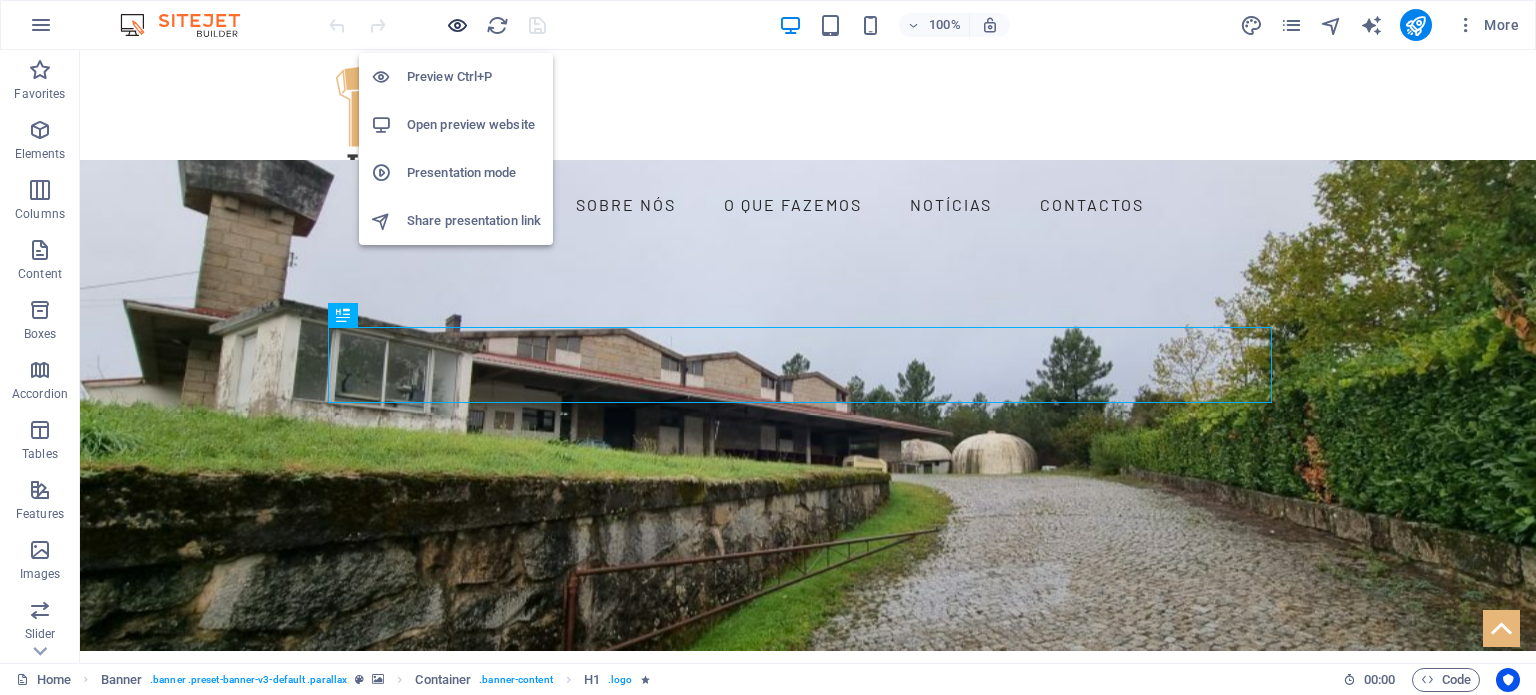 click at bounding box center (457, 25) 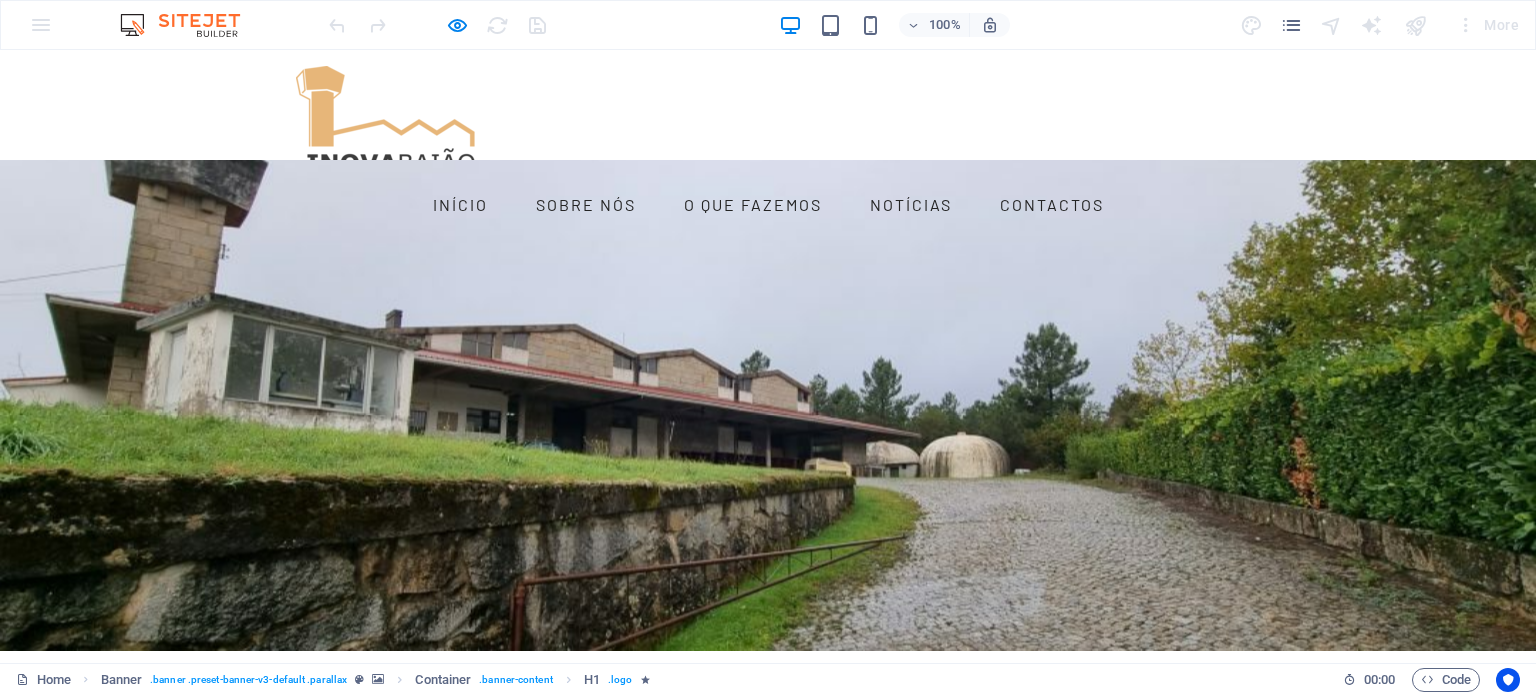 click on "Bem‑vindo à INOVABAIÃO Cooperativa Agrícola de Baião" at bounding box center (768, 870) 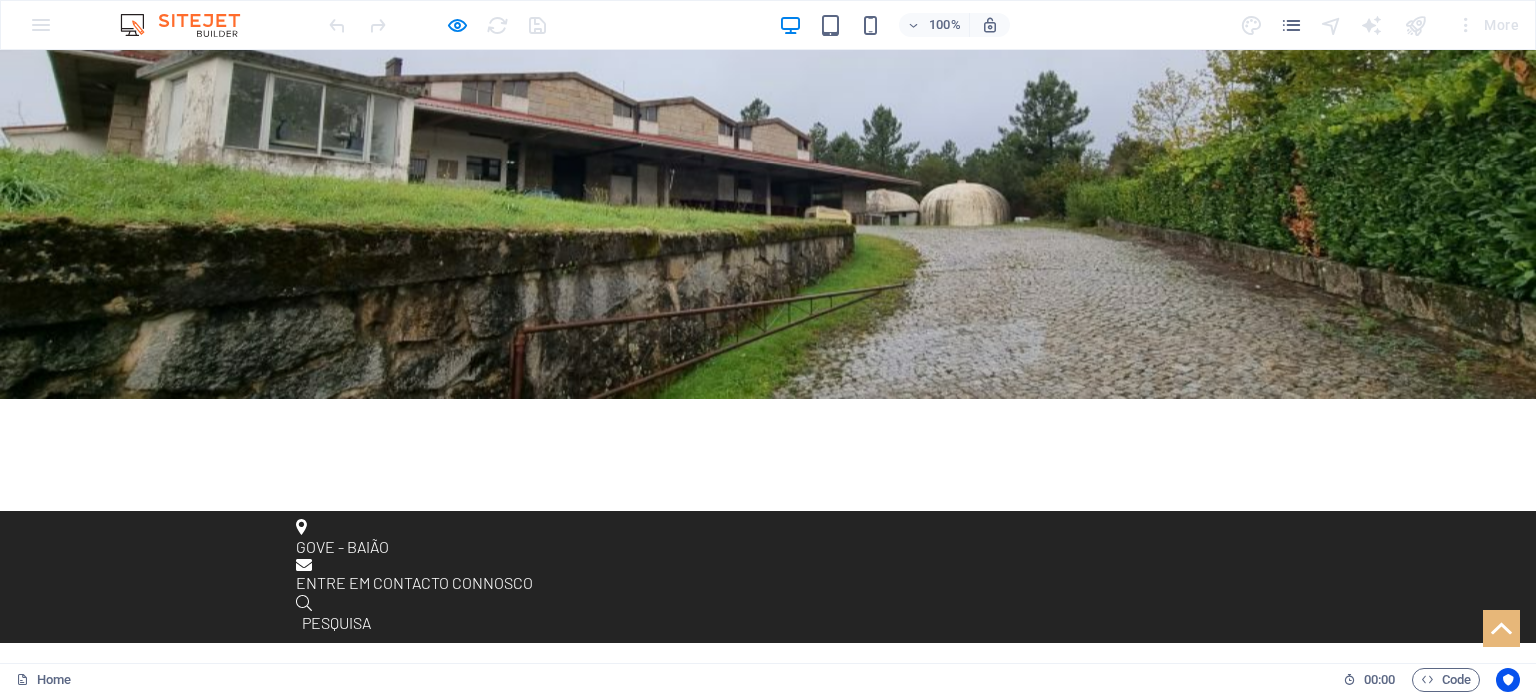 scroll, scrollTop: 500, scrollLeft: 0, axis: vertical 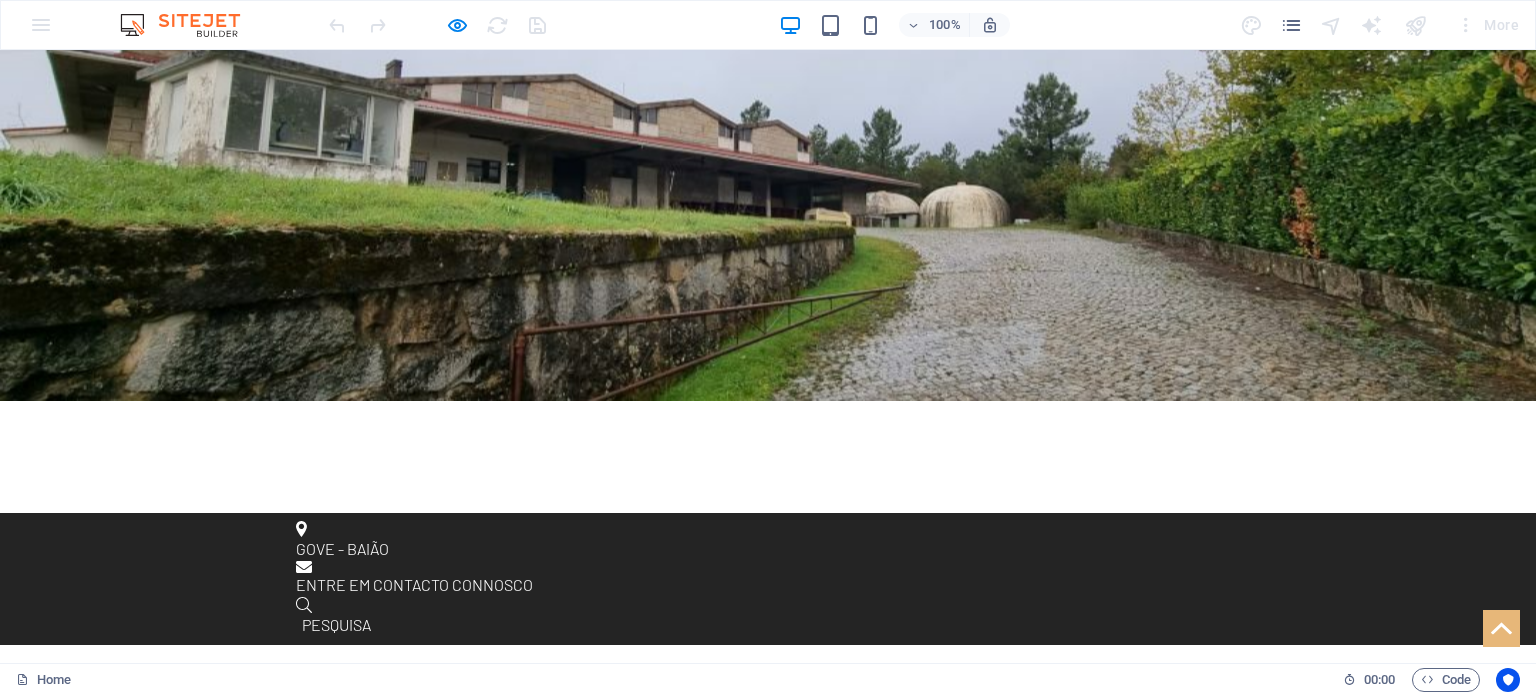 click on "Bem-vindo à INOVABAIÃO Uma cooperativa agrícola com raízes profundas em Baião, ao serviço da inovação, da sustentabilidade e do desenvolvimento rural." at bounding box center (768, 769) 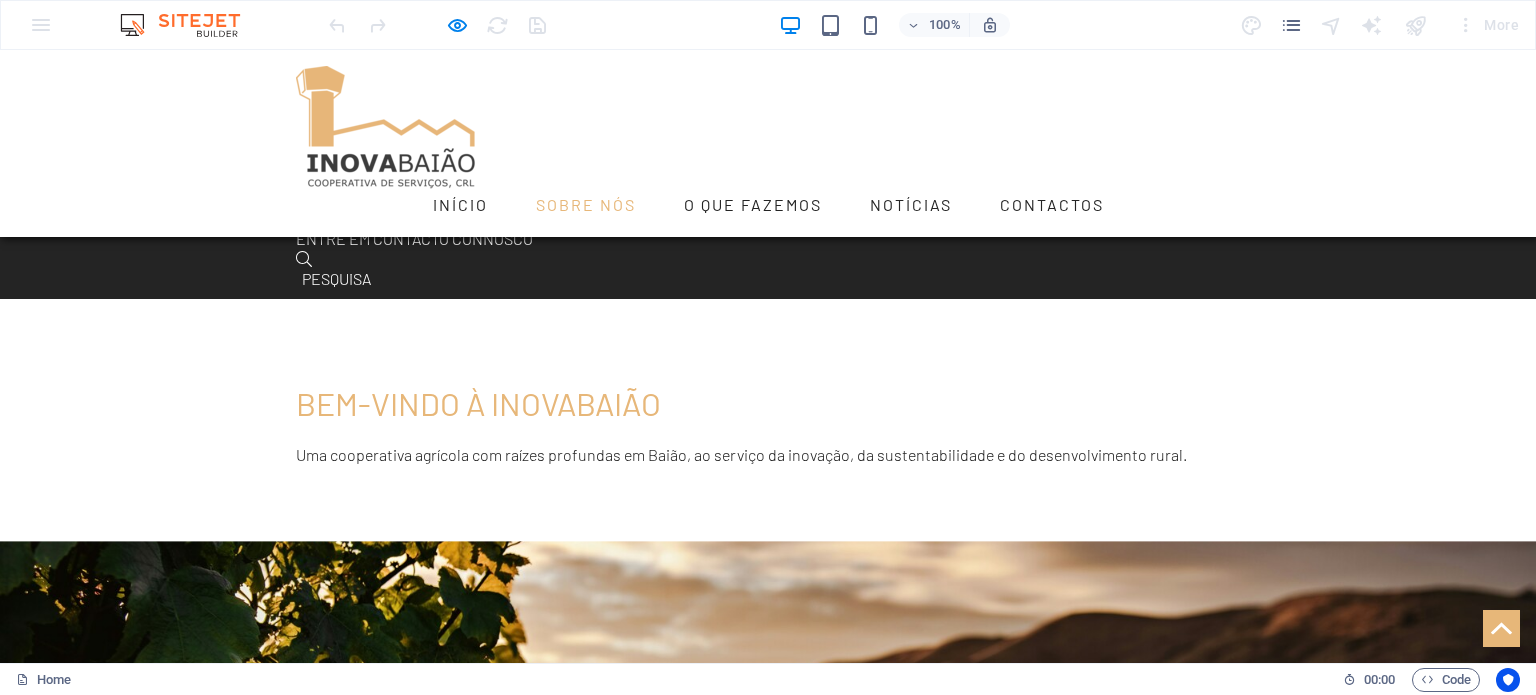scroll, scrollTop: 833, scrollLeft: 0, axis: vertical 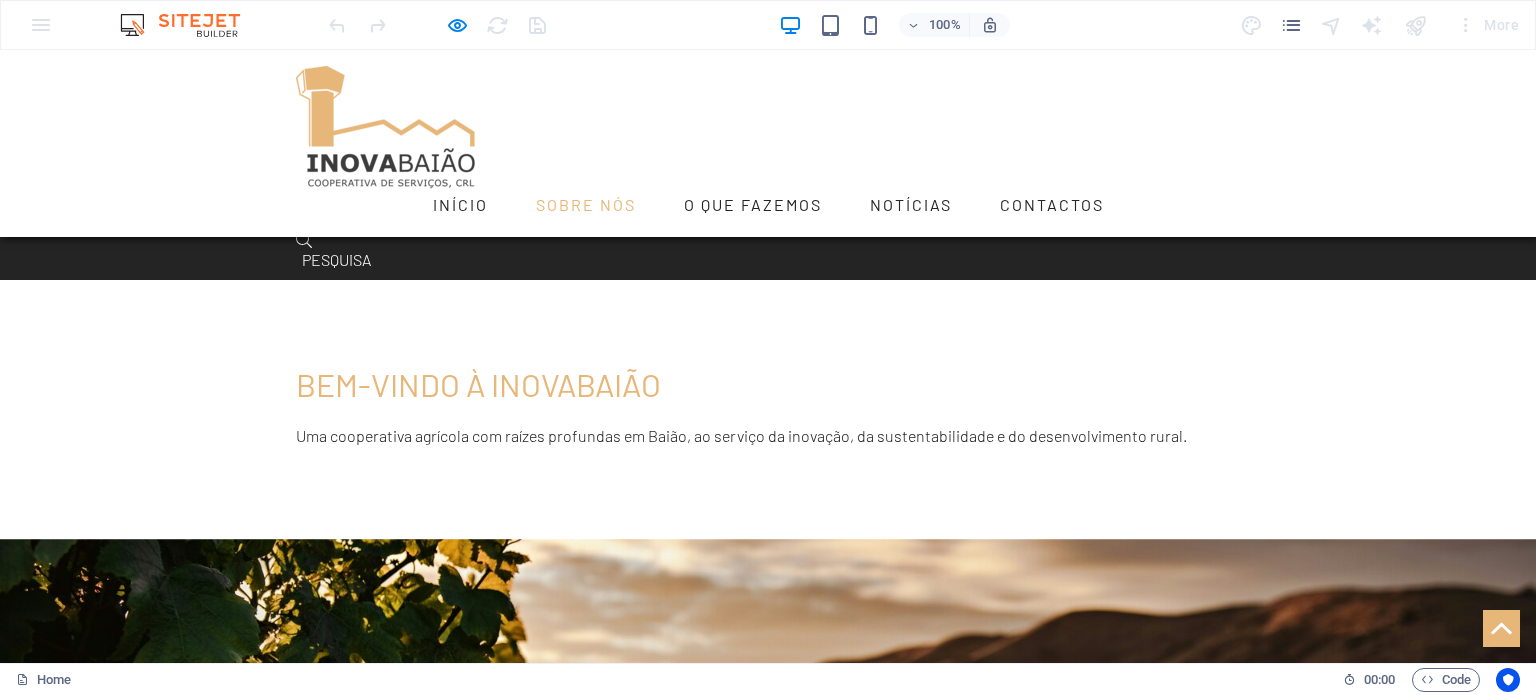 click at bounding box center (403, 1375) 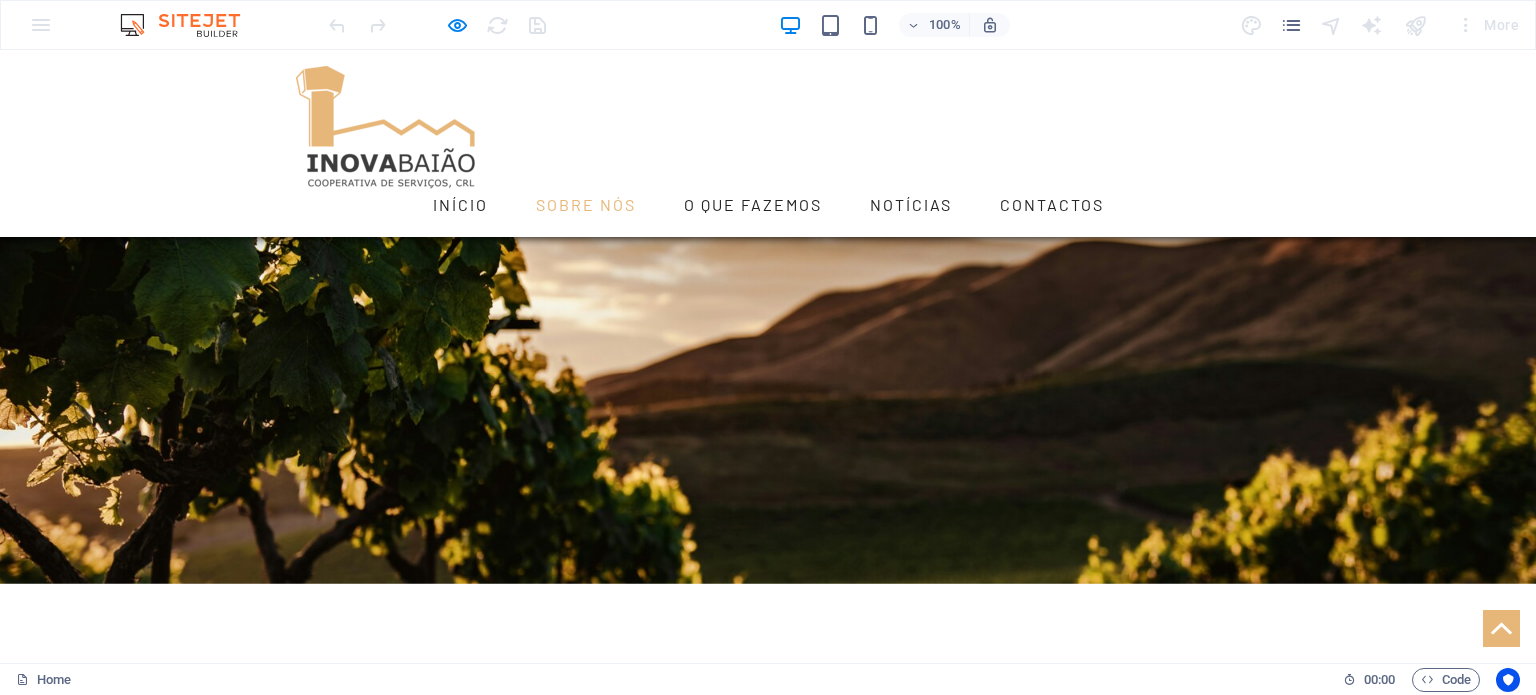 scroll, scrollTop: 1300, scrollLeft: 0, axis: vertical 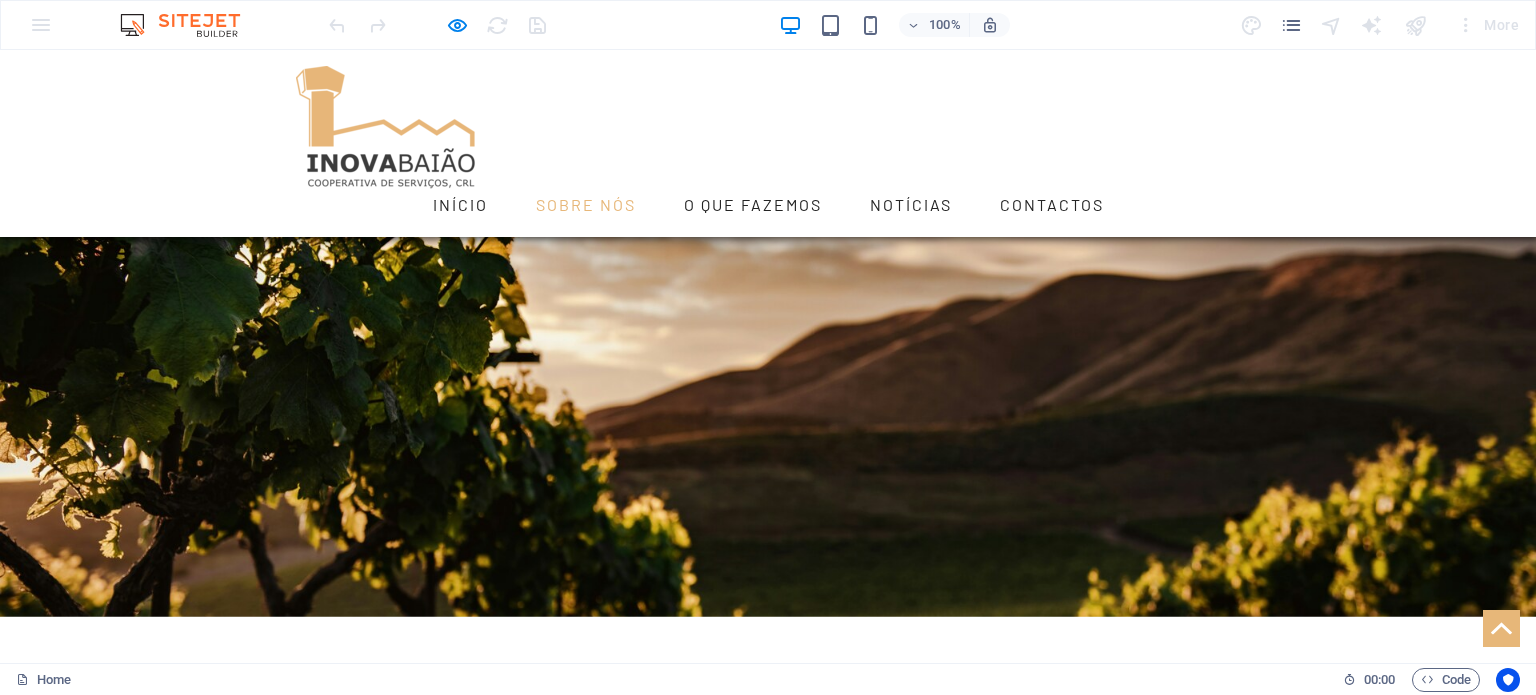 click on "entre em contacto connosco   I have read and understand the privacy policy. Unreadable? Load new Submit" at bounding box center (768, 1000) 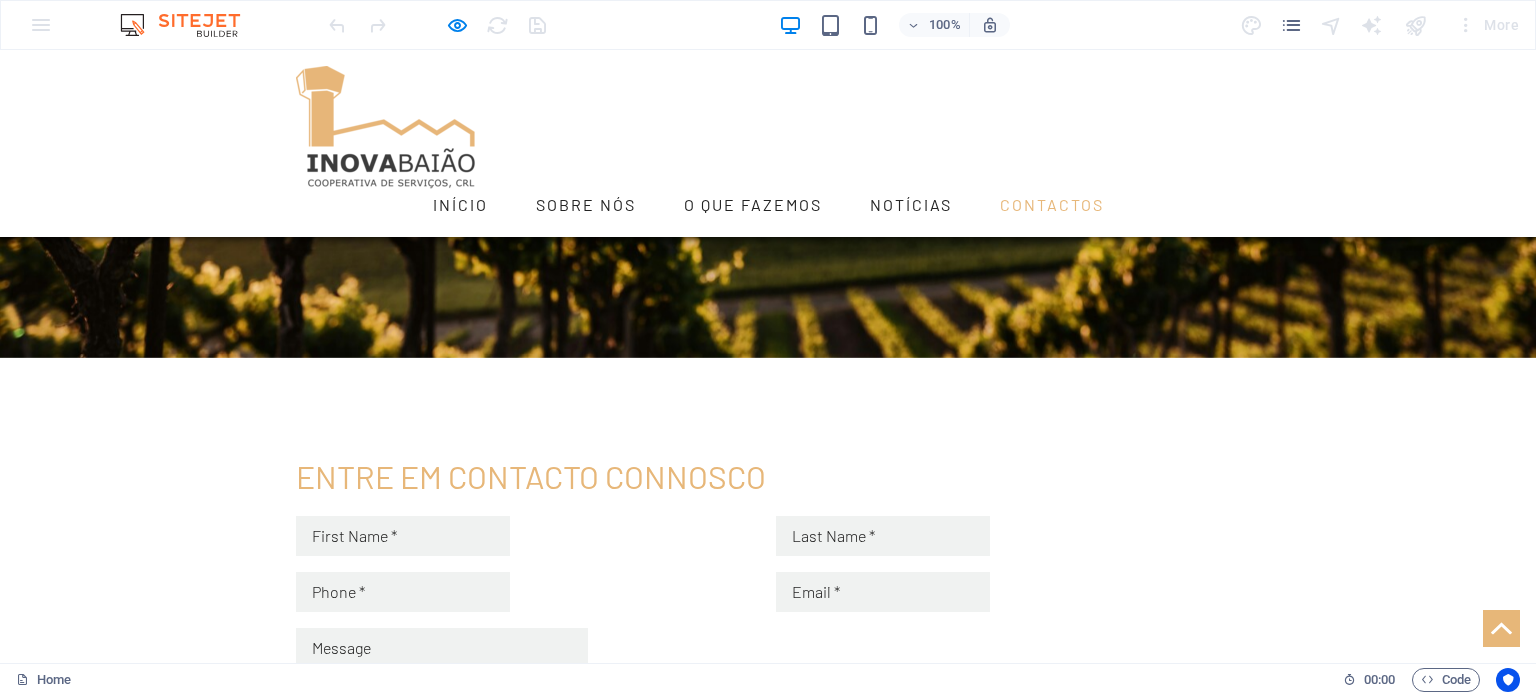 scroll, scrollTop: 1654, scrollLeft: 0, axis: vertical 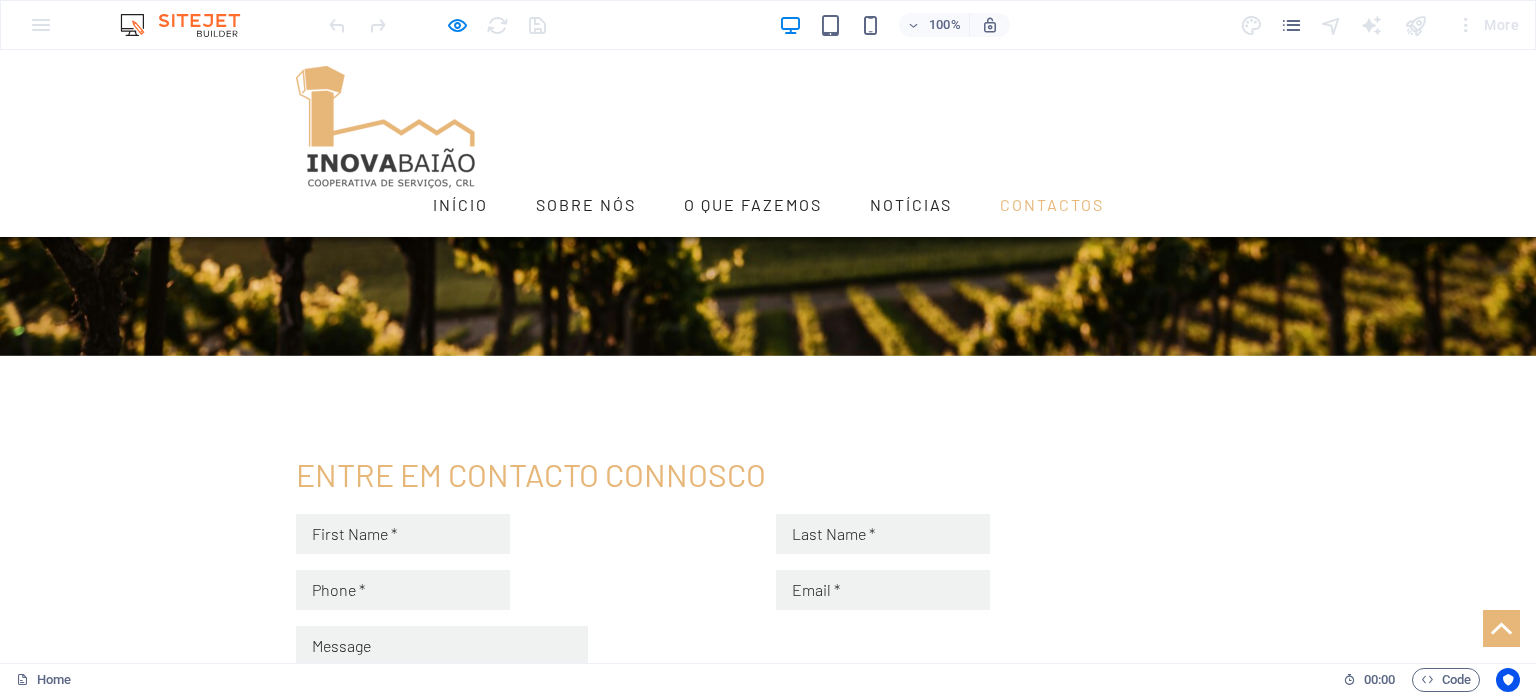 click on "INÍCIO SOBRE NÓS O QUE FAZEMOS NOTÍCIAS CONTACTOS" at bounding box center [768, 143] 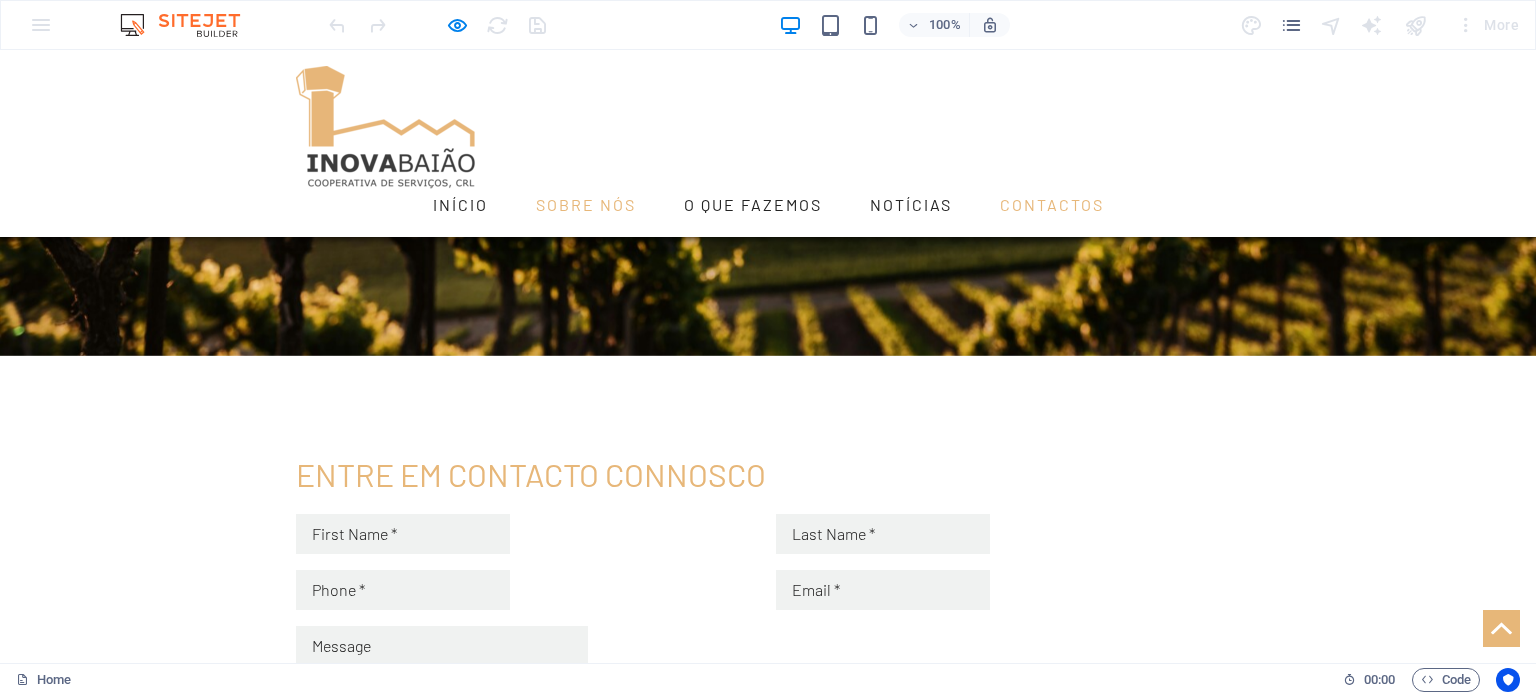 click on "SOBRE NÓS" at bounding box center [586, 205] 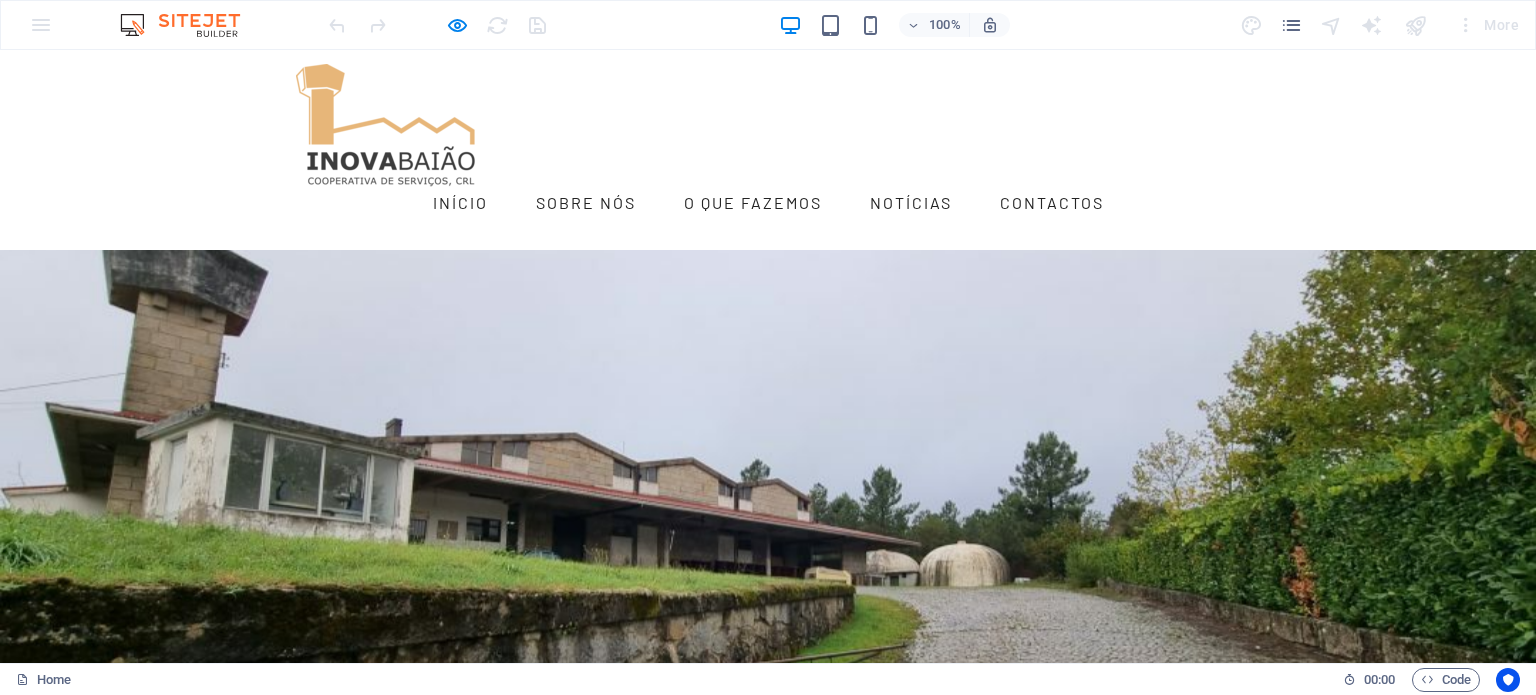 scroll, scrollTop: 0, scrollLeft: 0, axis: both 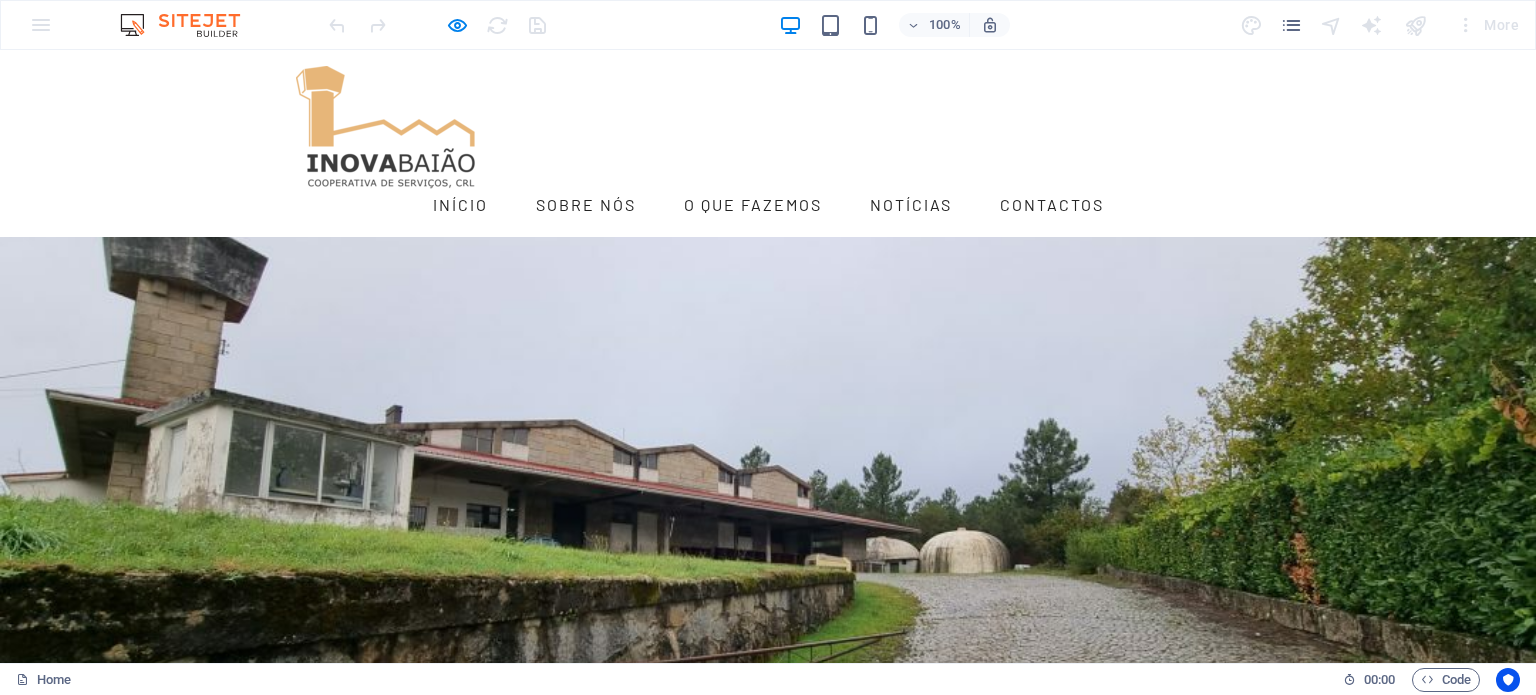 click on "O QUE FAZEMOS" at bounding box center (753, 205) 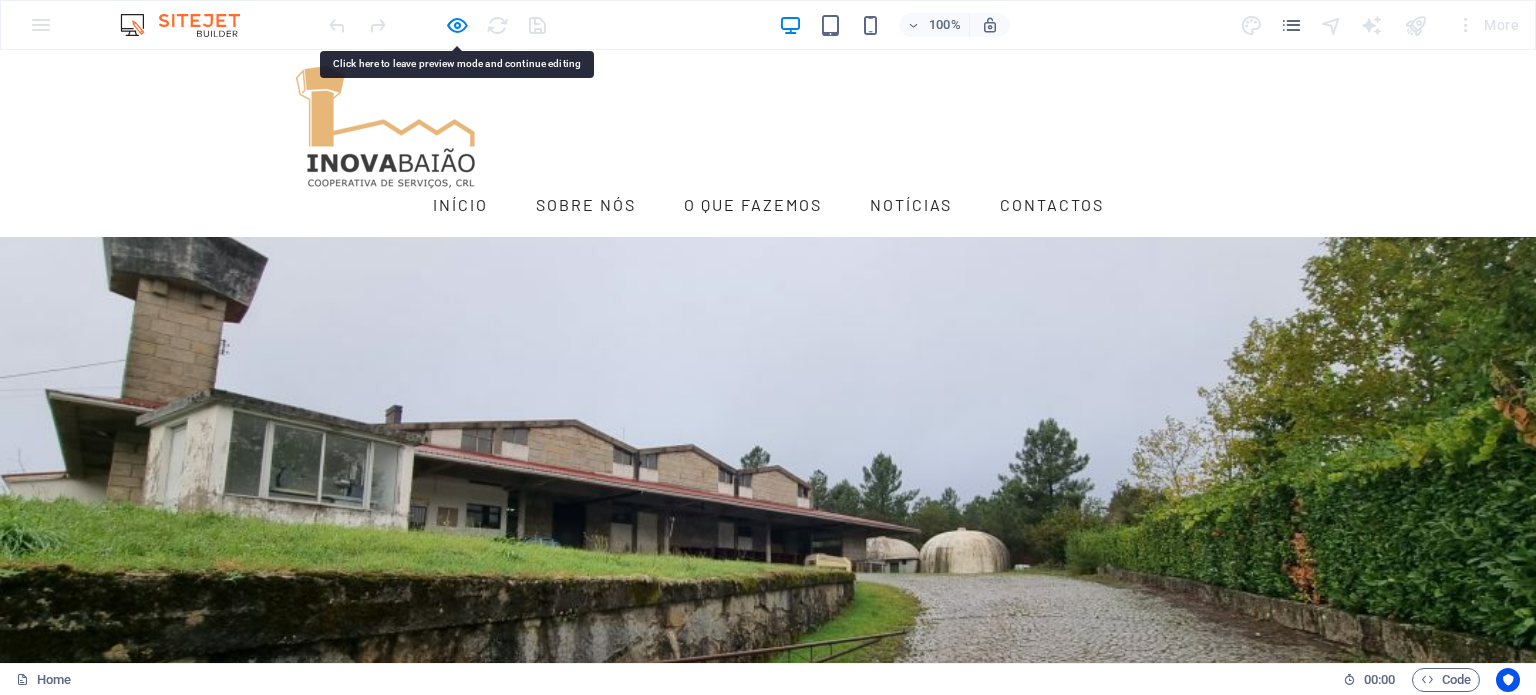 click on "O QUE FAZEMOS" at bounding box center (753, 205) 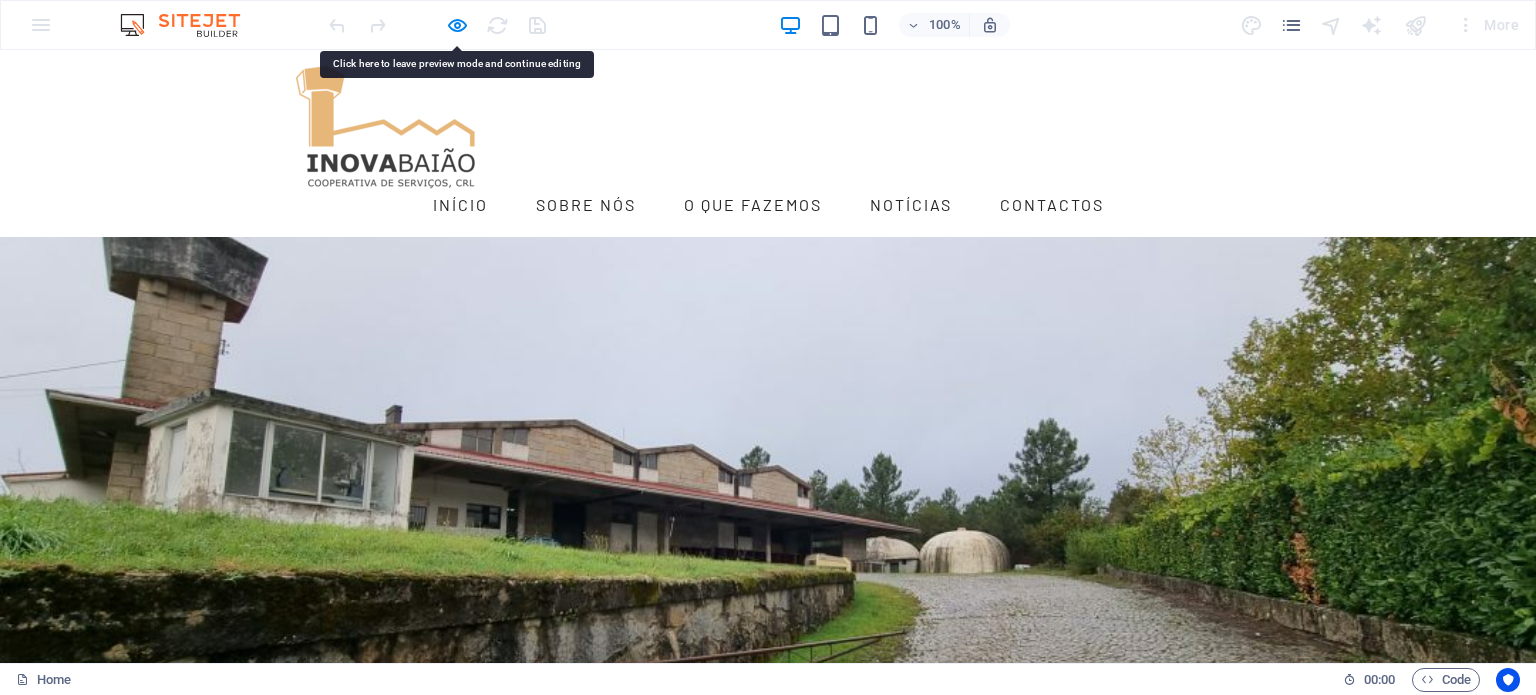 click on "O QUE FAZEMOS" at bounding box center (753, 205) 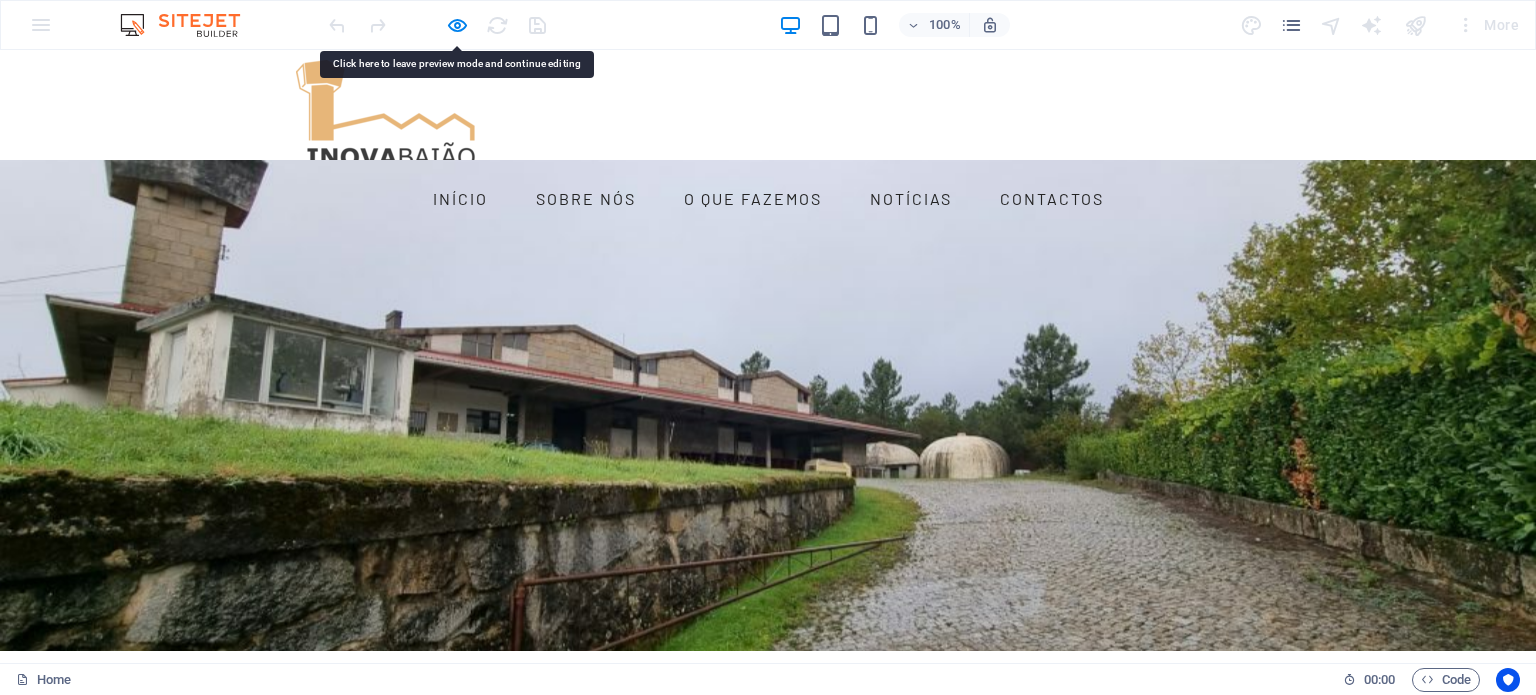 scroll, scrollTop: 0, scrollLeft: 0, axis: both 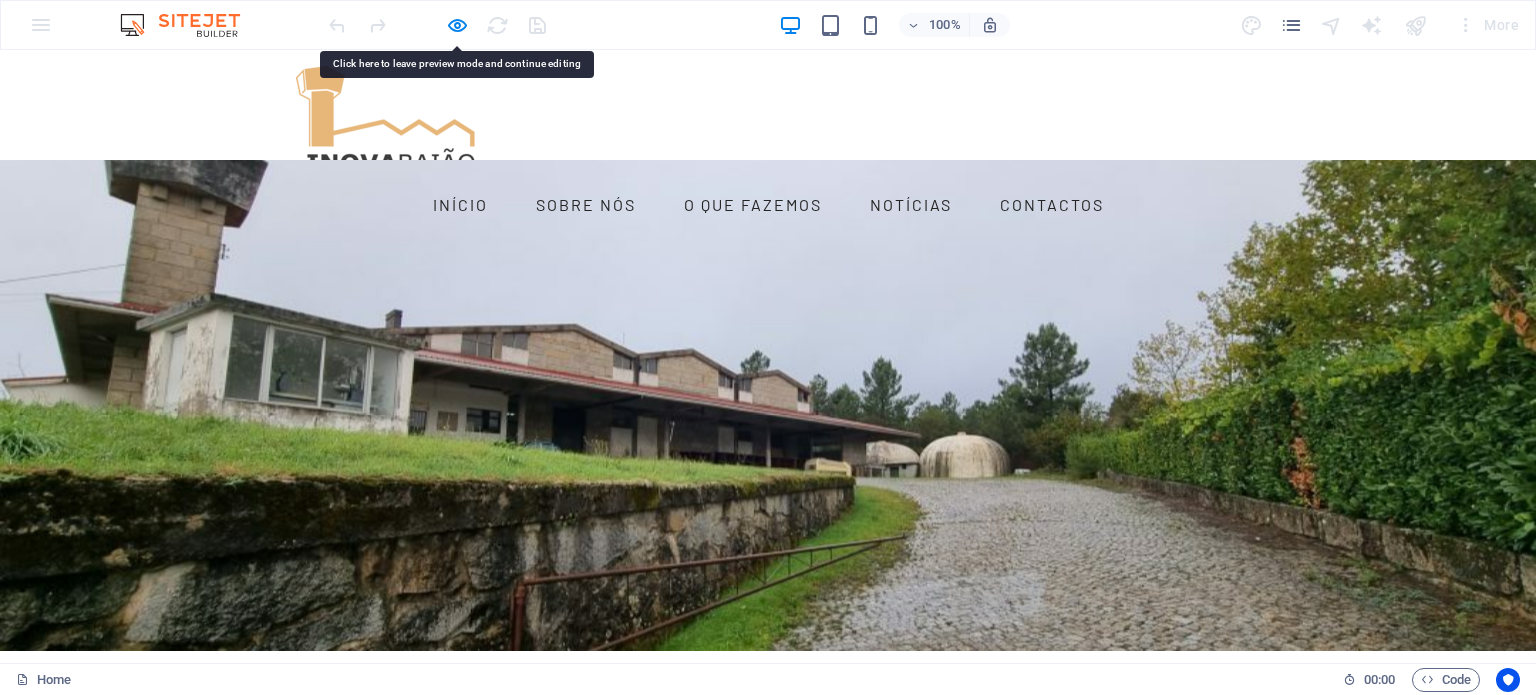 click on "NOTÍCIAS" at bounding box center (911, 205) 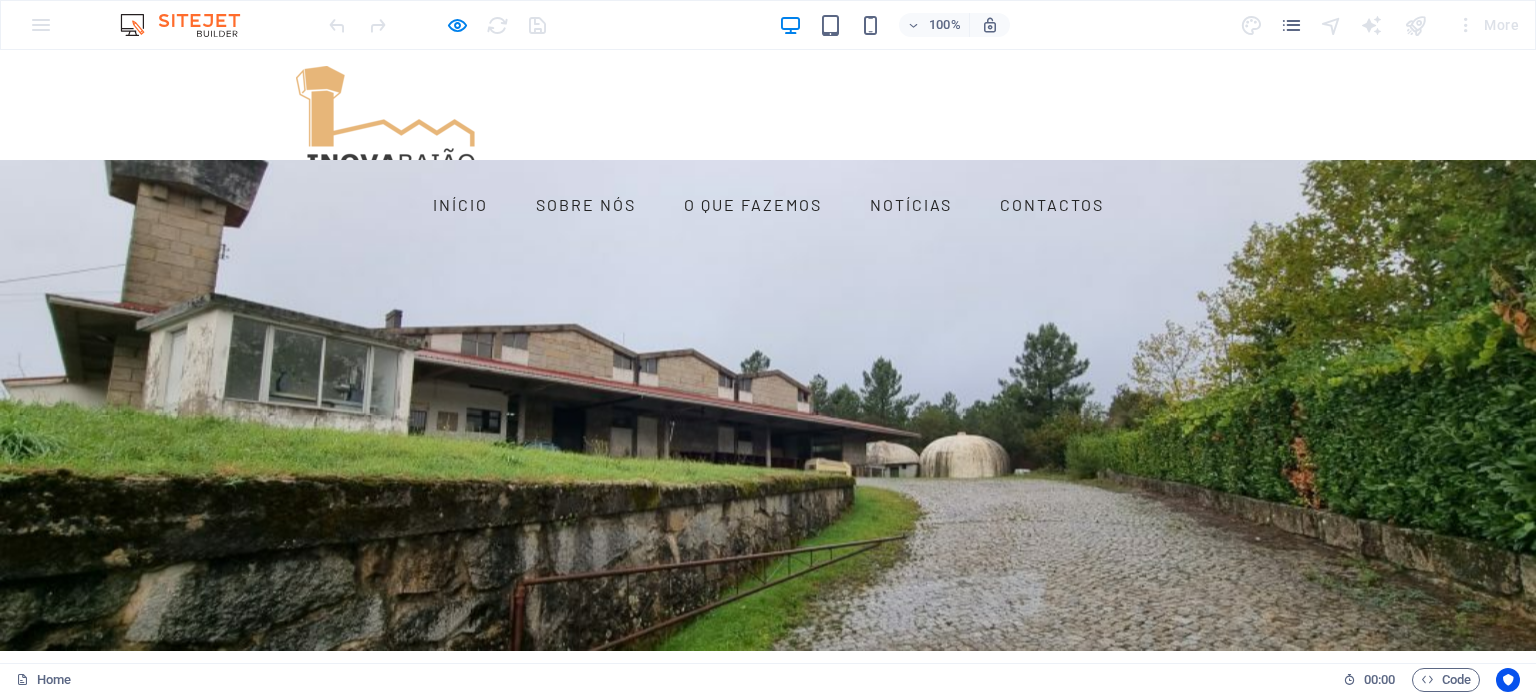 click on "NOTÍCIAS" at bounding box center (911, 205) 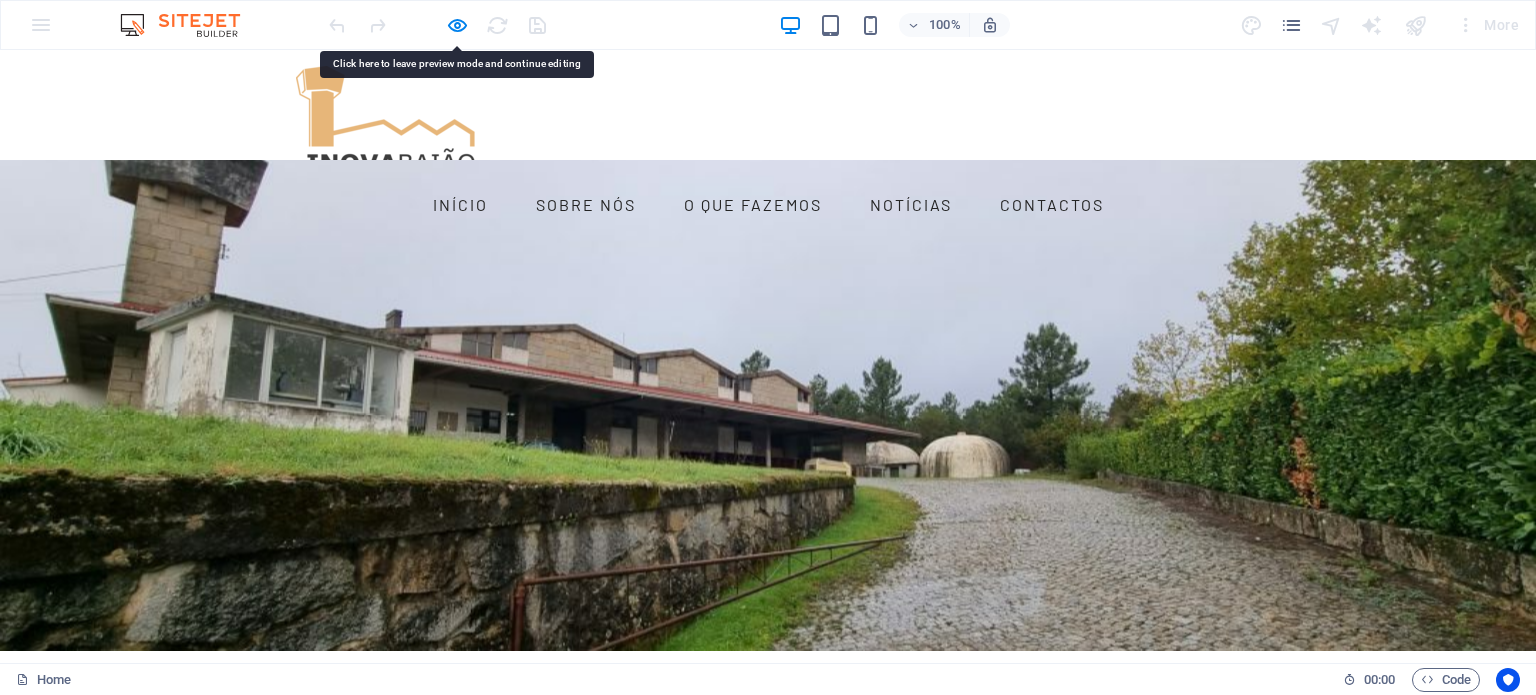 click on "NOTÍCIAS" at bounding box center [911, 205] 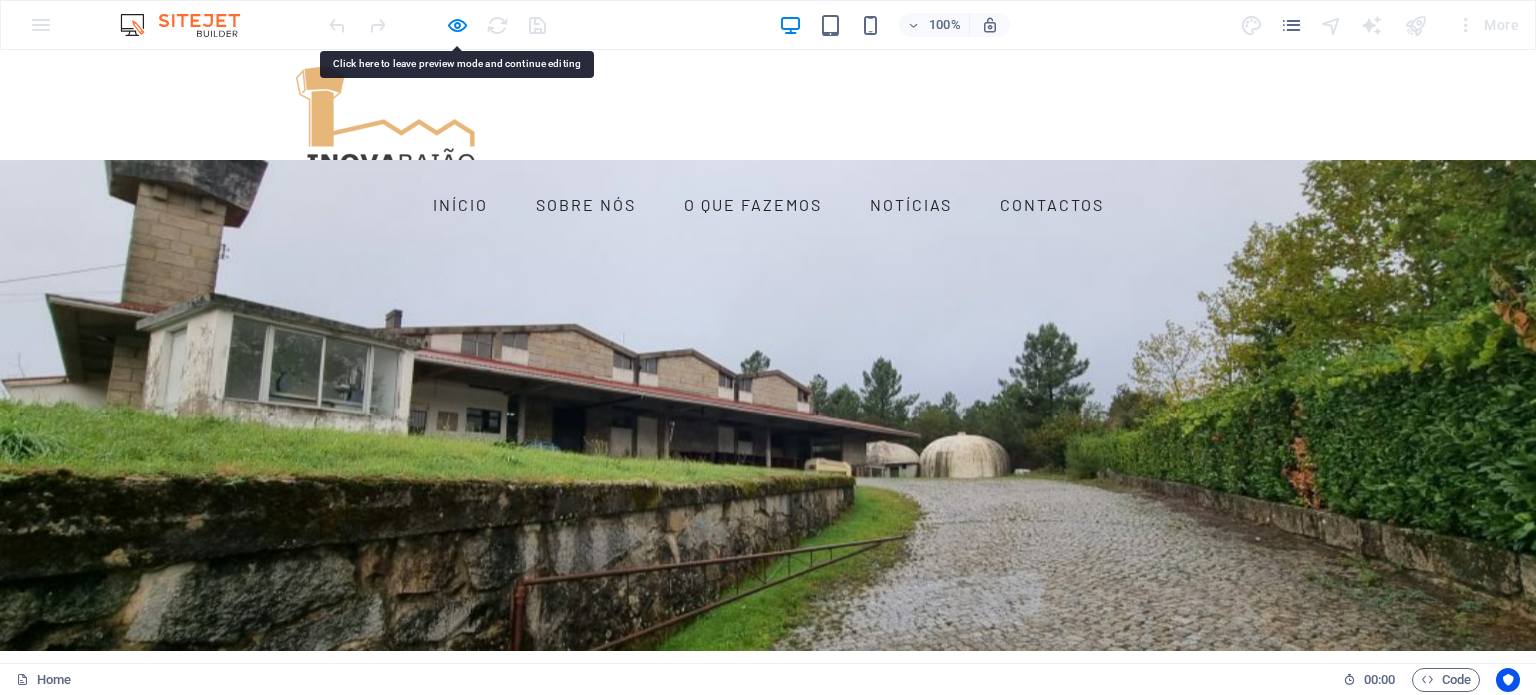 click on "NOTÍCIAS" at bounding box center (911, 205) 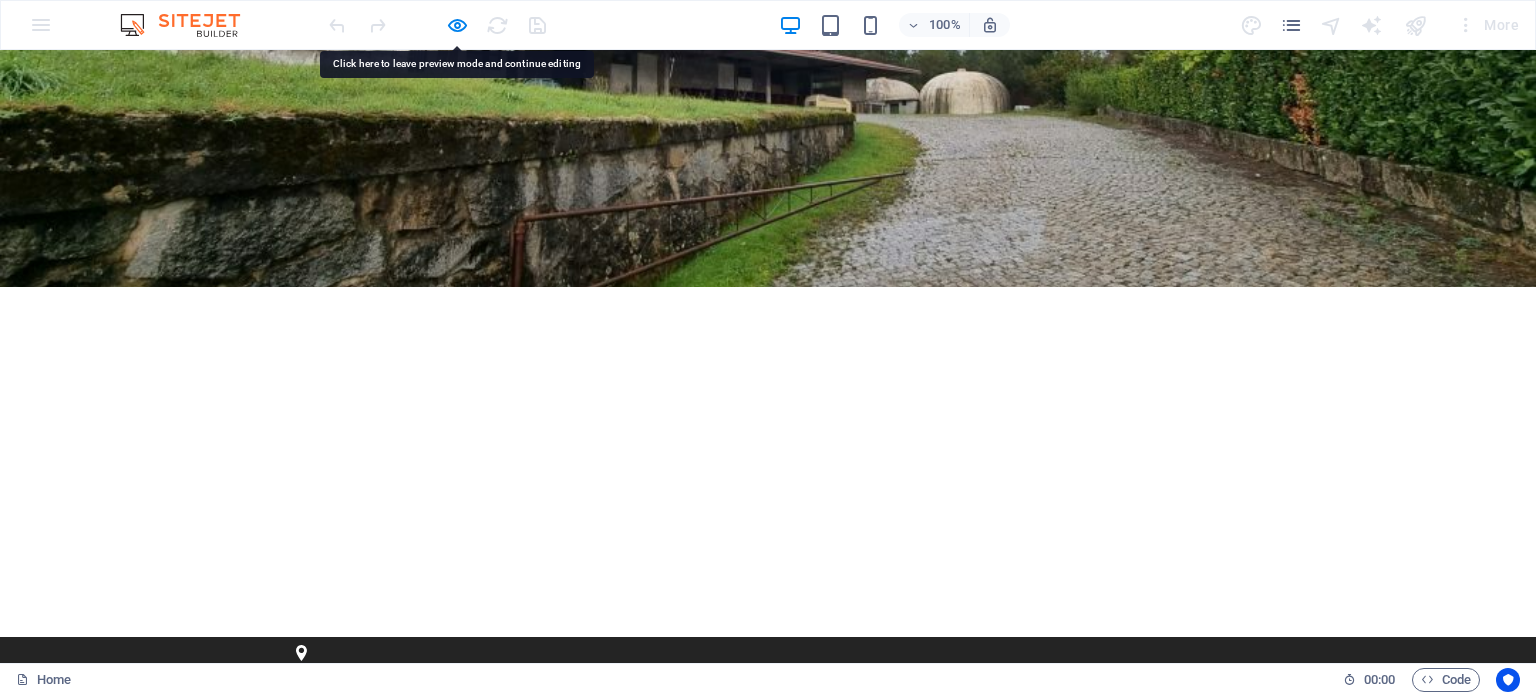 click on "INÍCIO SOBRE NÓS O QUE FAZEMOS NOTÍCIAS CONTACTOS Bem‑vindo à INOVABAIÃO Cooperativa Agrícola de Baião GOVE - BAIÃO ENTRE EM CONTACTO CONNOSCO PESQUISA Bem-vindo à INOVABAIÃO Uma cooperativa agrícola com raízes profundas em Baião, ao serviço da inovação, da sustentabilidade e do desenvolvimento rural. cooperação - inovação - sustentabilidade - compromisso entre em contacto connosco   I have read and understand the privacy policy. Unreadable? Load new Submit morada inovabaiao.pt RUA DE QUINTELA [POSTAL_CODE] GOVE, BAIÃO ContactO   geral@[EXAMPLE.COM] Links Legal Notice Política de Privacidade Para navegar no mapa com gestos de toque, toque duas vezes sem soltar no mapa e, em seguida, arraste-o. ← Mover para a esquerda → Mover para a direita ↑ Mover para cima ↓ Mover para baixo + Aumentar (zoom) - Diminuir (zoom) Casa Avançar 75% para a esquerda Fim Avançar 75% para a direita Página para cima Avançar 75% para cima Página para baixo Avançar 75% para baixo Mapa Terreno Satélite" at bounding box center (768, 1519) 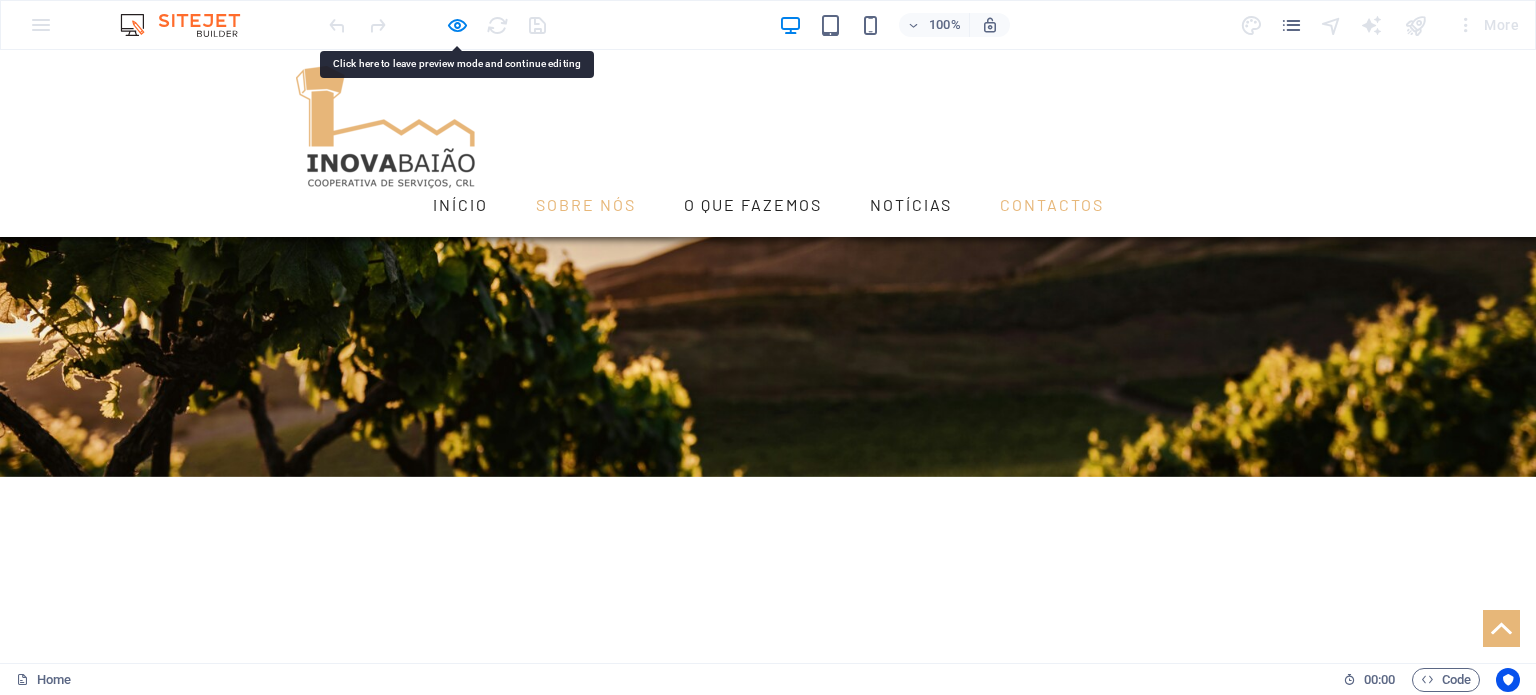 scroll, scrollTop: 1331, scrollLeft: 0, axis: vertical 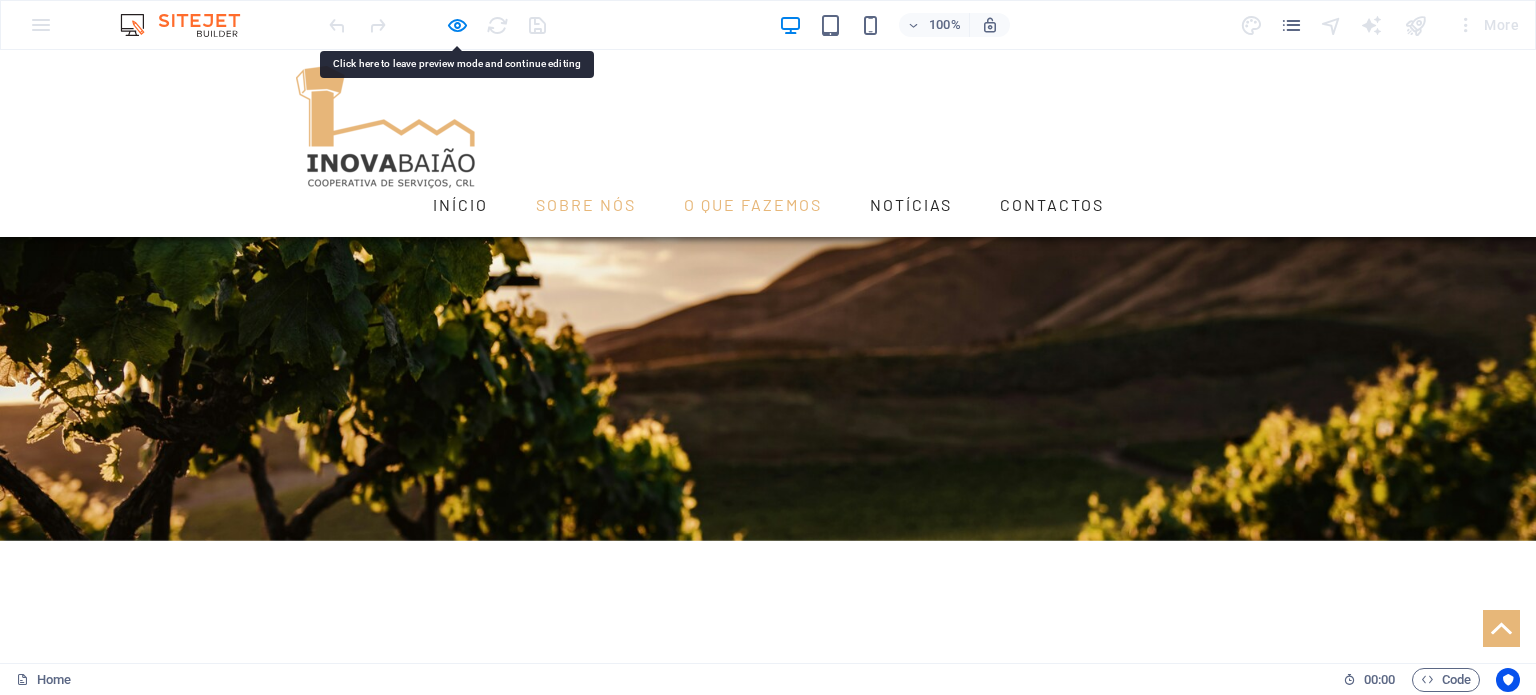 click on "O QUE FAZEMOS" at bounding box center (753, 205) 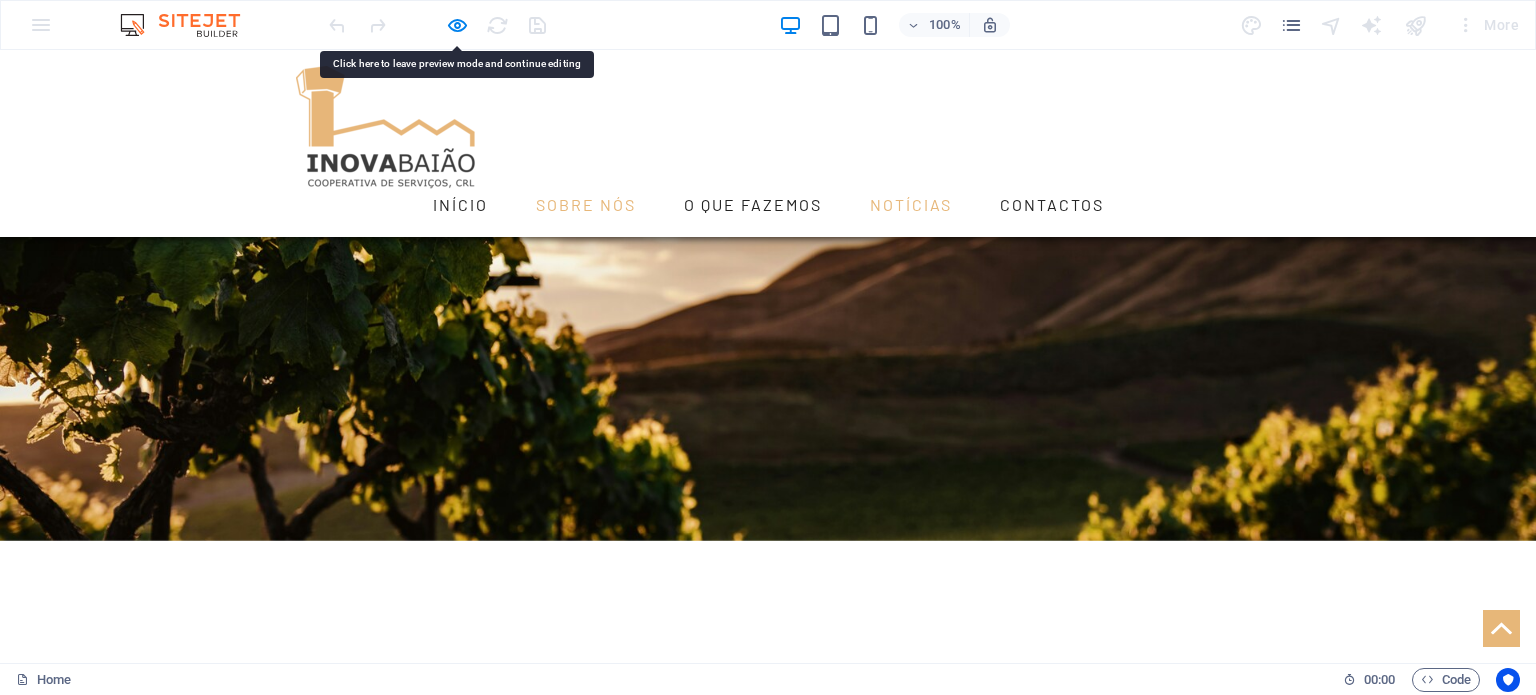 click on "NOTÍCIAS" at bounding box center (911, 205) 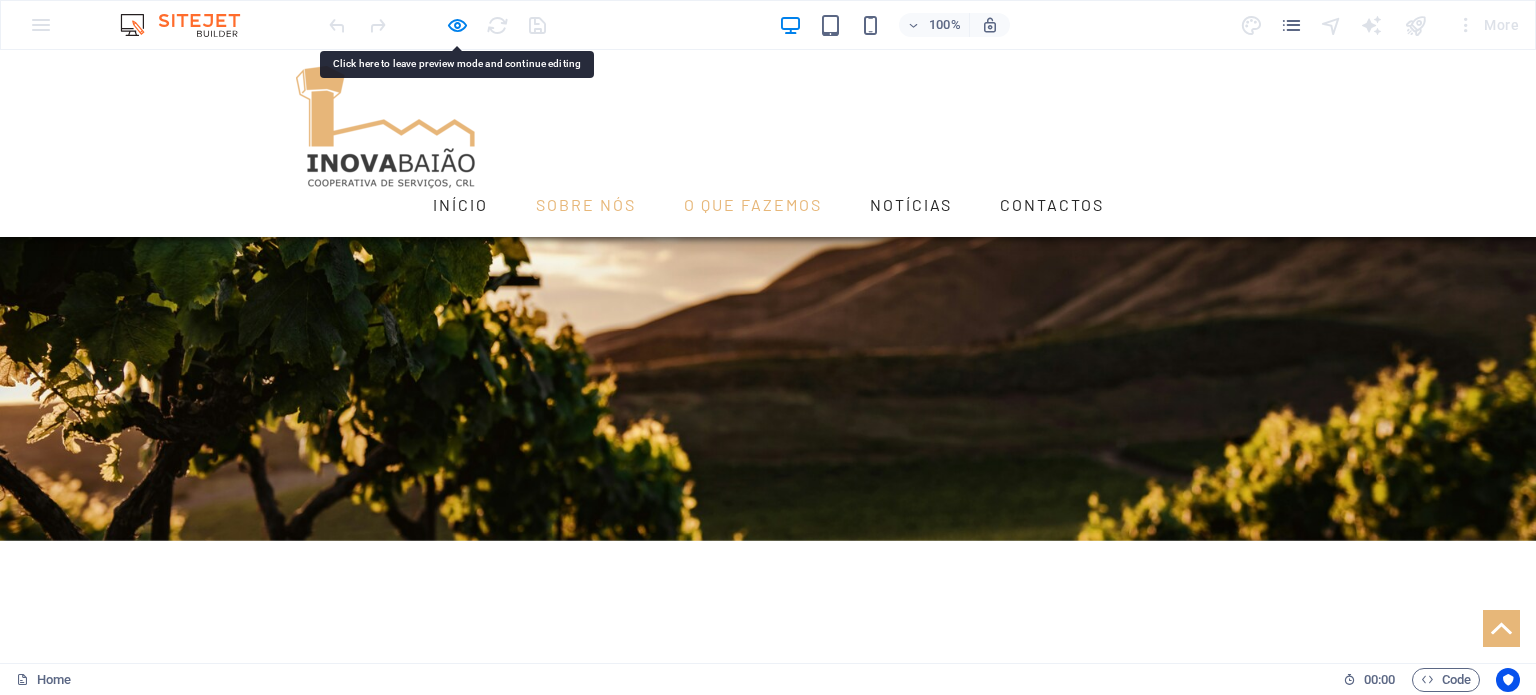 click on "O QUE FAZEMOS" at bounding box center (753, 205) 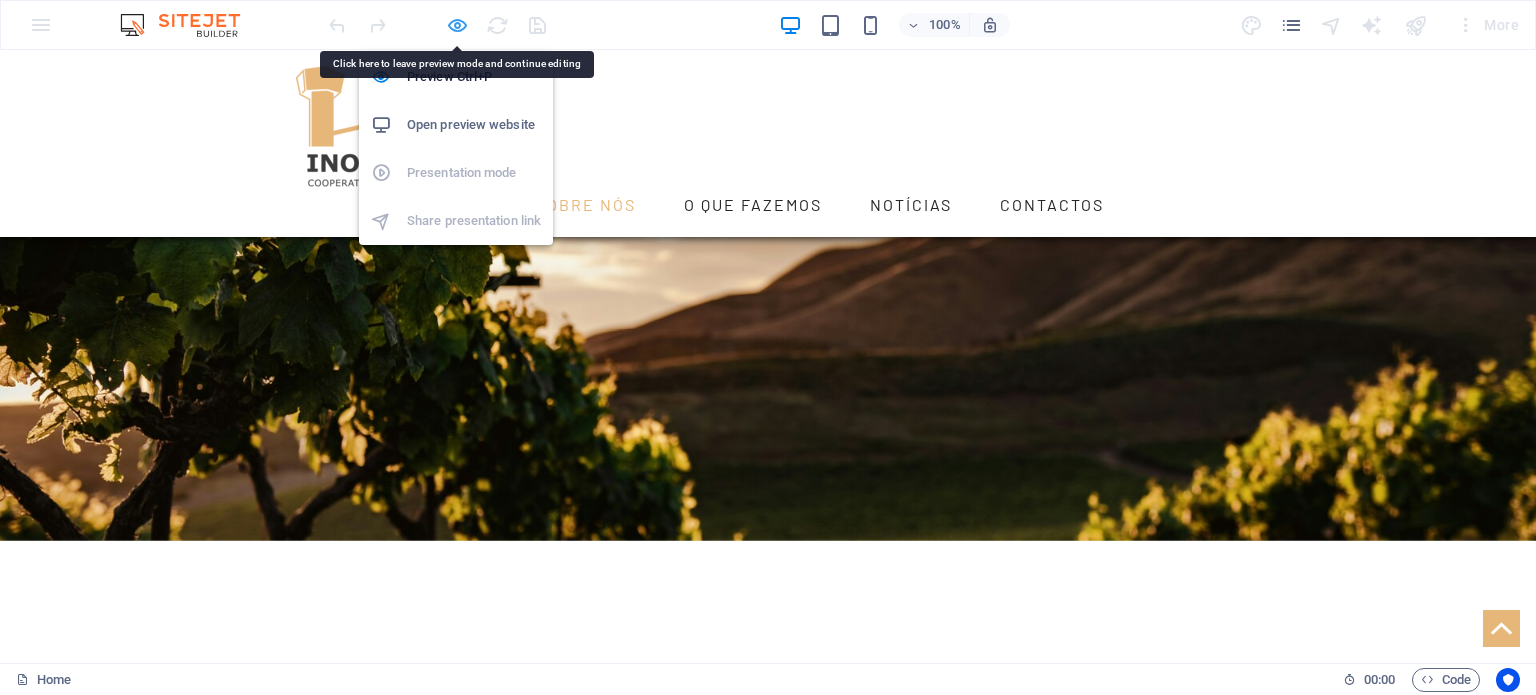 click at bounding box center [457, 25] 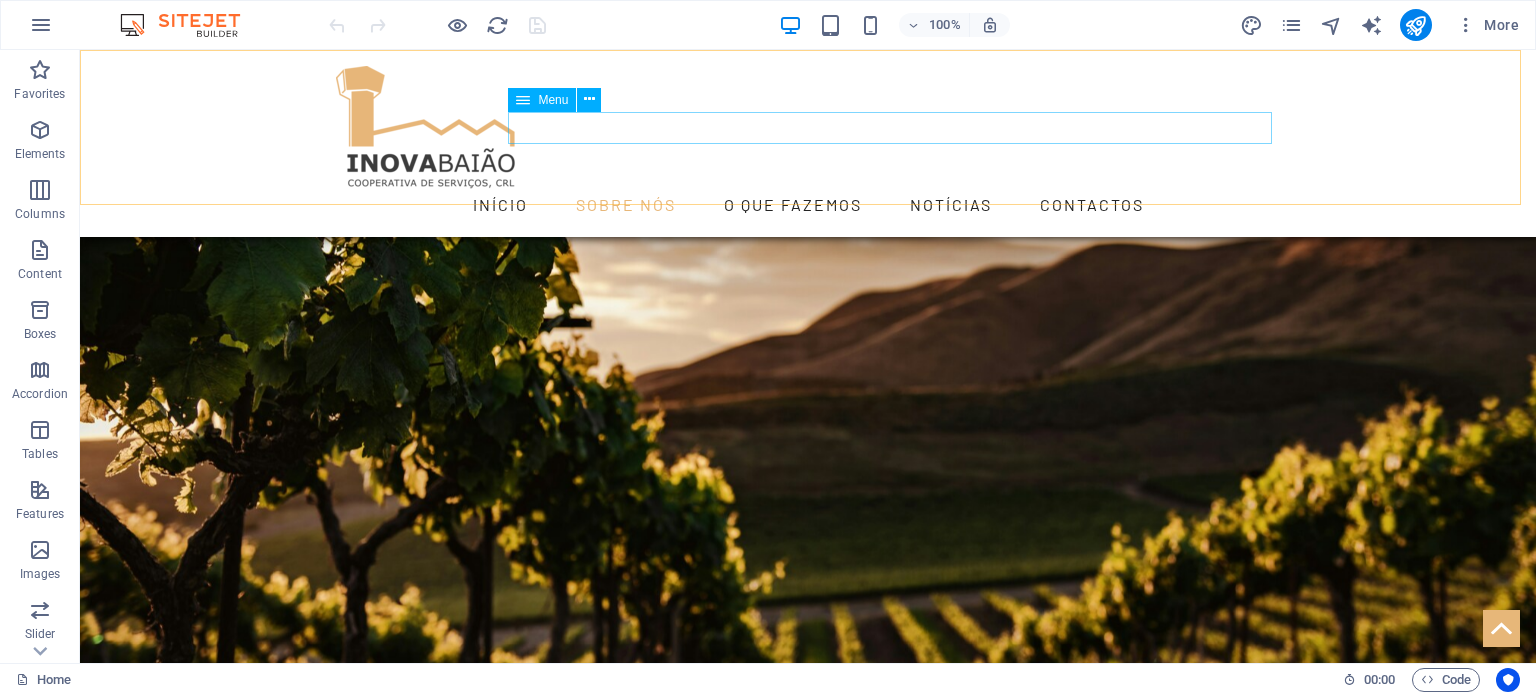 click on "INÍCIO SOBRE NÓS O QUE FAZEMOS NOTÍCIAS CONTACTOS" at bounding box center [808, 205] 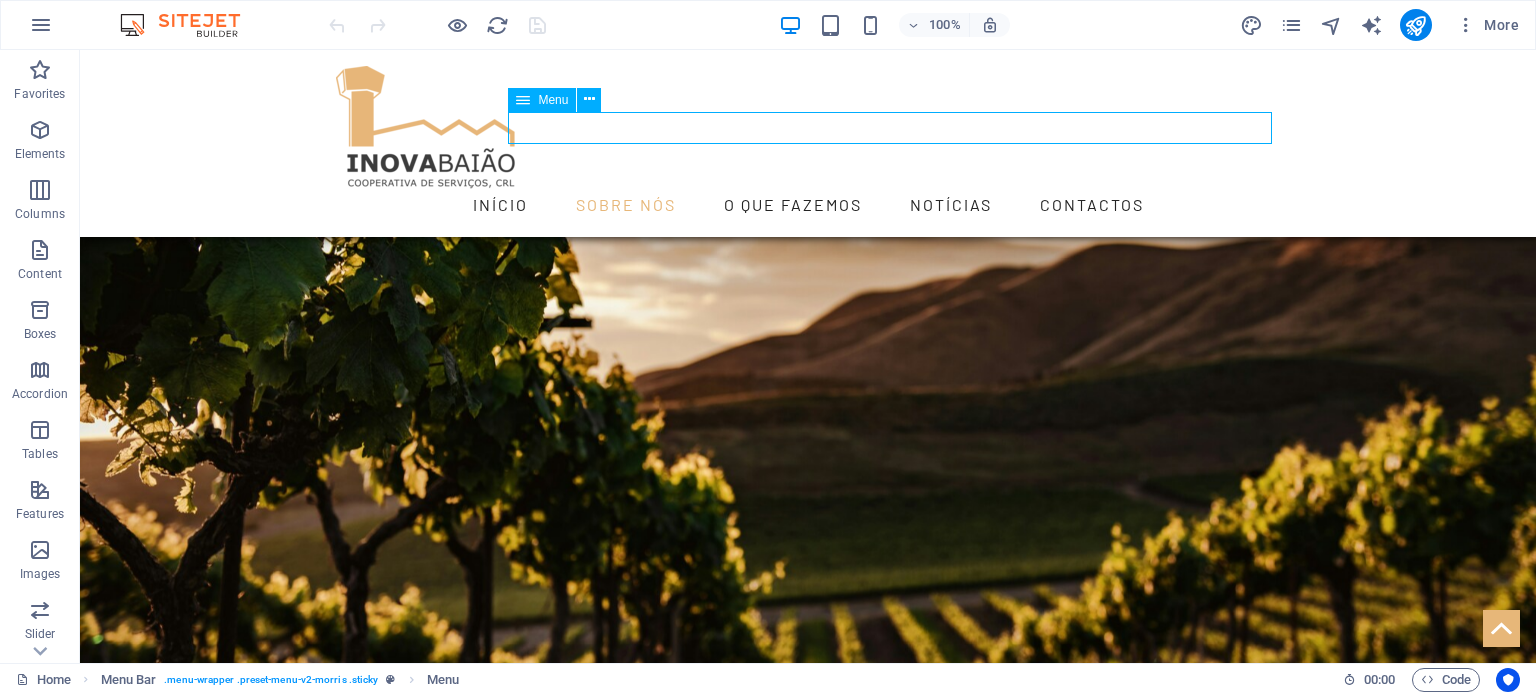 click on "INÍCIO SOBRE NÓS O QUE FAZEMOS NOTÍCIAS CONTACTOS" at bounding box center (808, 205) 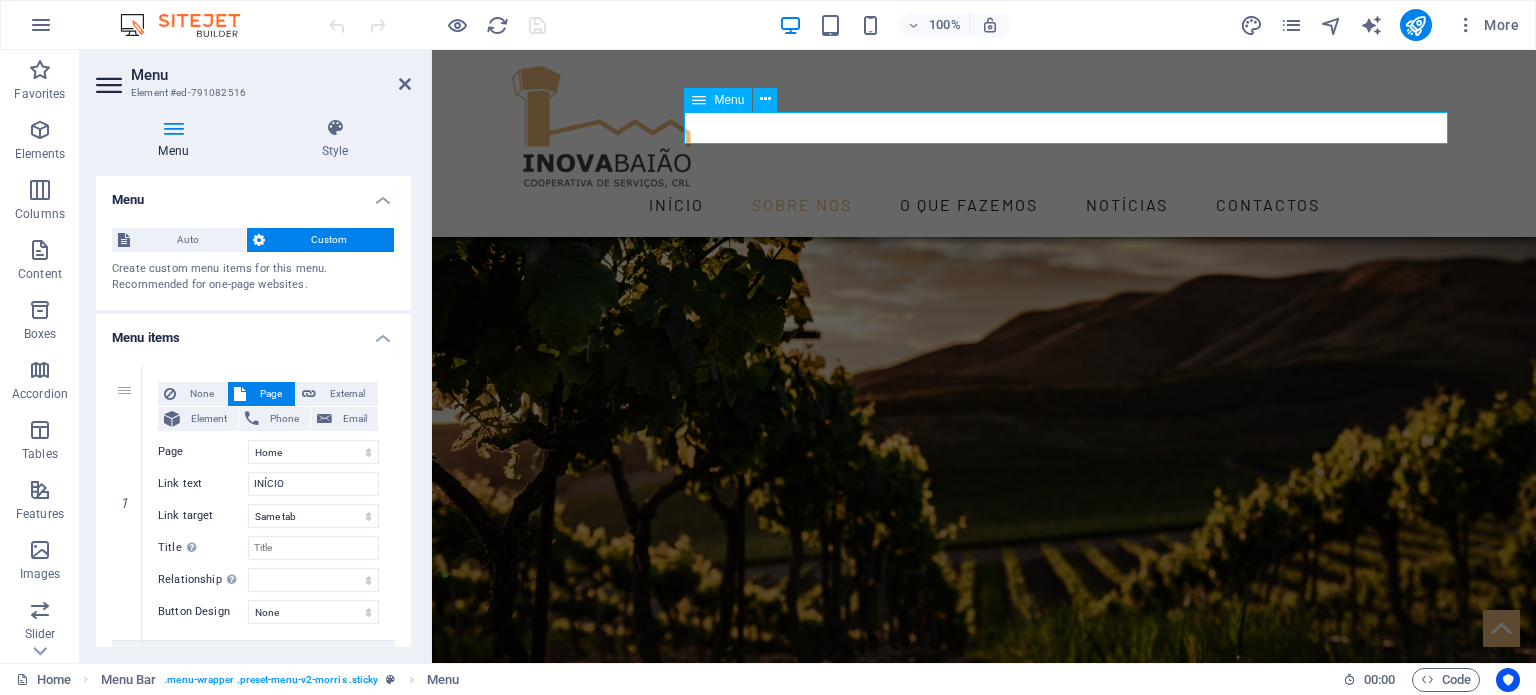 click on "INÍCIO SOBRE NÓS O QUE FAZEMOS NOTÍCIAS CONTACTOS" at bounding box center [984, 205] 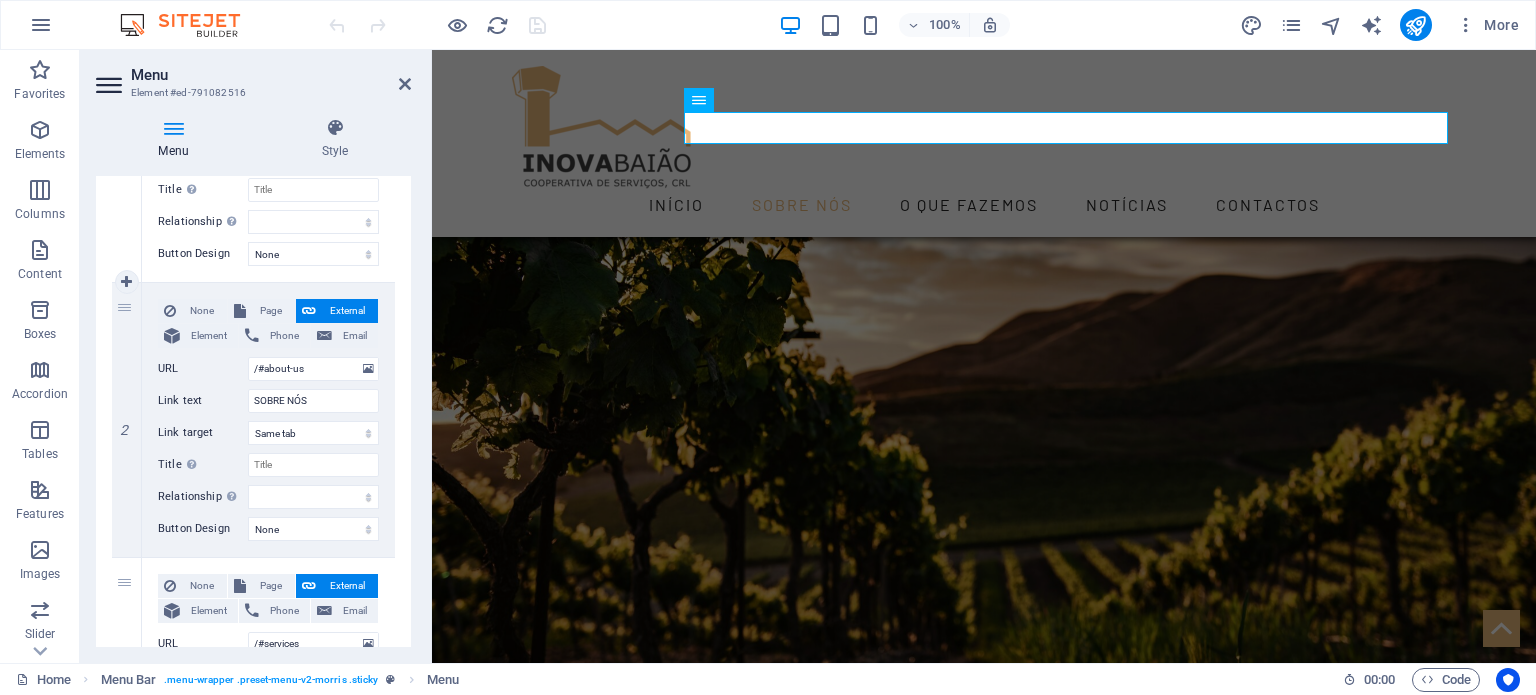 scroll, scrollTop: 366, scrollLeft: 0, axis: vertical 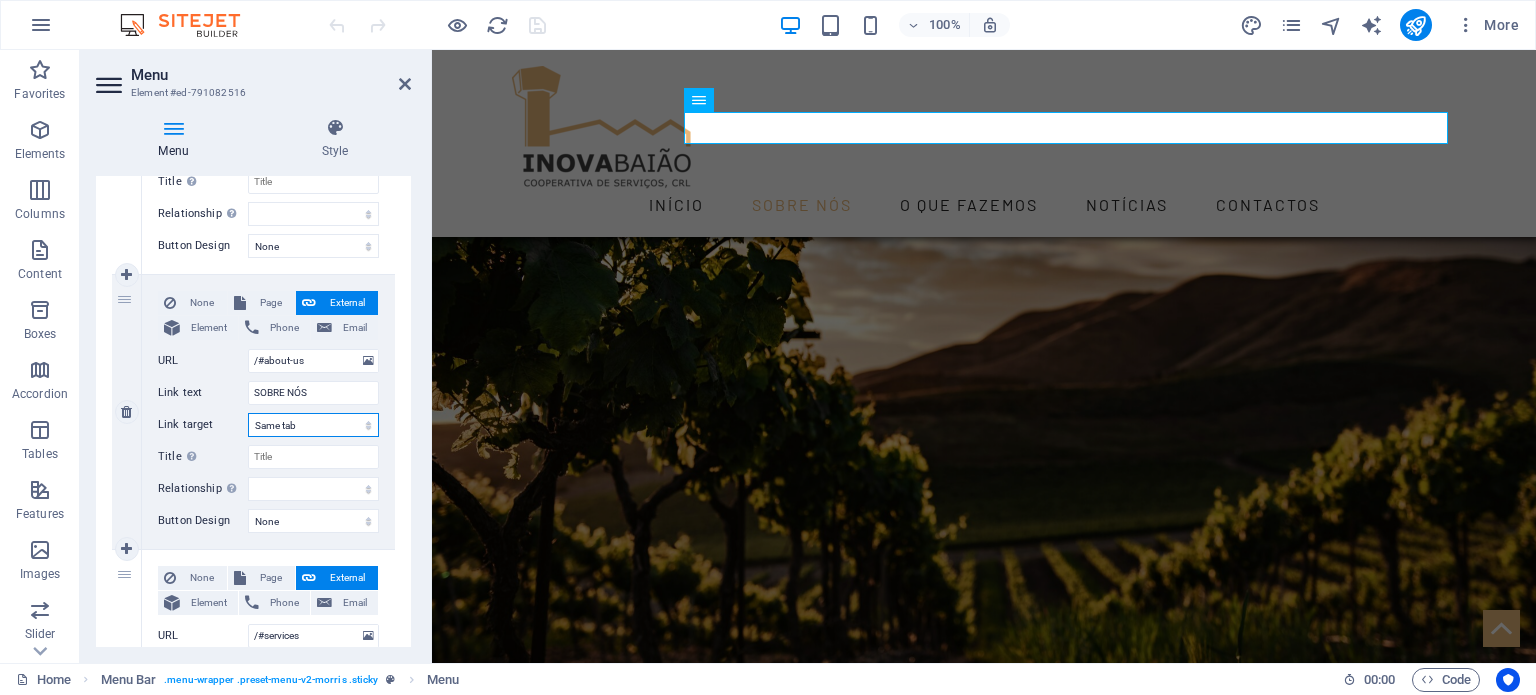 click on "New tab Same tab Overlay" at bounding box center (313, 425) 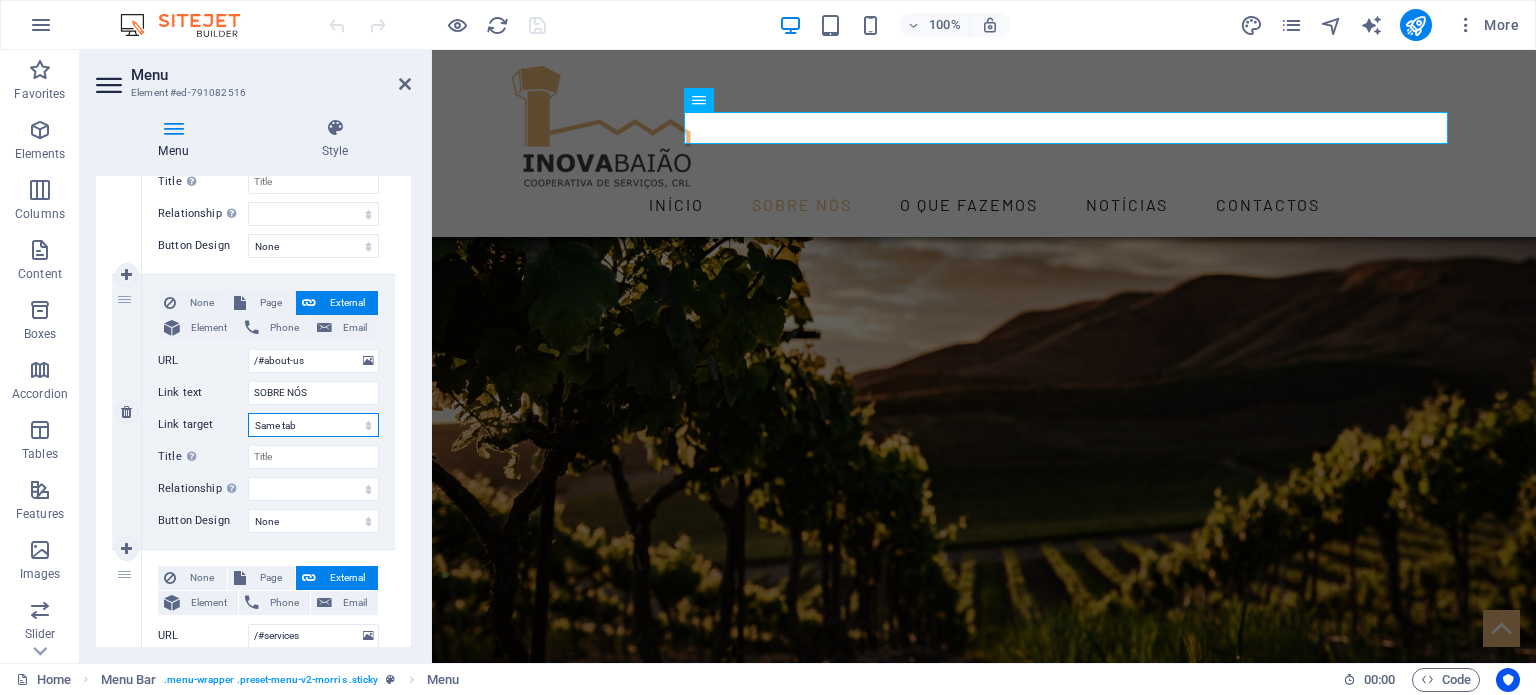 click on "New tab Same tab Overlay" at bounding box center [313, 425] 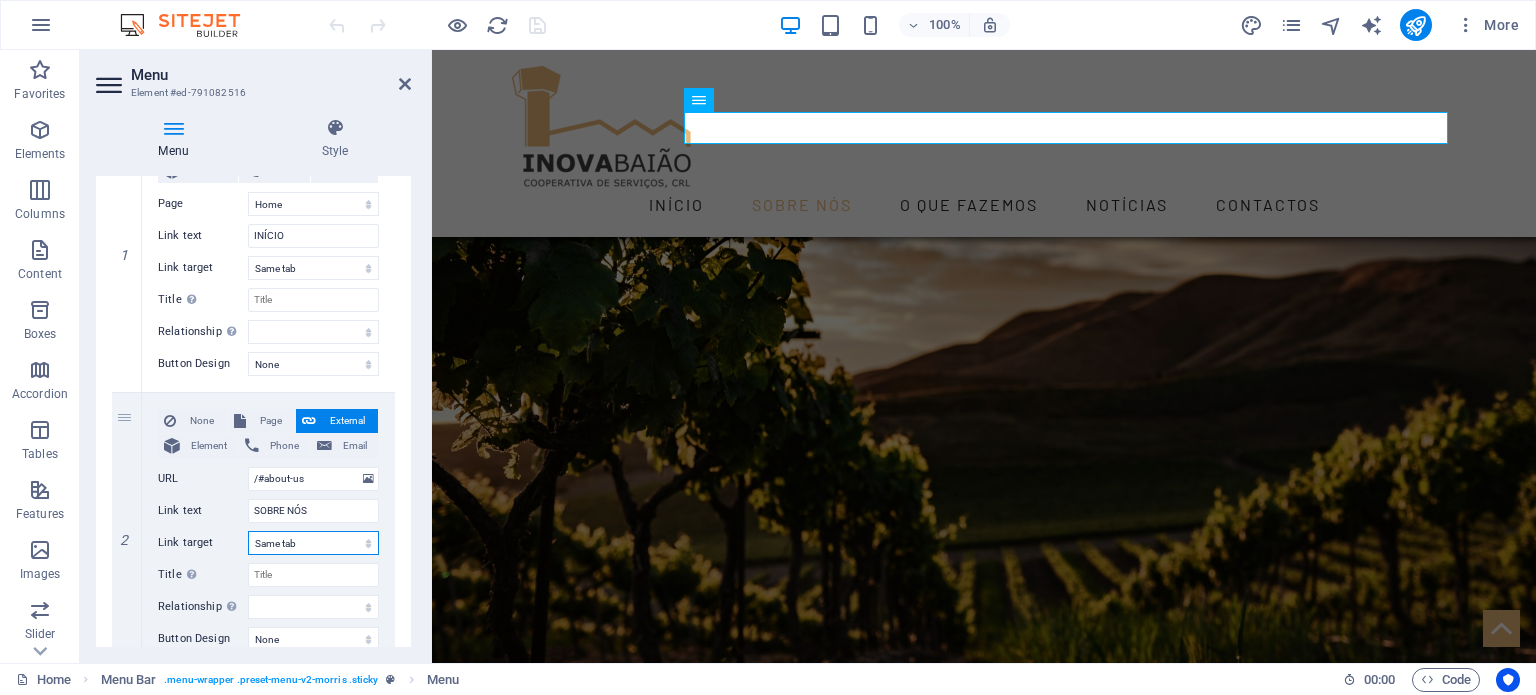 scroll, scrollTop: 248, scrollLeft: 0, axis: vertical 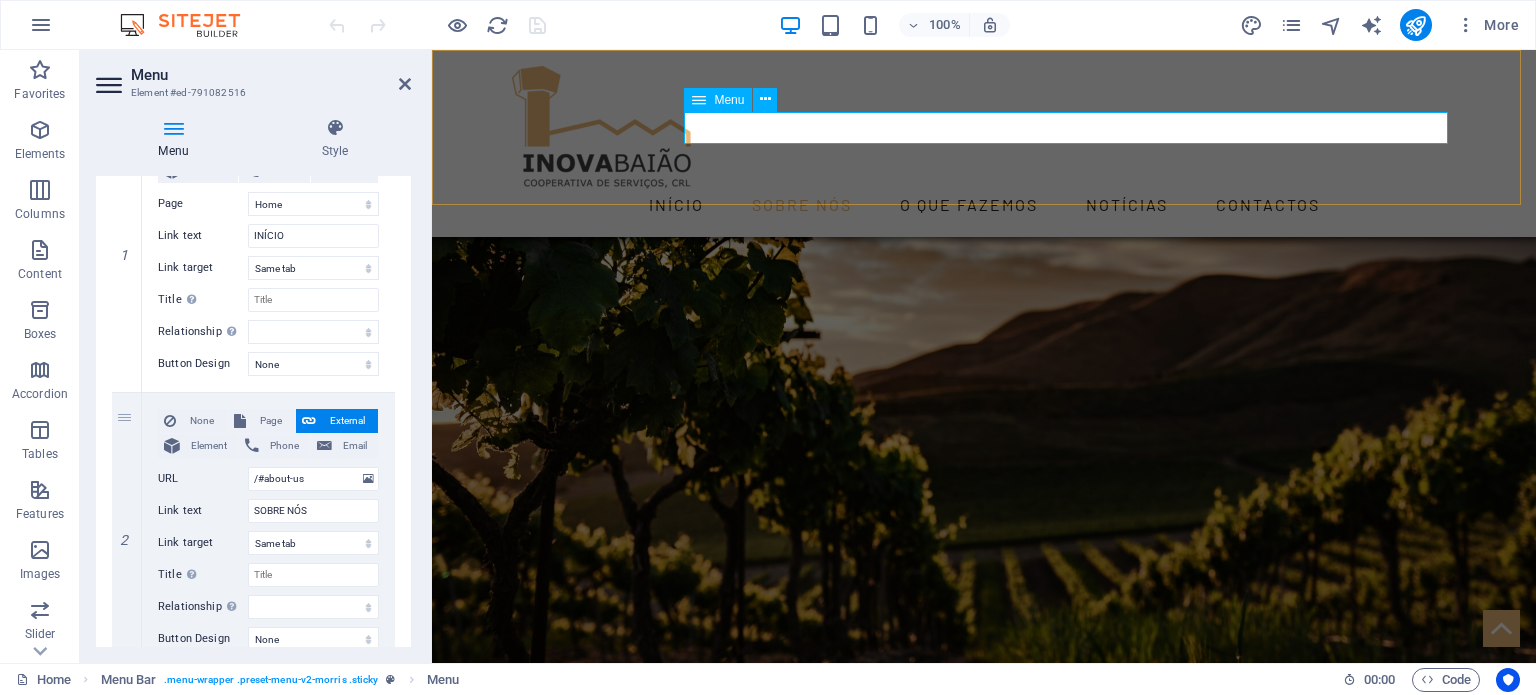 click on "INÍCIO SOBRE NÓS O QUE FAZEMOS NOTÍCIAS CONTACTOS" at bounding box center [984, 205] 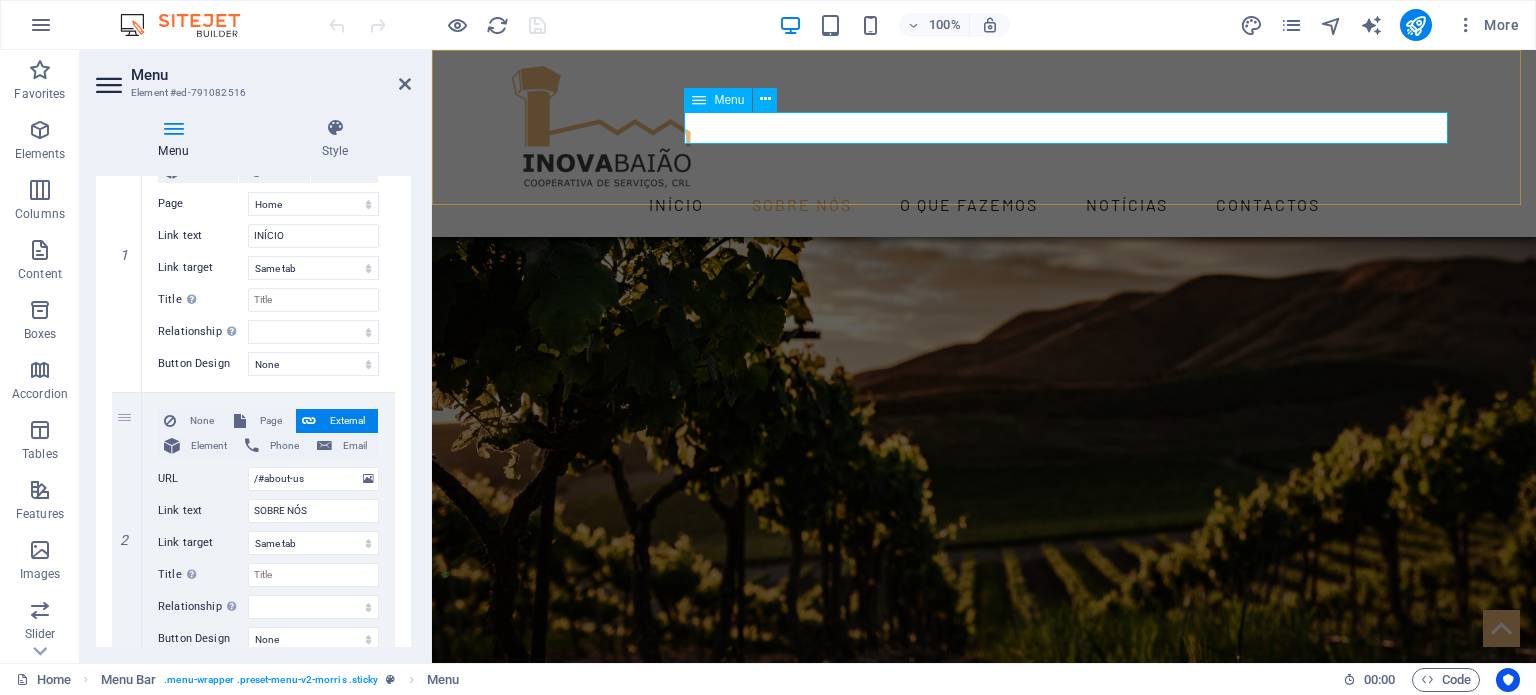 click on "INÍCIO SOBRE NÓS O QUE FAZEMOS NOTÍCIAS CONTACTOS" at bounding box center [984, 205] 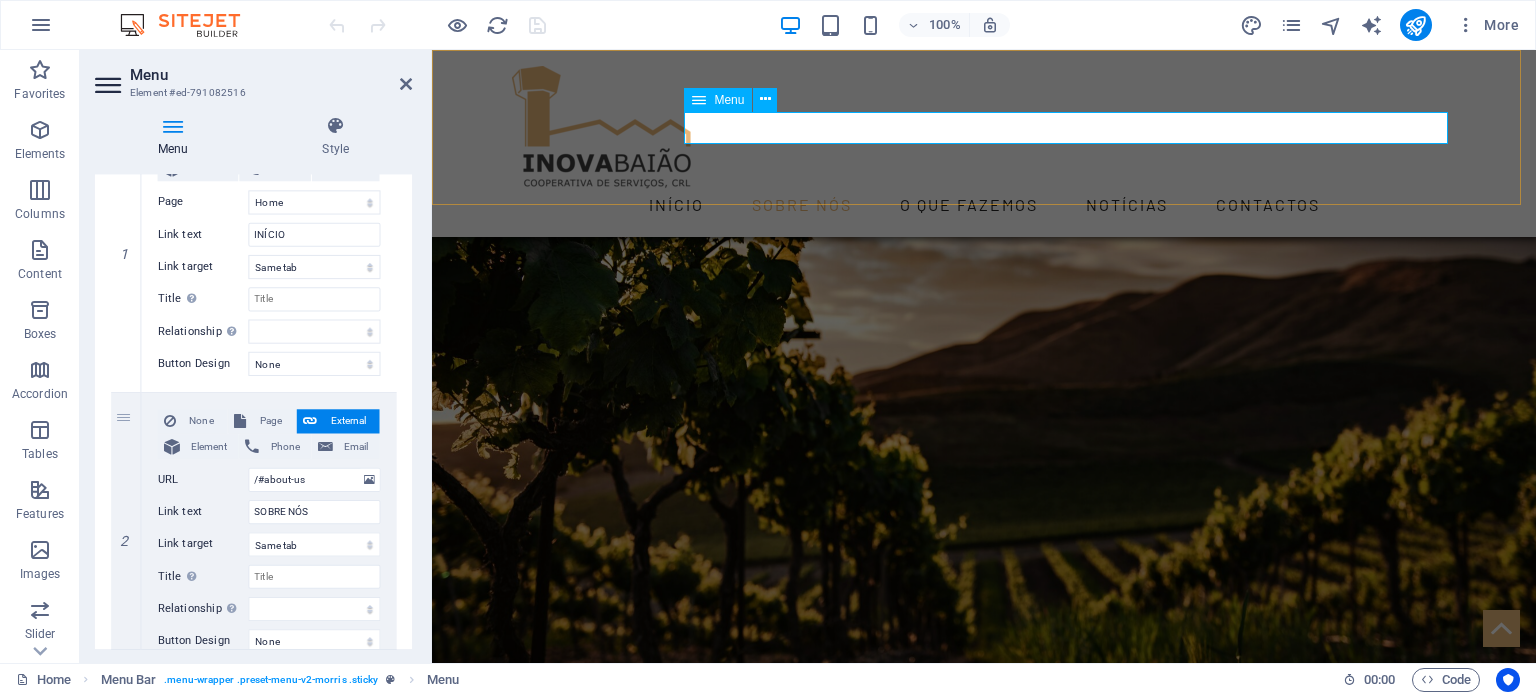 click on "INÍCIO SOBRE NÓS O QUE FAZEMOS NOTÍCIAS CONTACTOS" at bounding box center (984, 205) 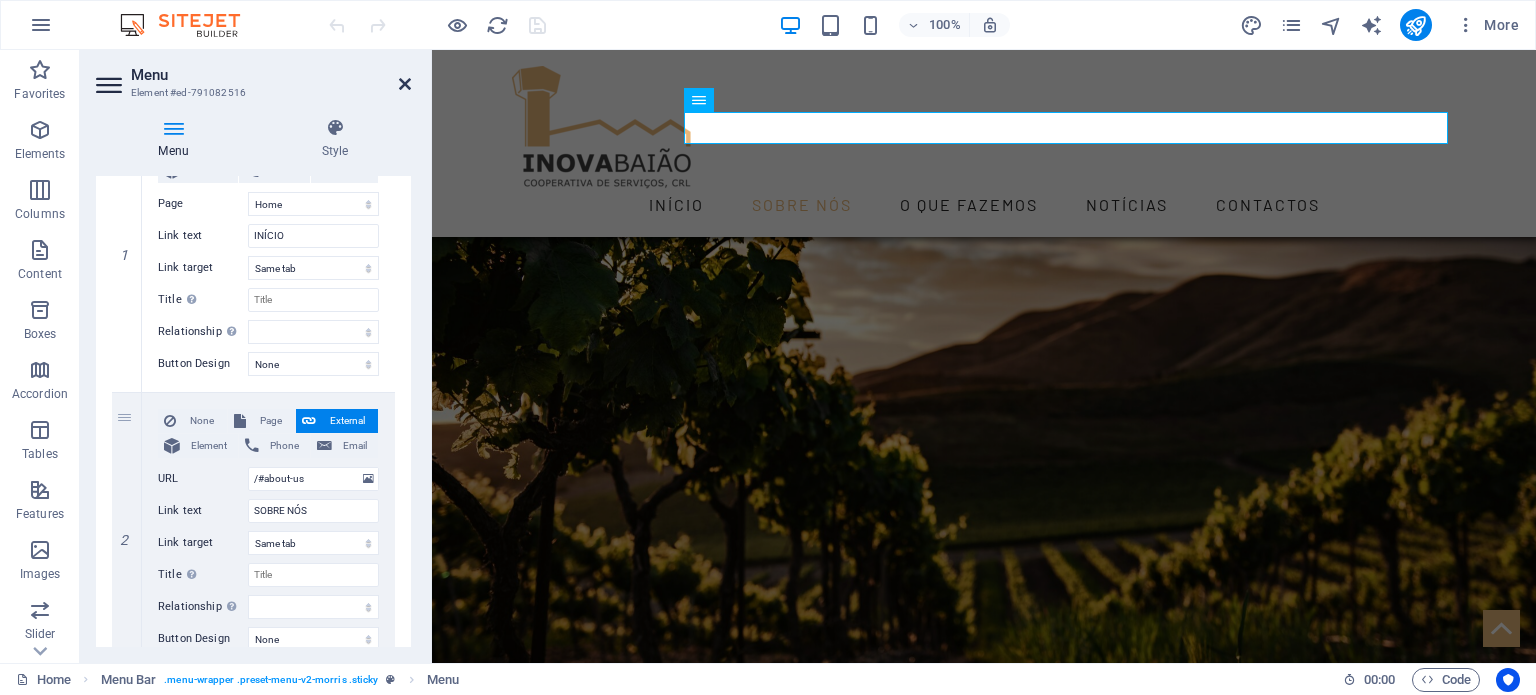 click at bounding box center [405, 84] 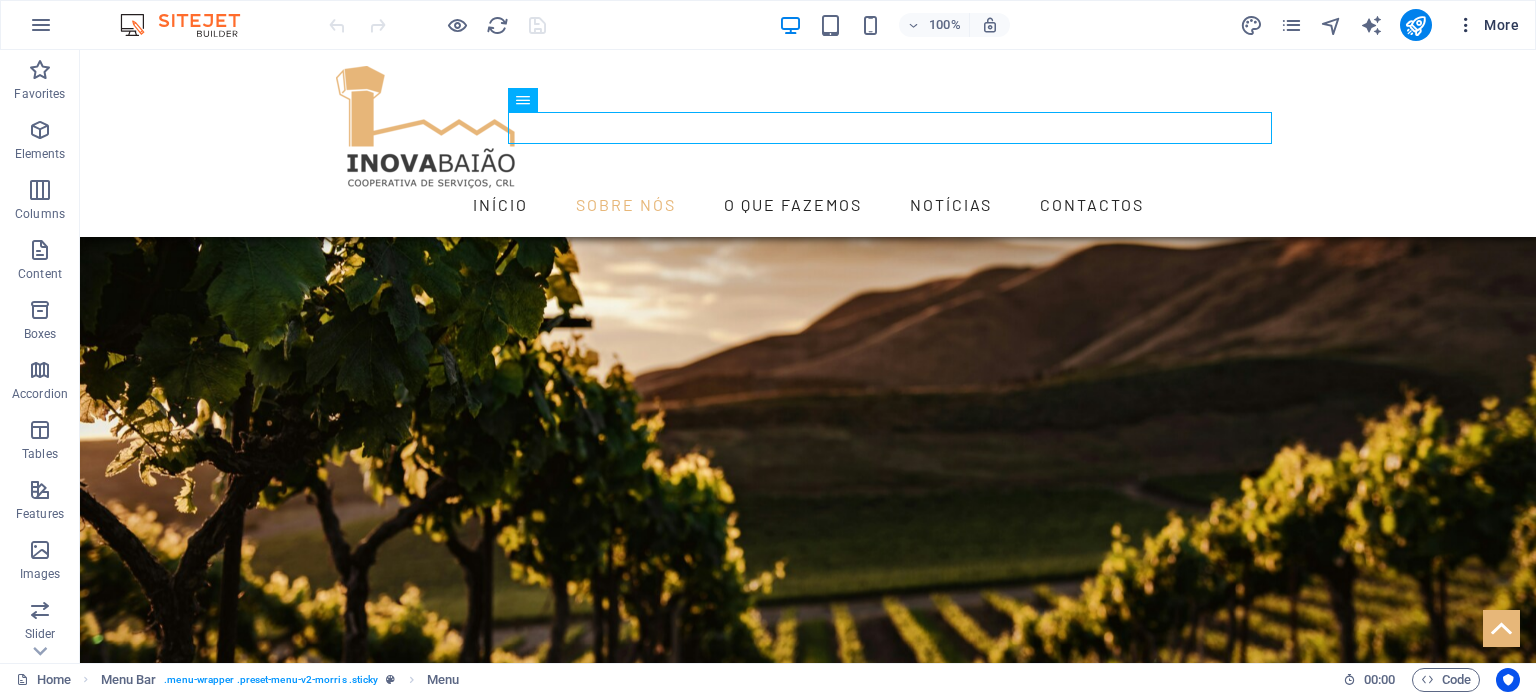 click on "More" at bounding box center [1487, 25] 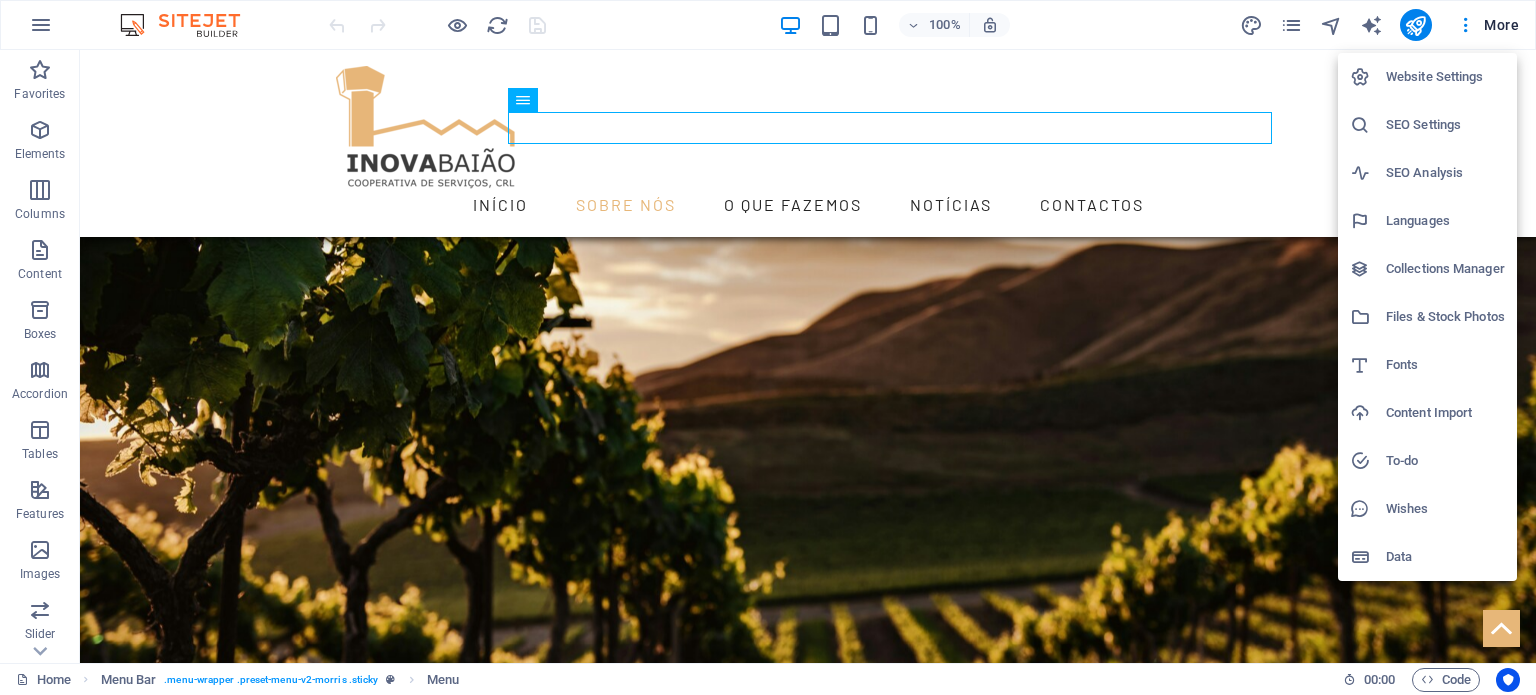 click at bounding box center [768, 347] 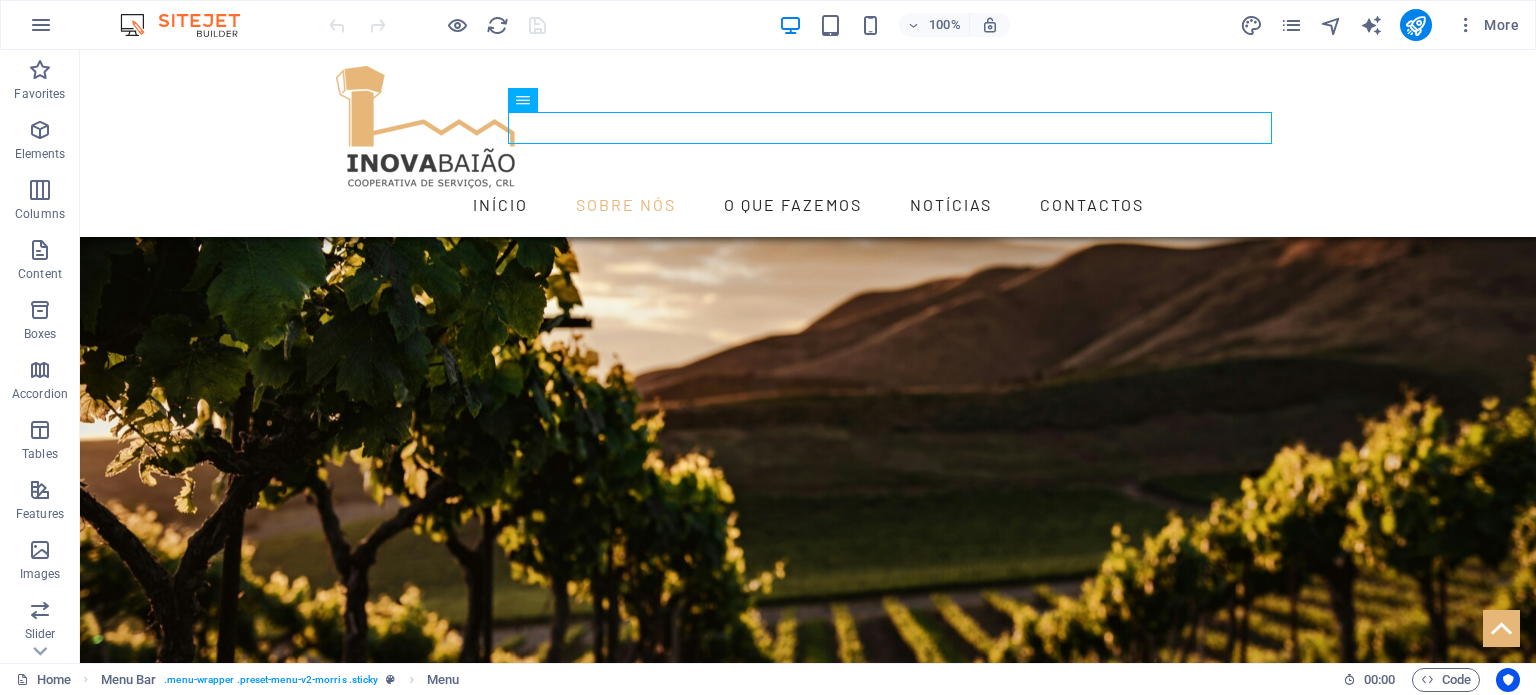 click at bounding box center [1331, 25] 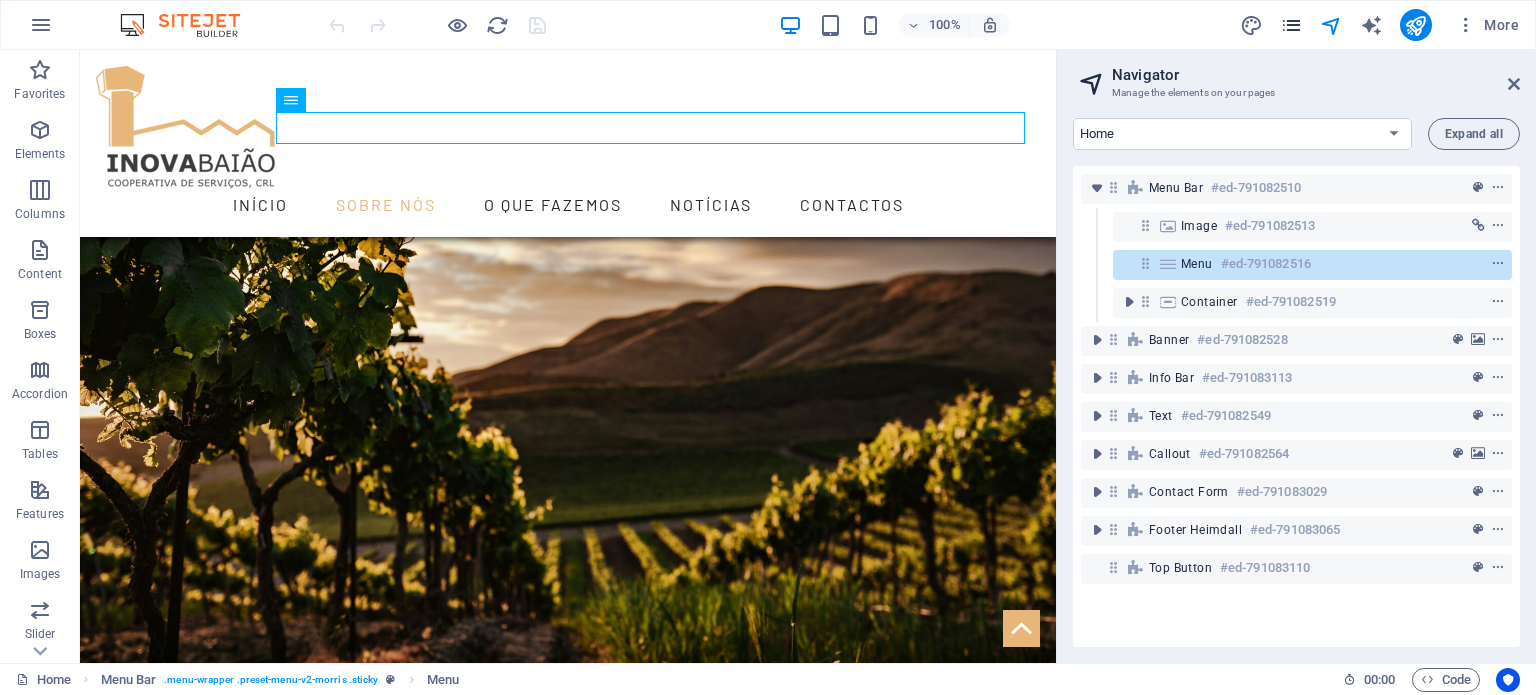 click at bounding box center [1291, 25] 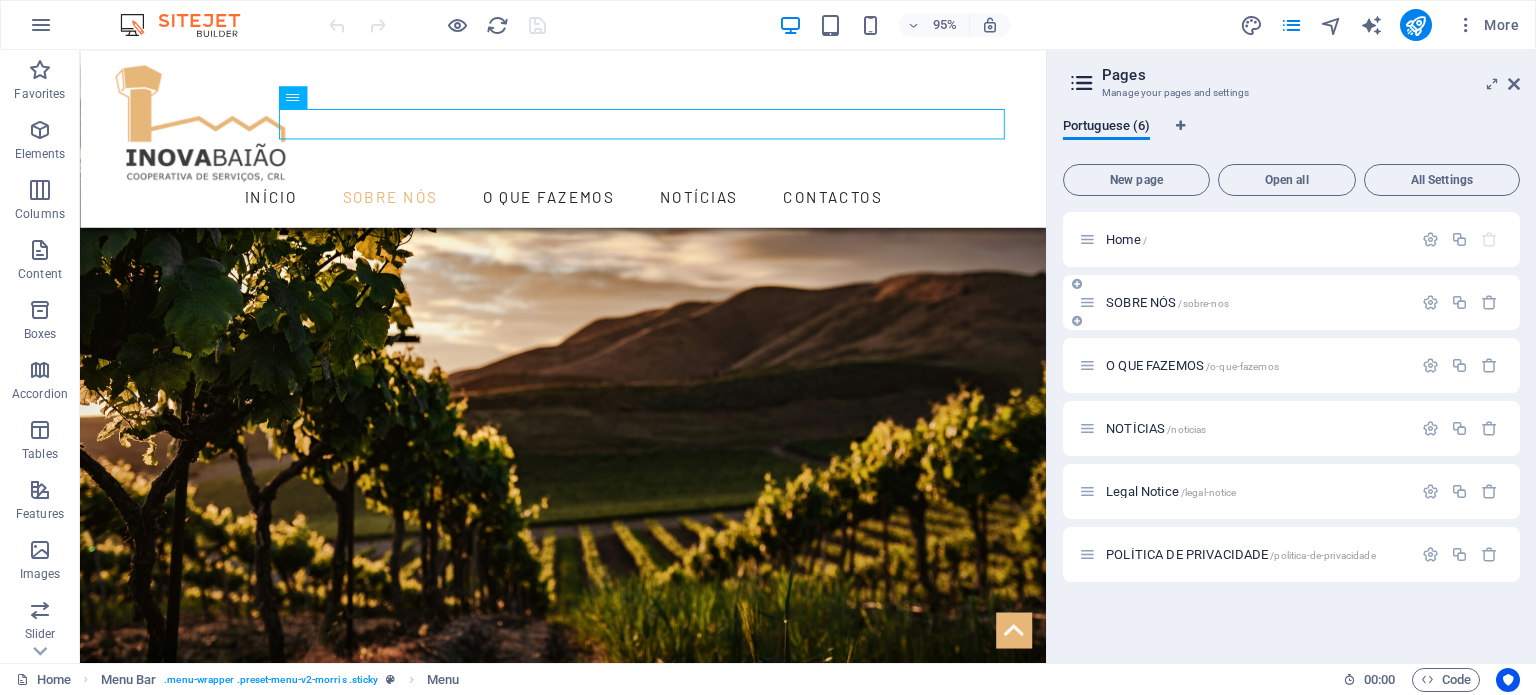 click on "SOBRE NÓS /sobre-nos" at bounding box center [1245, 302] 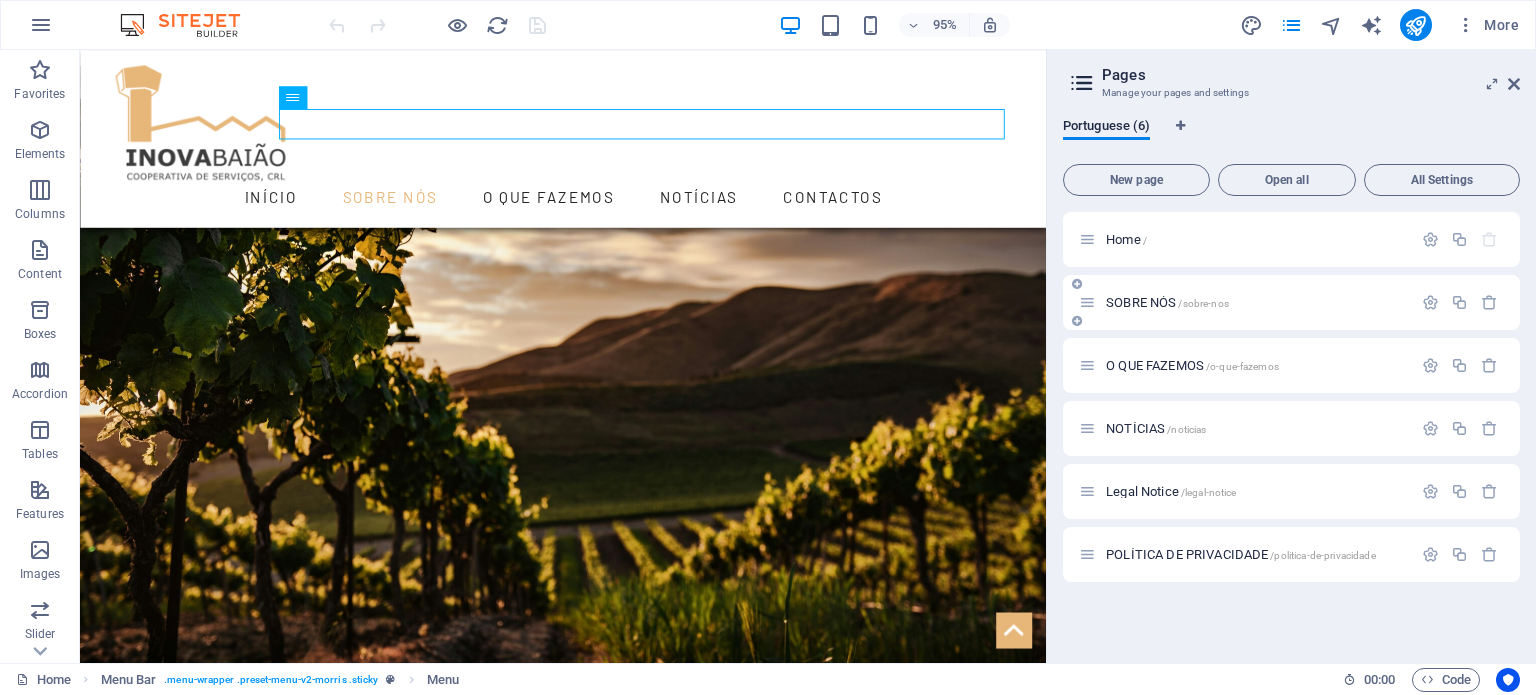 click on "SOBRE NÓS /sobre-nos" at bounding box center (1167, 302) 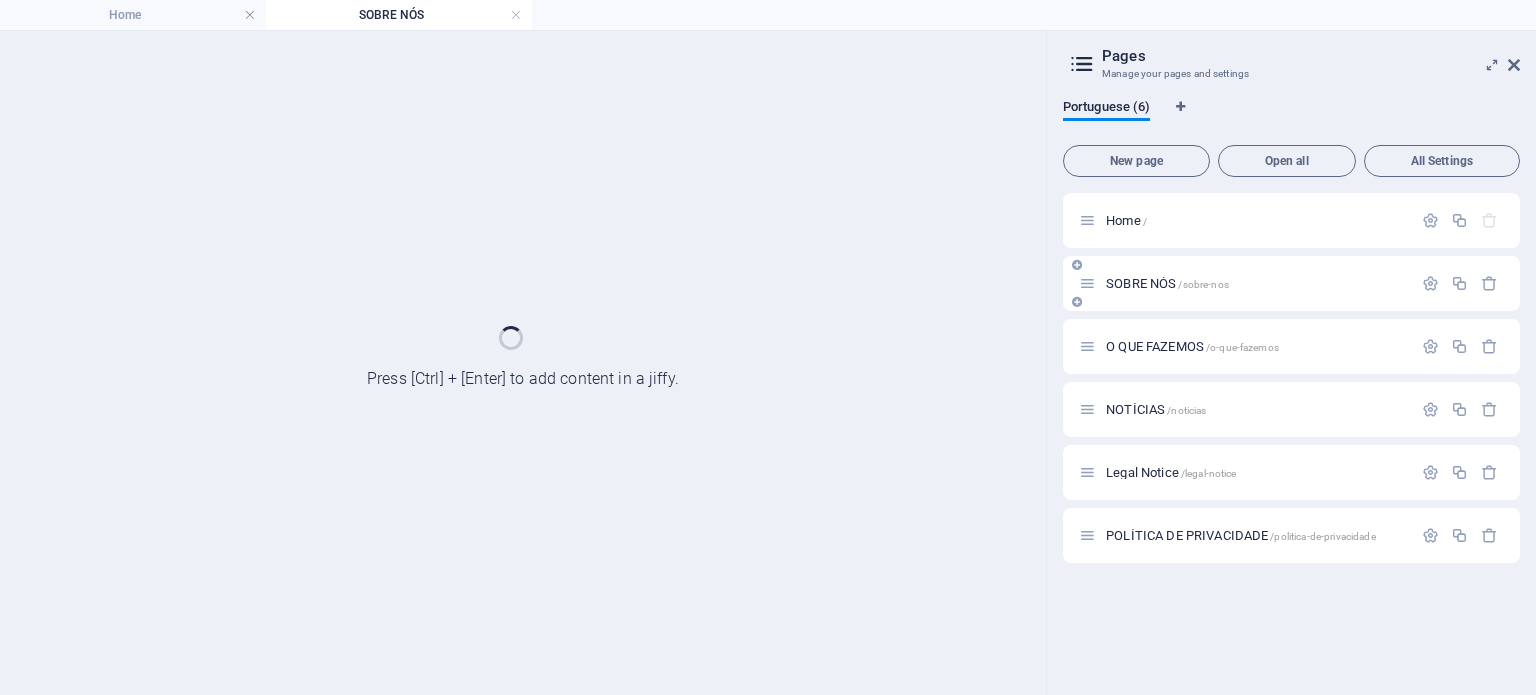 scroll, scrollTop: 0, scrollLeft: 0, axis: both 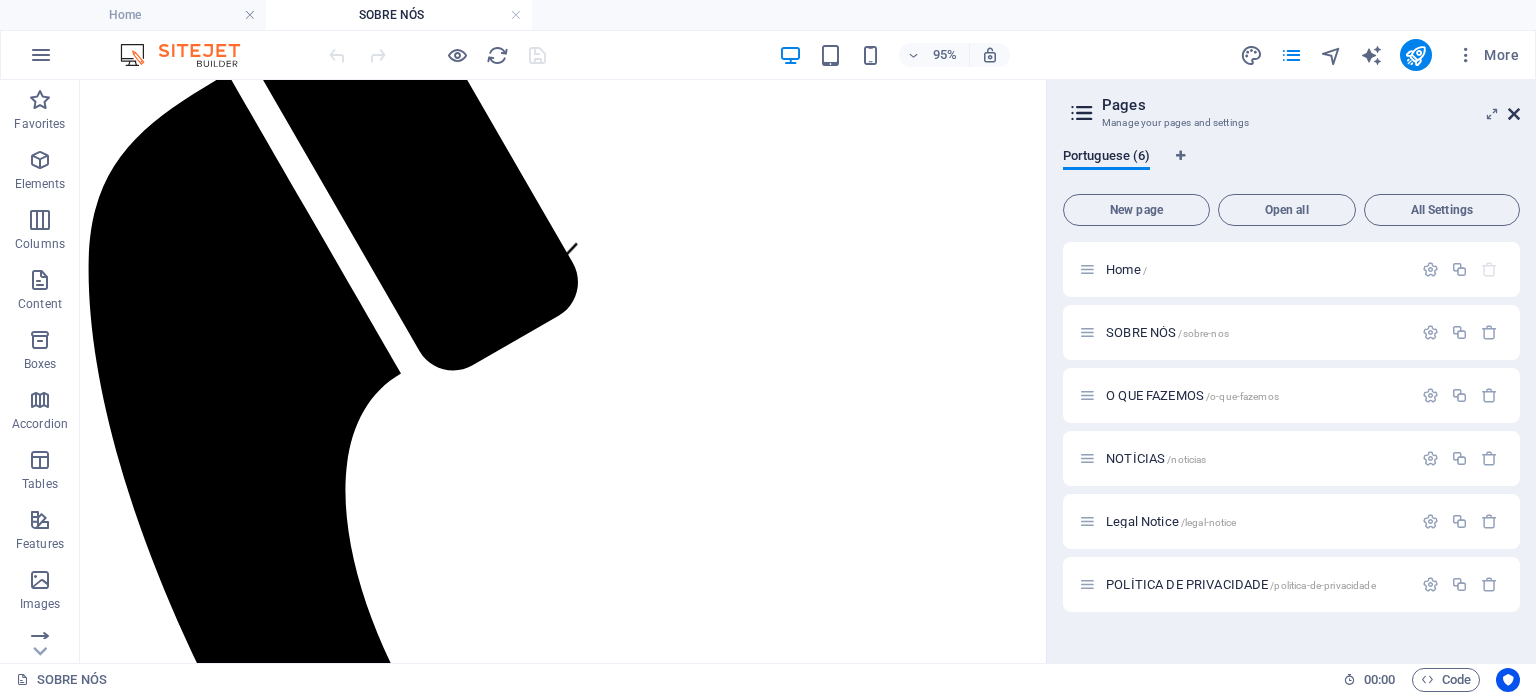 click at bounding box center (1514, 114) 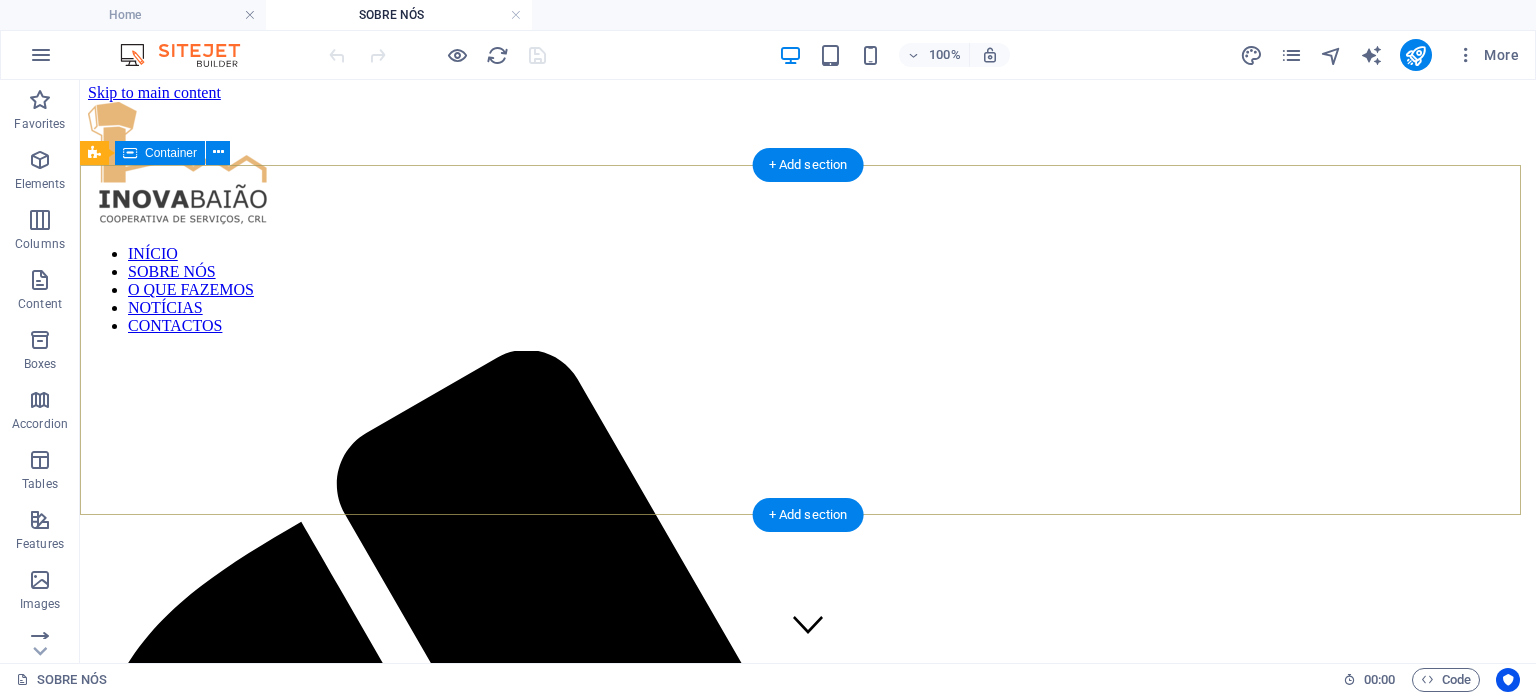 scroll, scrollTop: 0, scrollLeft: 0, axis: both 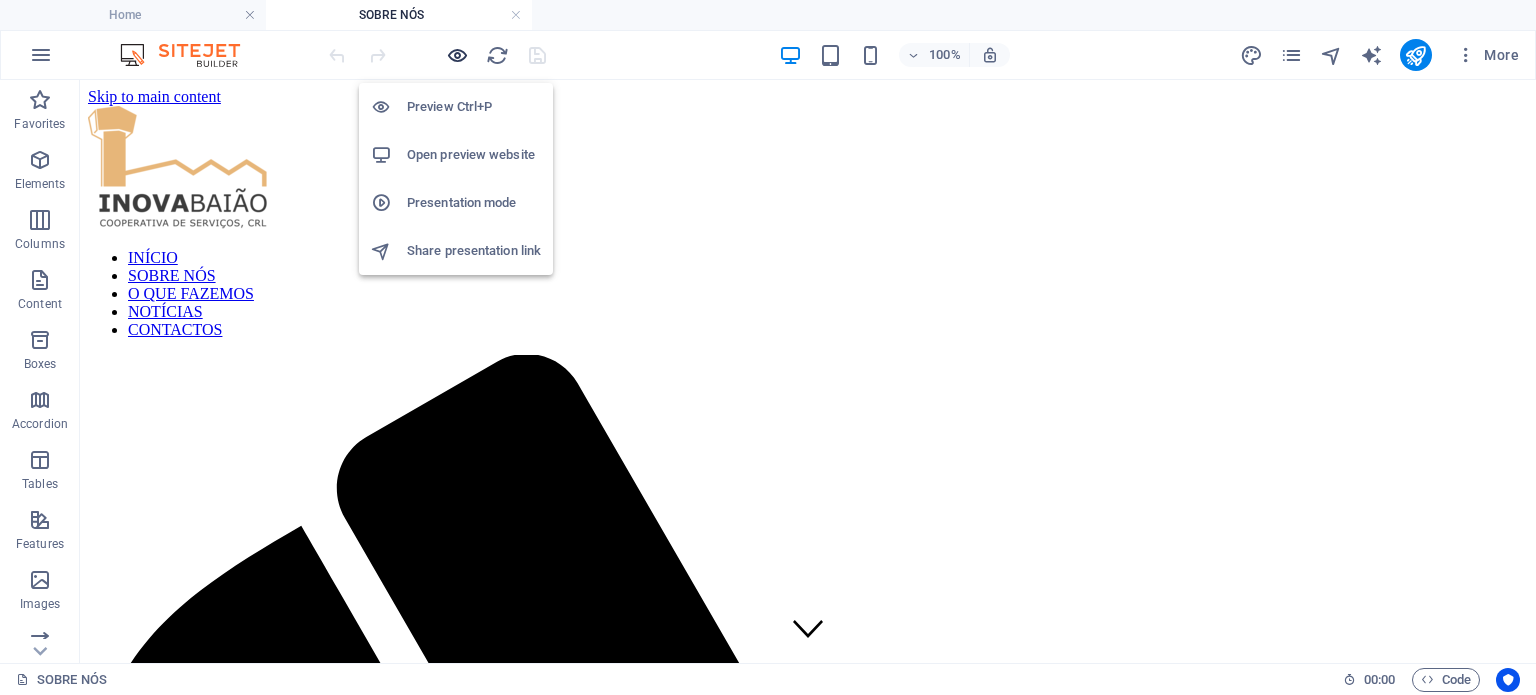 click at bounding box center [457, 55] 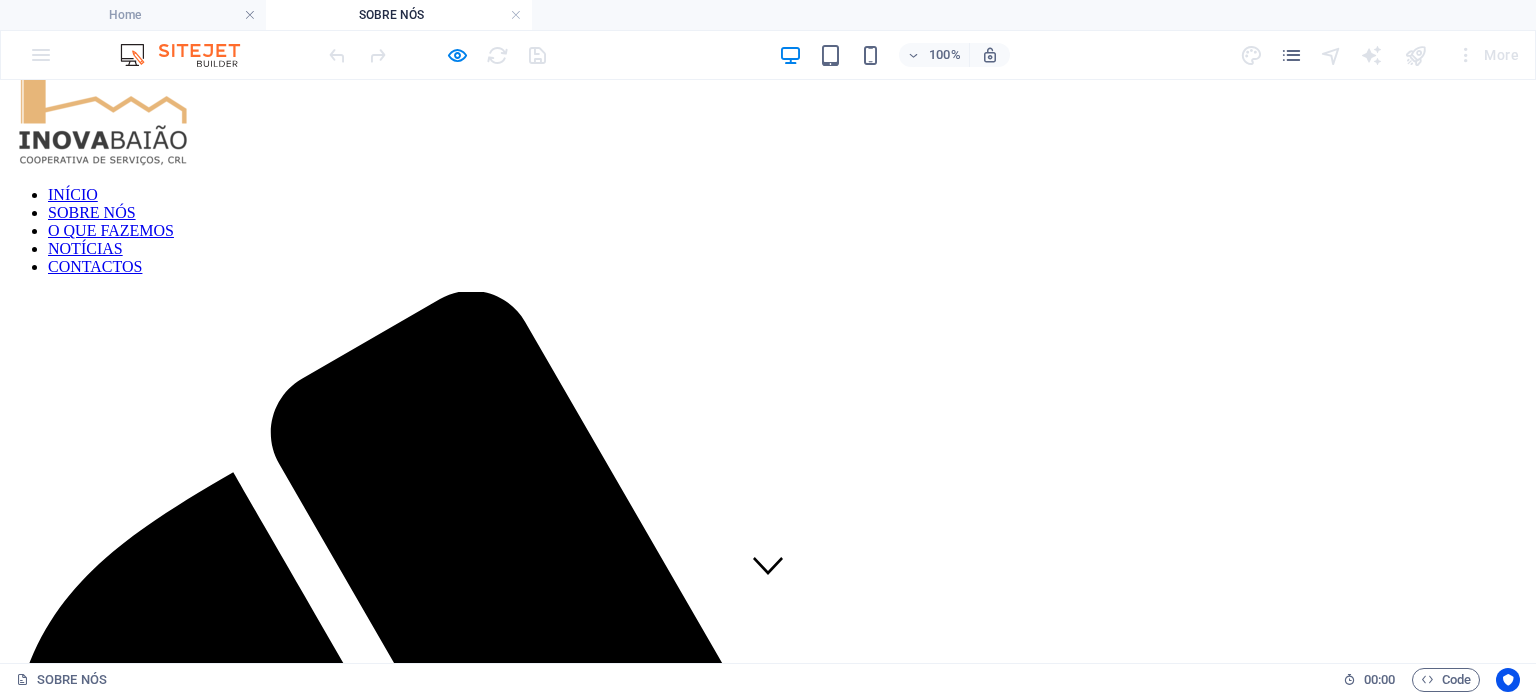 scroll, scrollTop: 0, scrollLeft: 0, axis: both 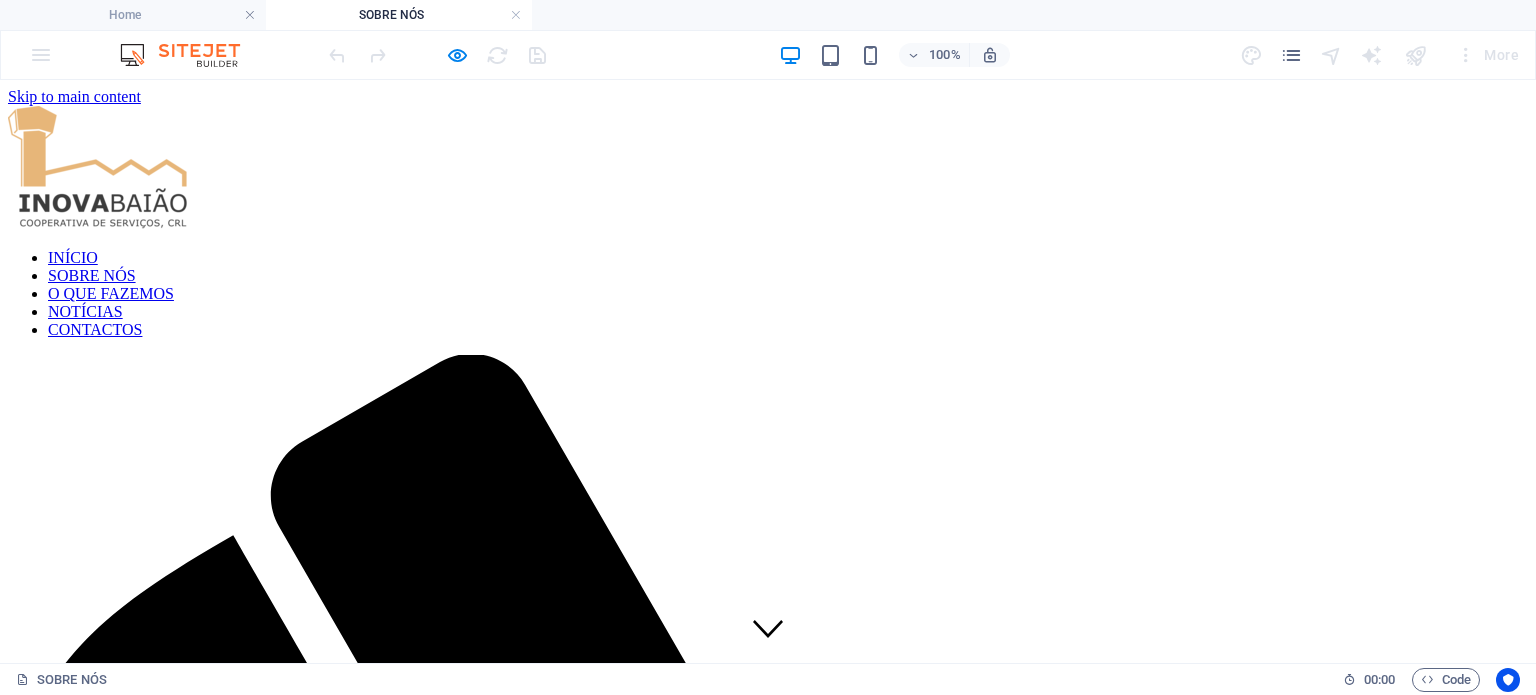 click on "O QUE FAZEMOS" at bounding box center (111, 293) 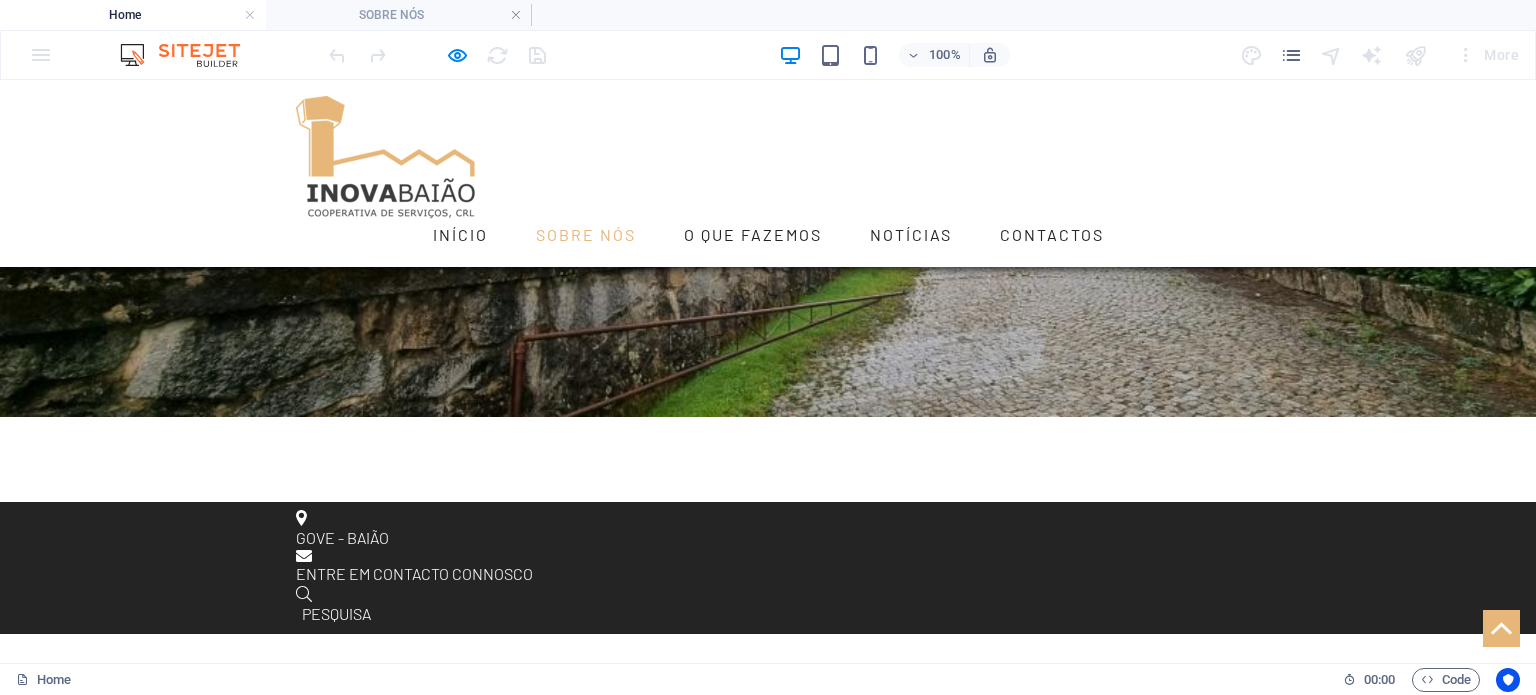 scroll, scrollTop: 531, scrollLeft: 0, axis: vertical 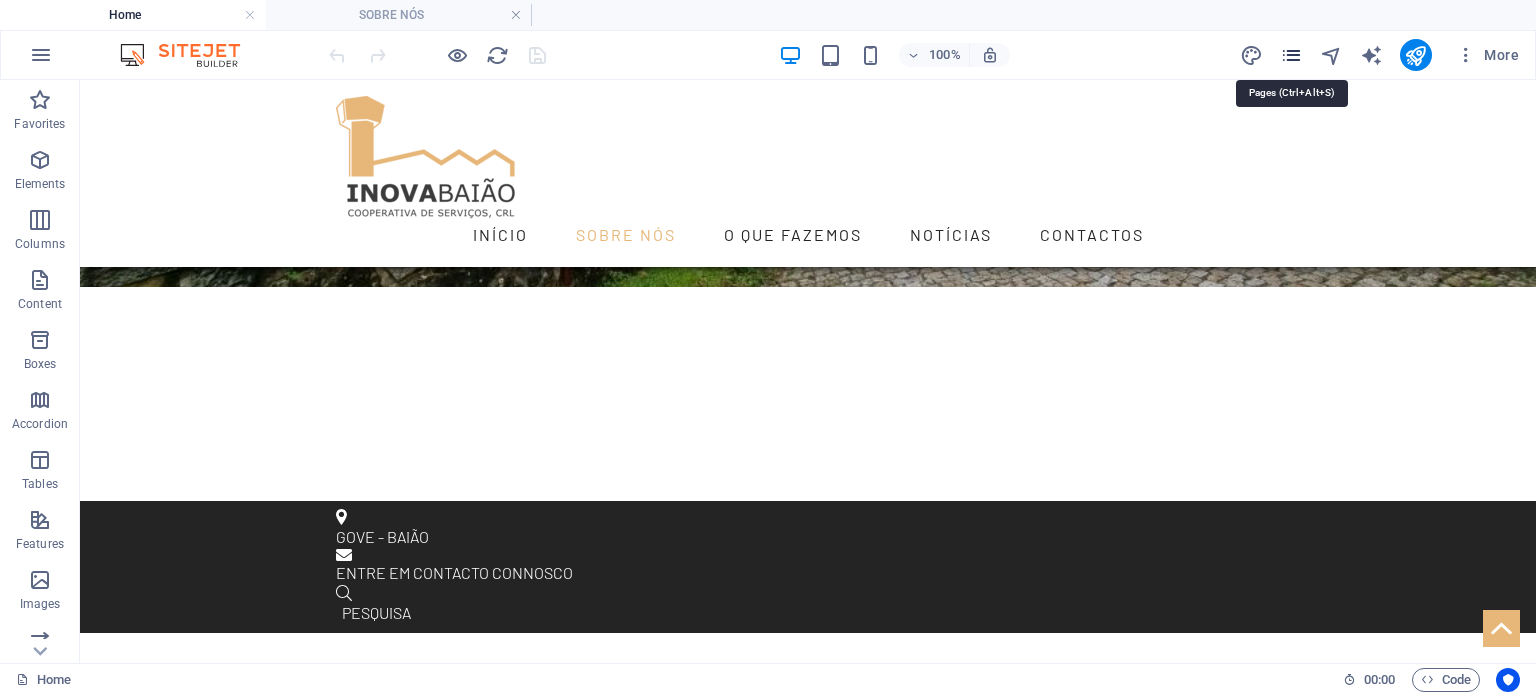 click at bounding box center [1291, 55] 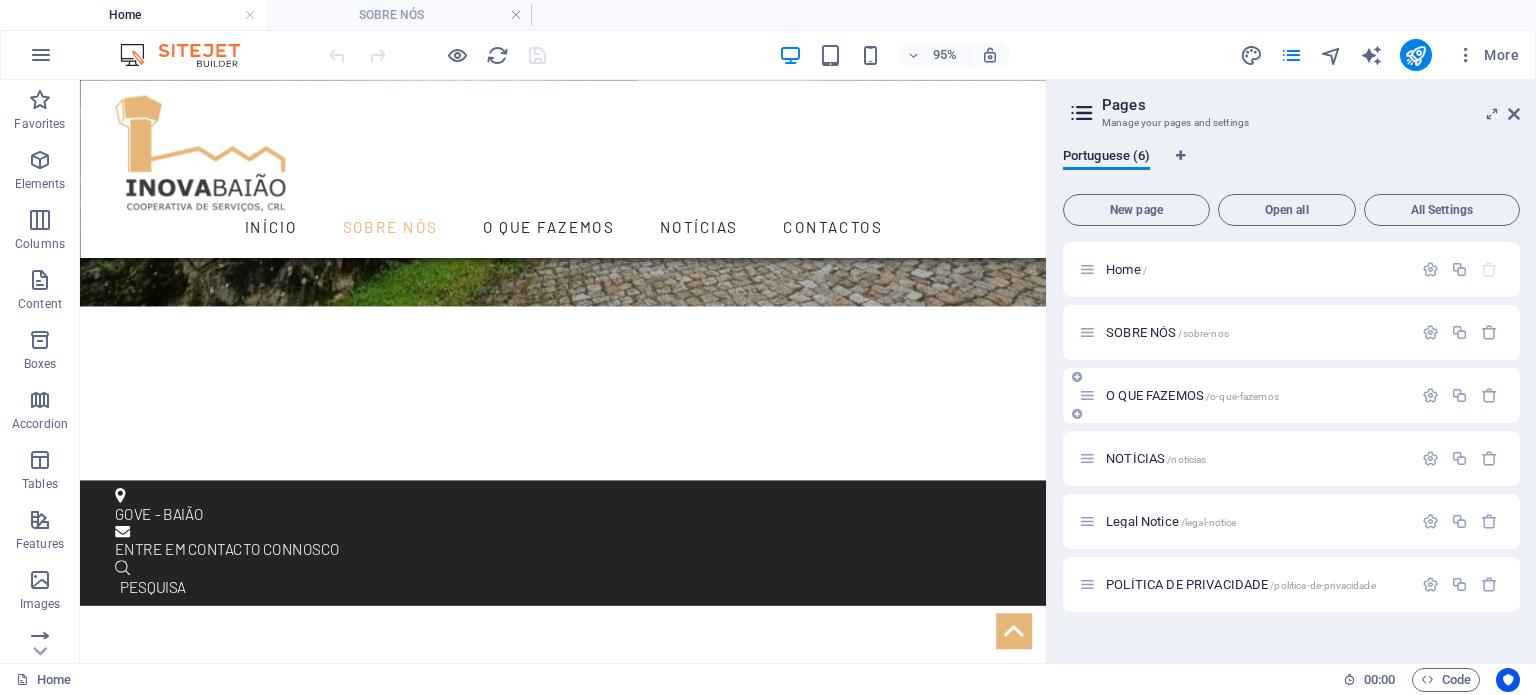 click on "O QUE FAZEMOS /o-que-fazemos" at bounding box center [1245, 395] 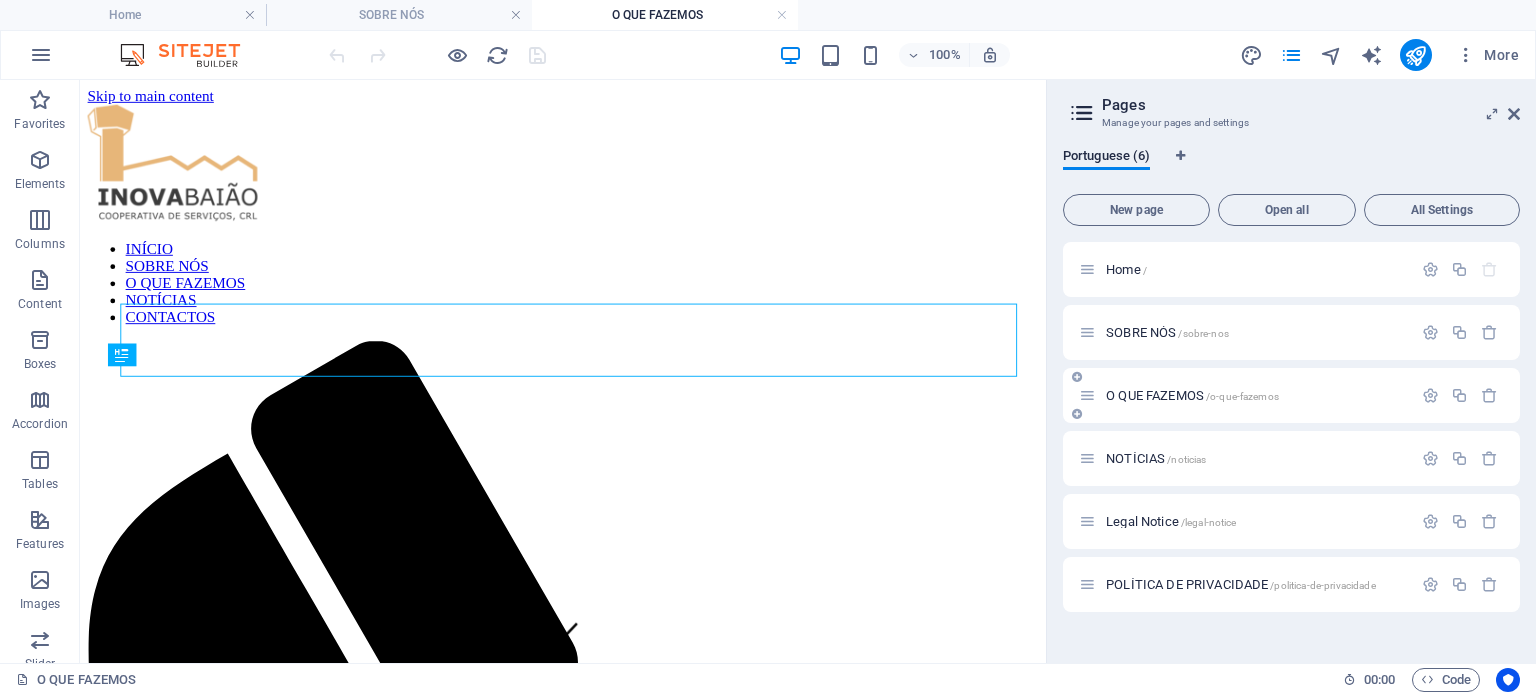 scroll, scrollTop: 0, scrollLeft: 0, axis: both 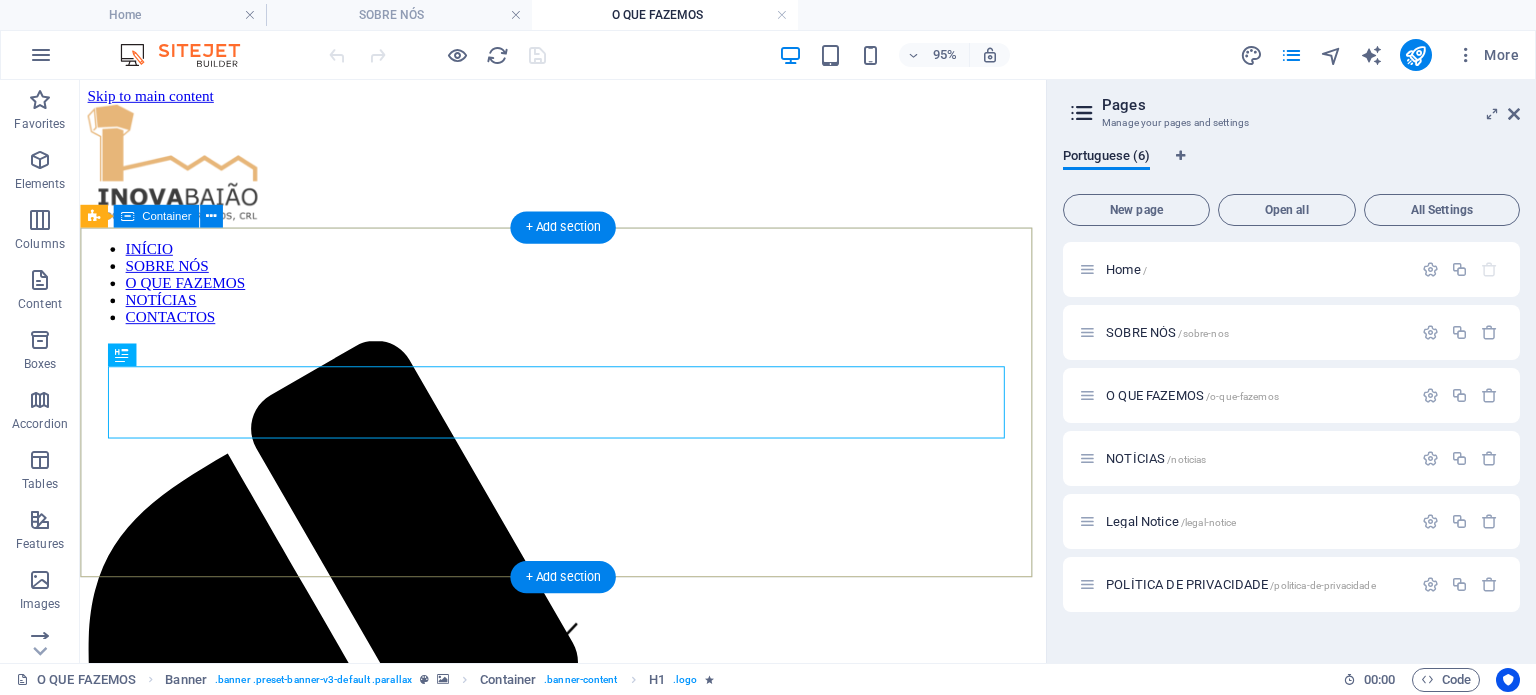 click on "INÍCIO SOBRE NÓS O QUE FAZEMOS NOTÍCIAS CONTACTOS" at bounding box center (588, 895) 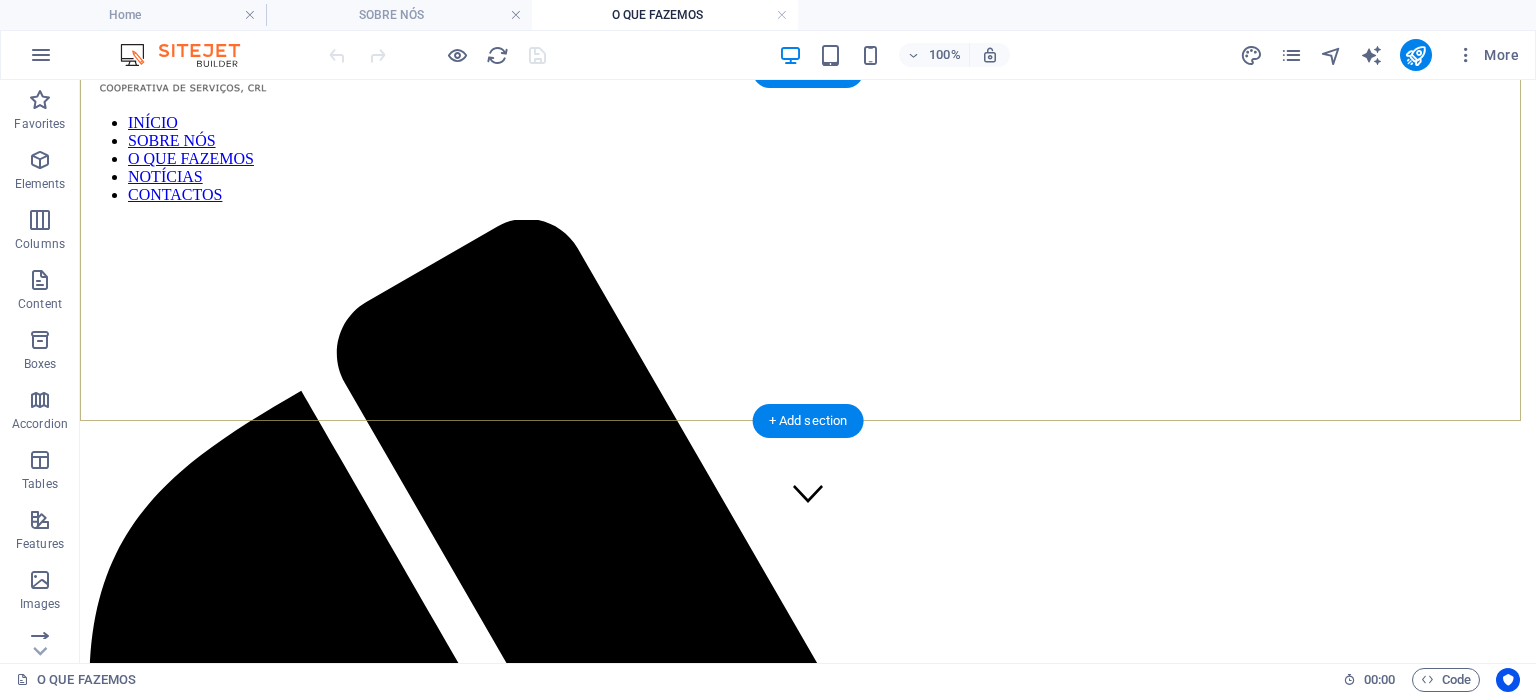 scroll, scrollTop: 133, scrollLeft: 0, axis: vertical 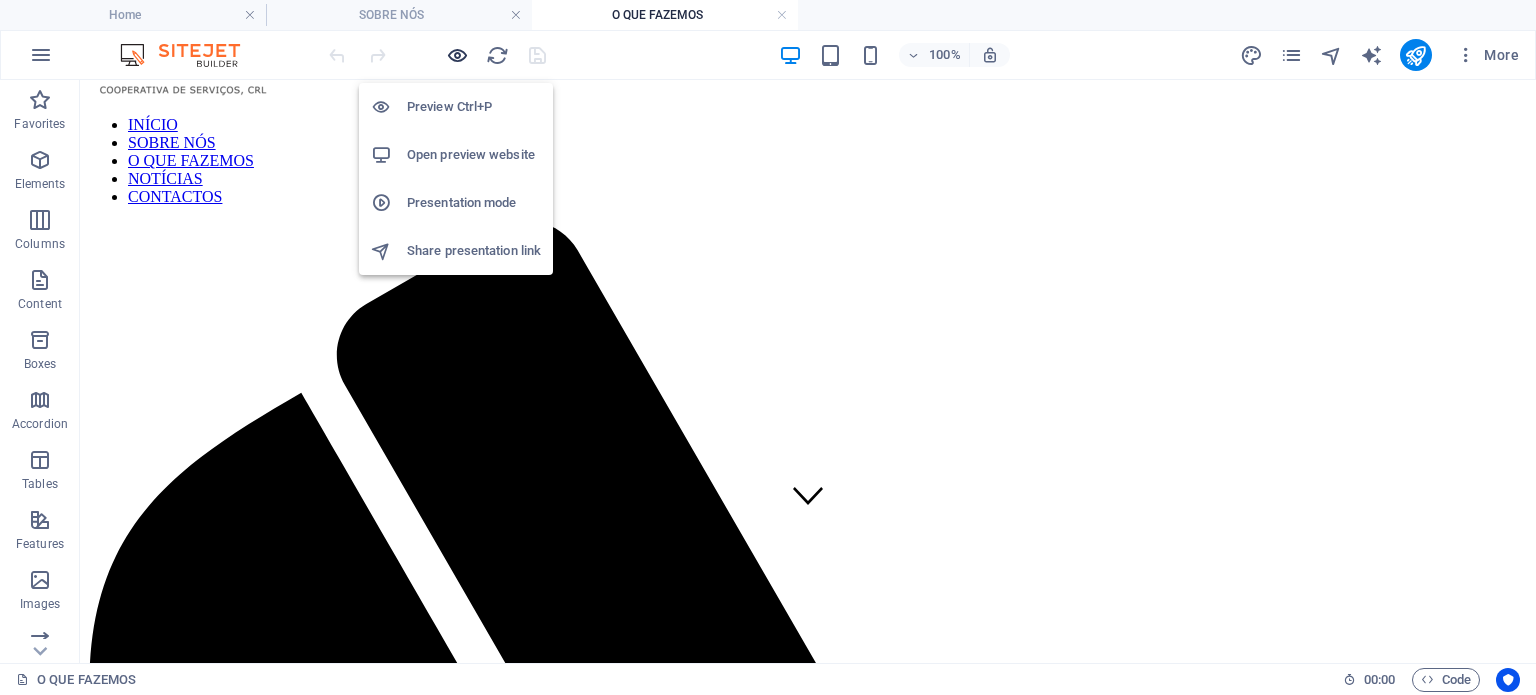 click at bounding box center [457, 55] 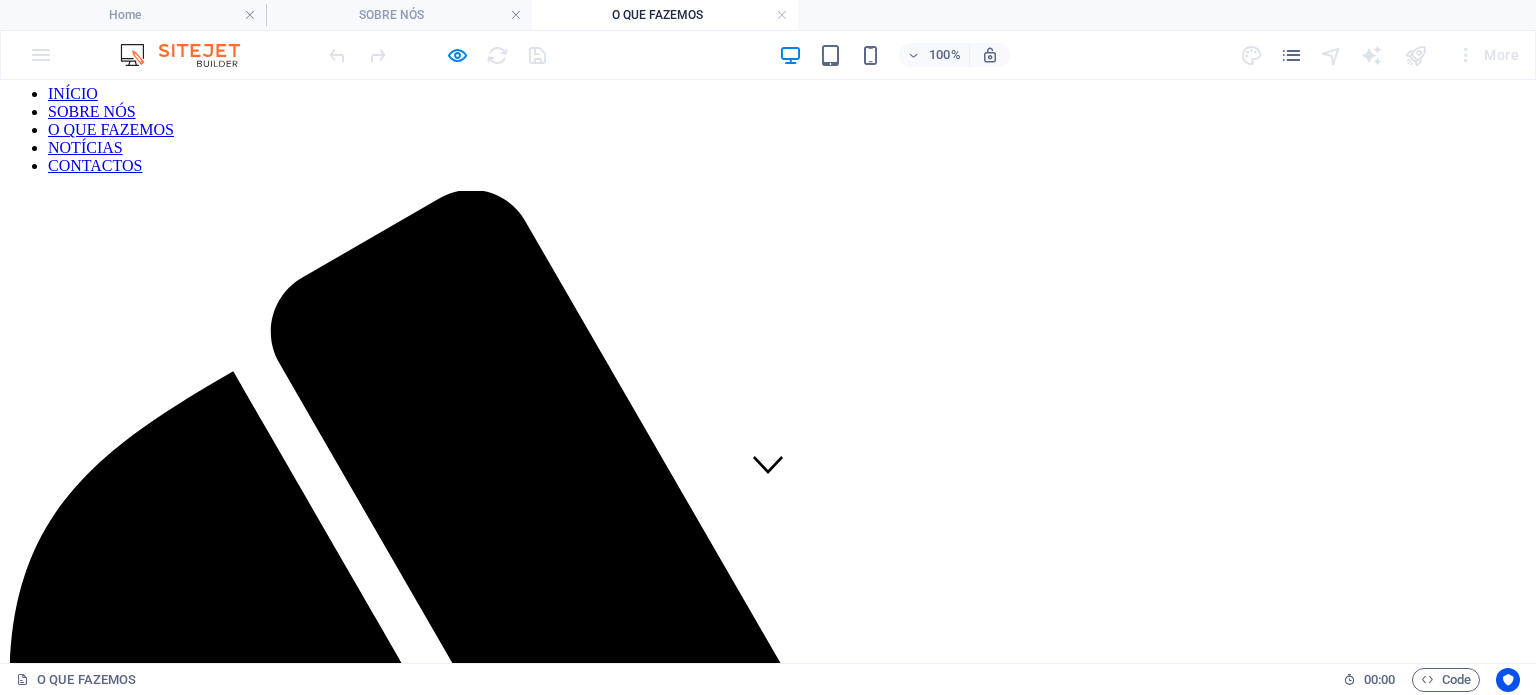 scroll, scrollTop: 166, scrollLeft: 0, axis: vertical 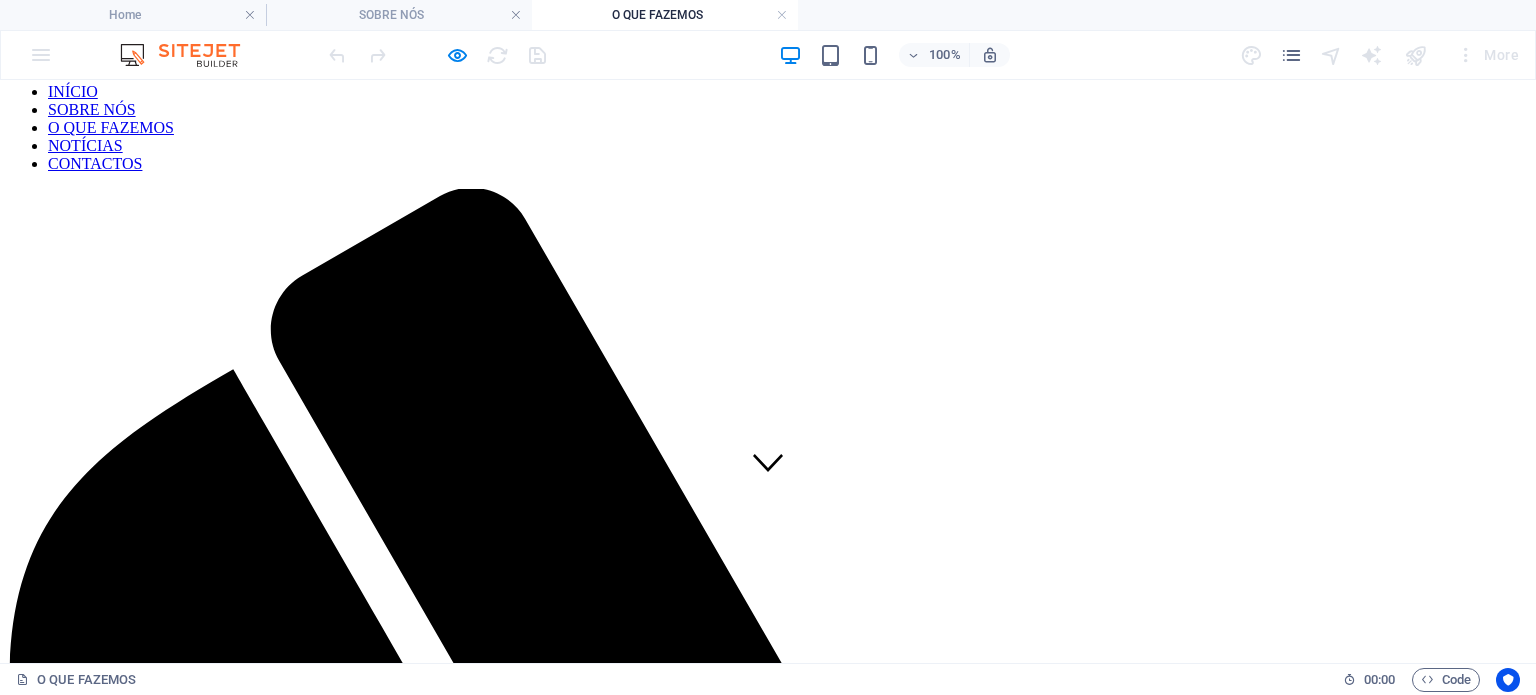 click on "O QUE FAZEMOS 00 : 00 Code" at bounding box center (768, 679) 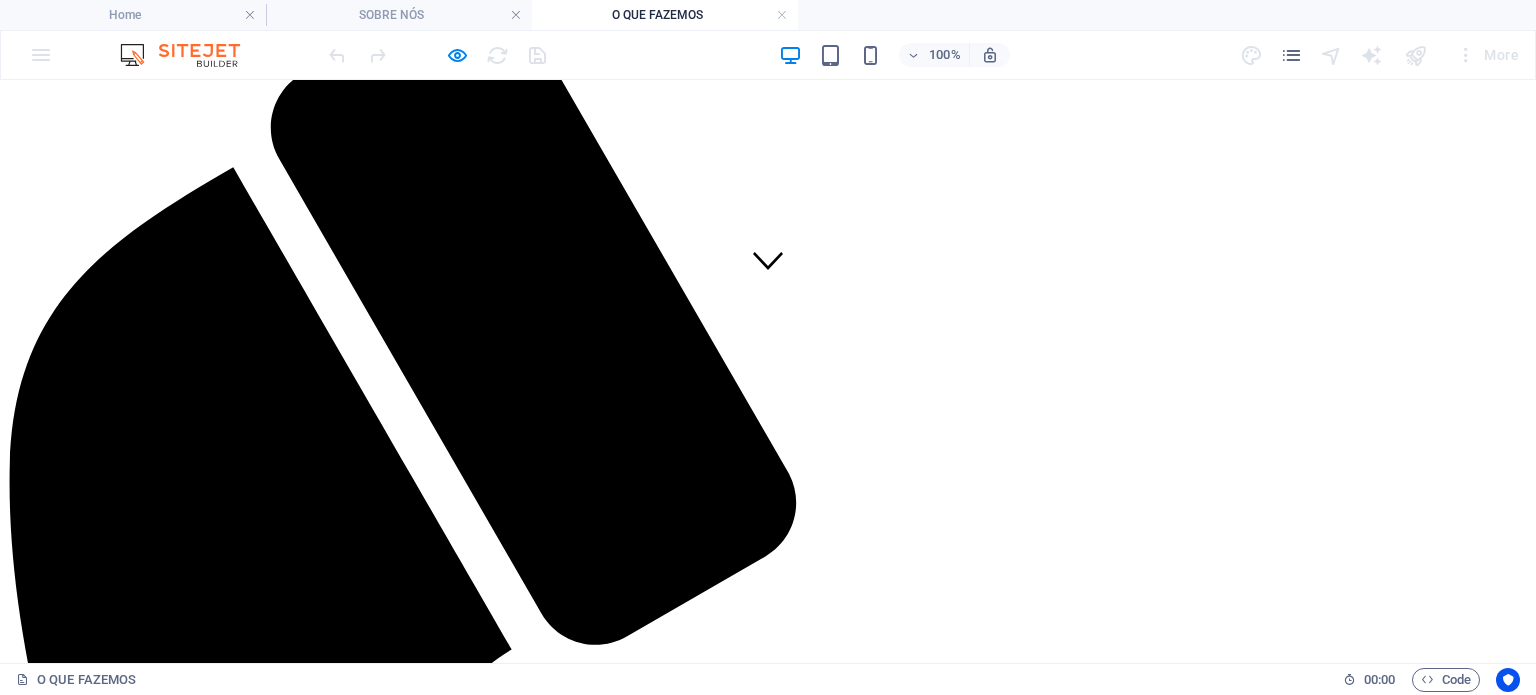 scroll, scrollTop: 366, scrollLeft: 0, axis: vertical 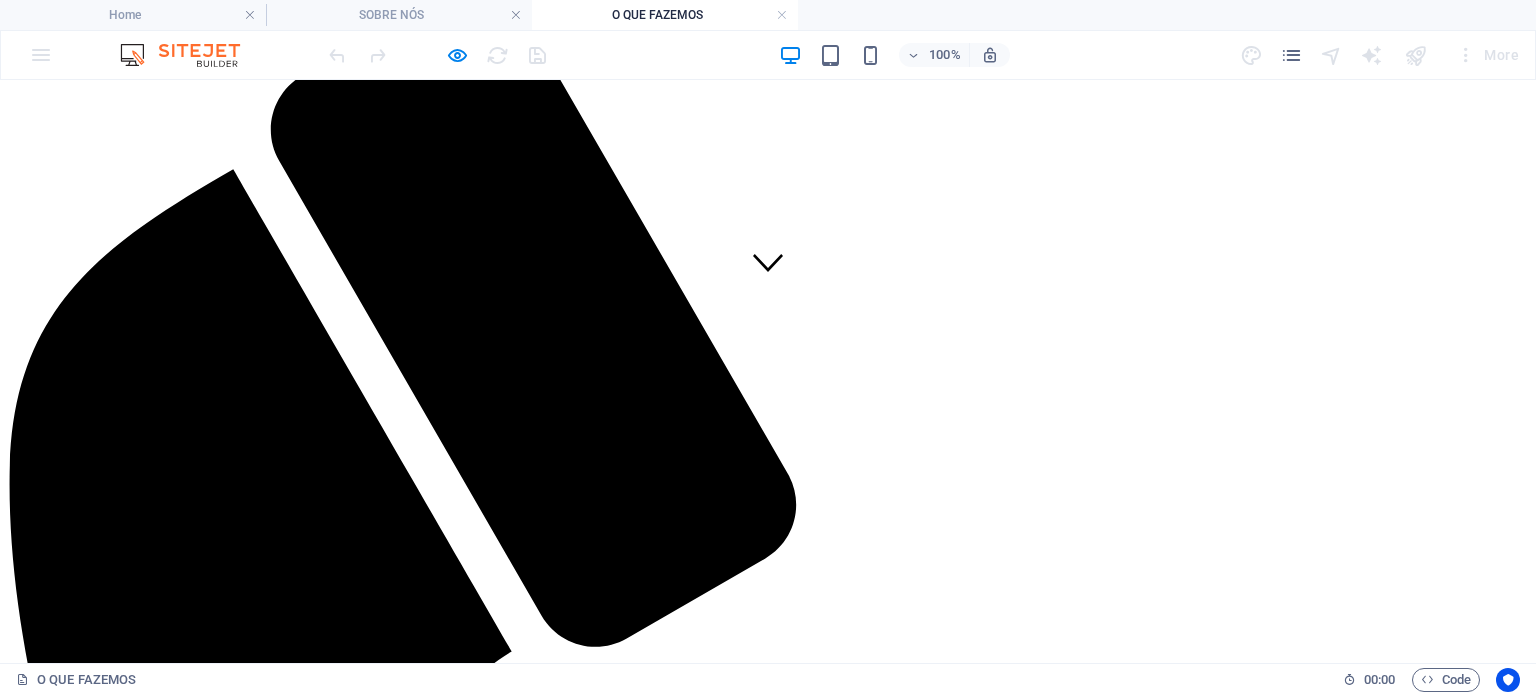 click on "a inovabaião Na INOVABAIÃO, disponibilizamos um conjunto de serviços pensados para facilitar e modernizar a atividade agrícola. A Cooperativa apoia a produção, transformação e divulgação de produtos locais de qualidade. Em Atualização ...   entre em contacto connosco" at bounding box center [768, 2699] 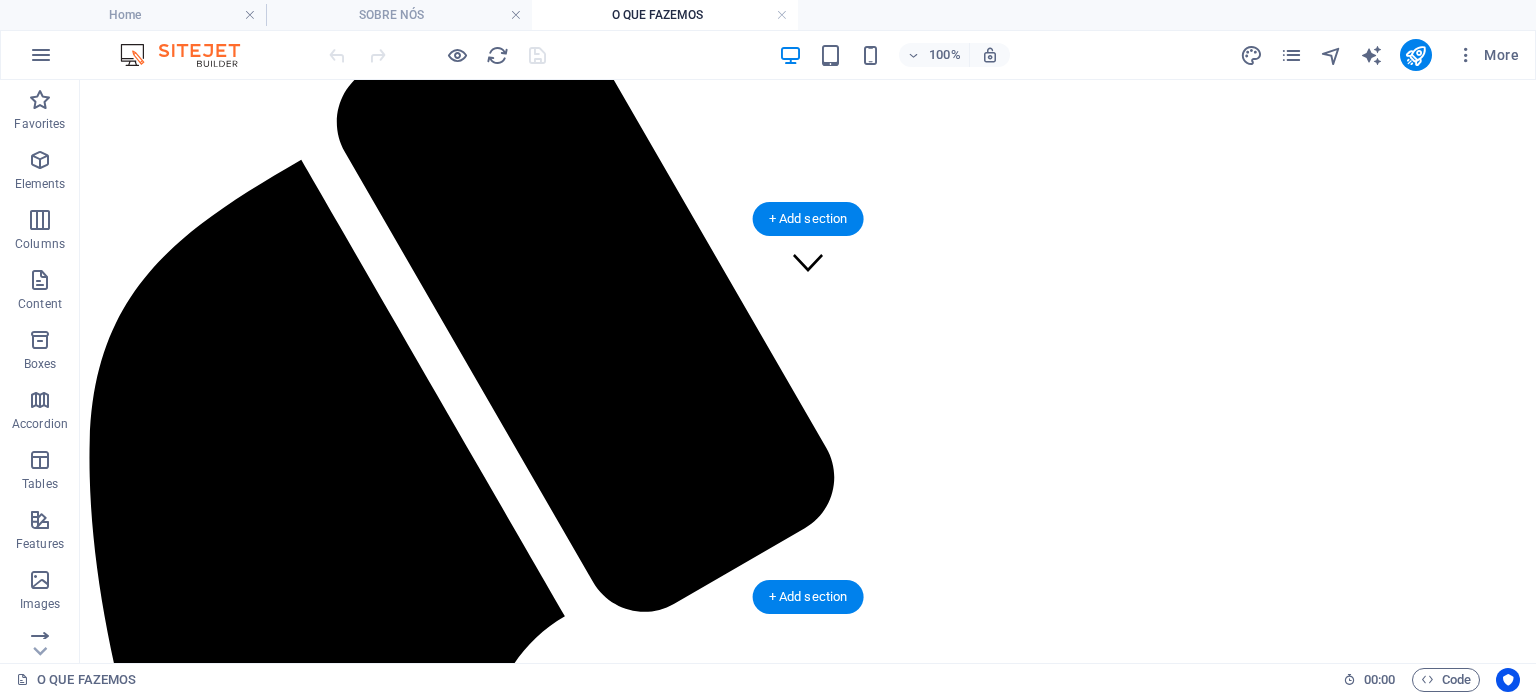 click on "a inovabaião" at bounding box center (808, 2482) 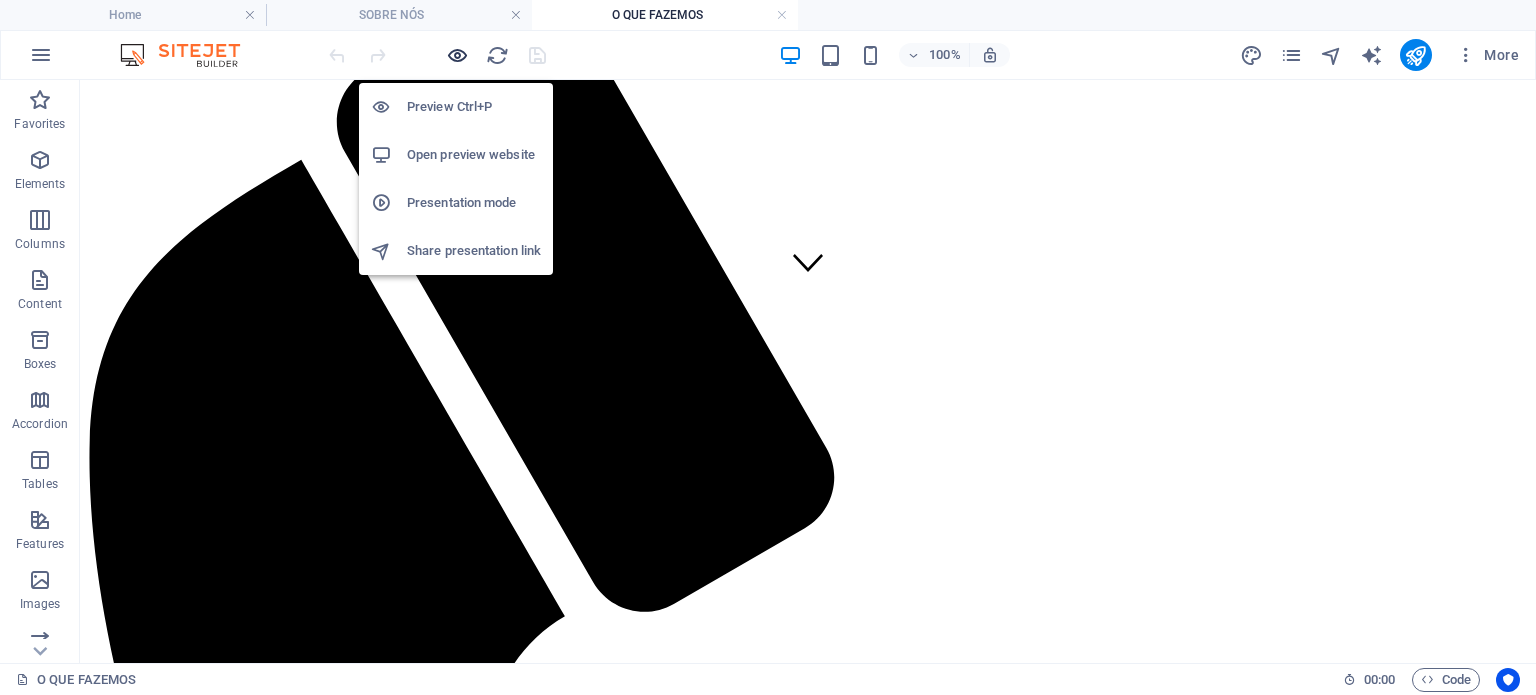 click at bounding box center (457, 55) 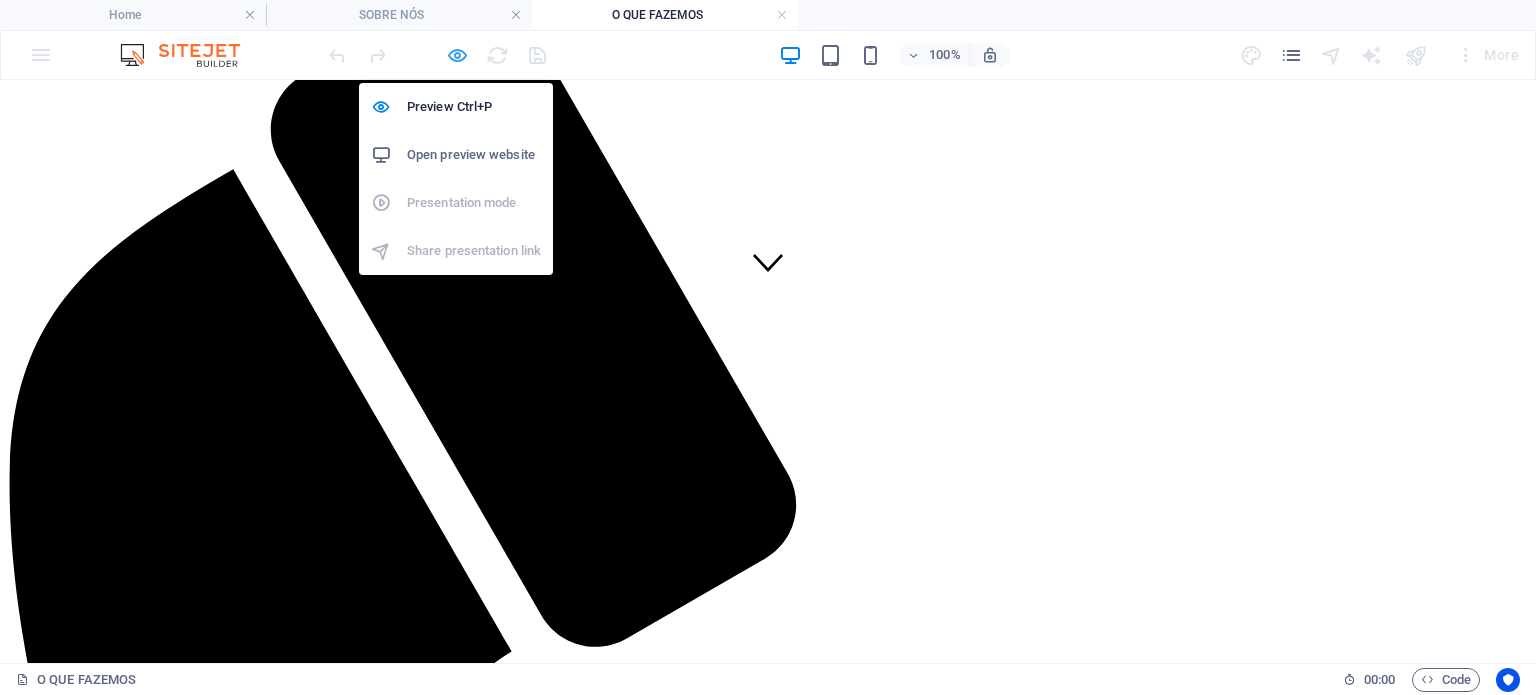 click at bounding box center (457, 55) 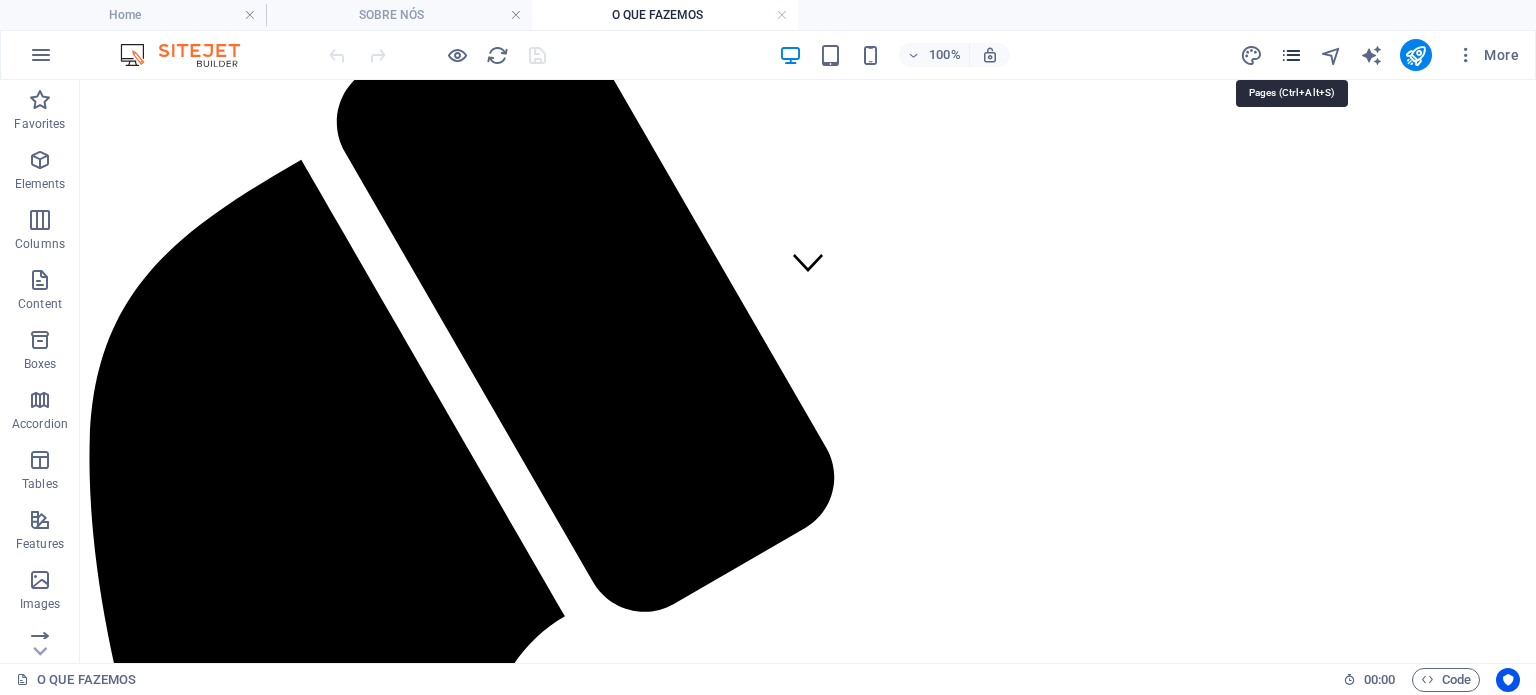 click at bounding box center [1291, 55] 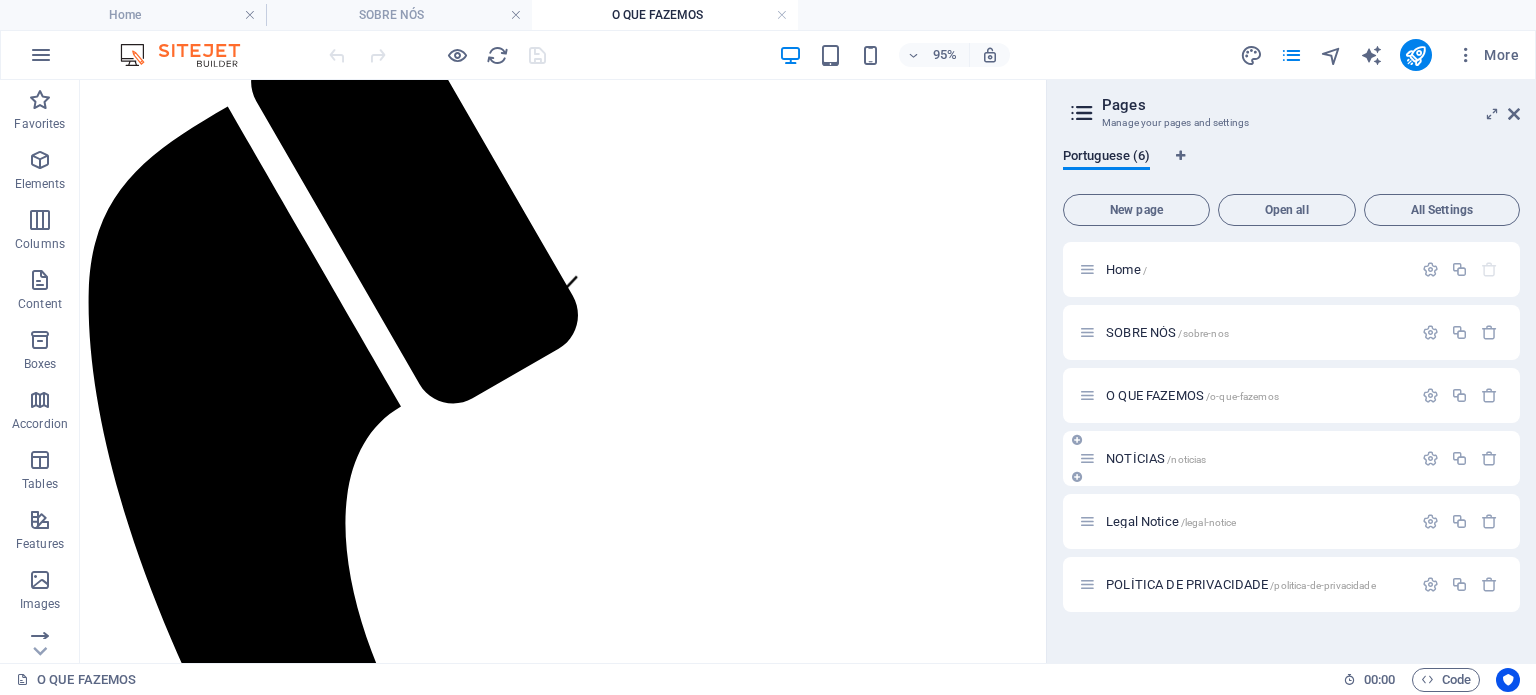 click on "NOTÍCIAS /noticias" at bounding box center [1256, 458] 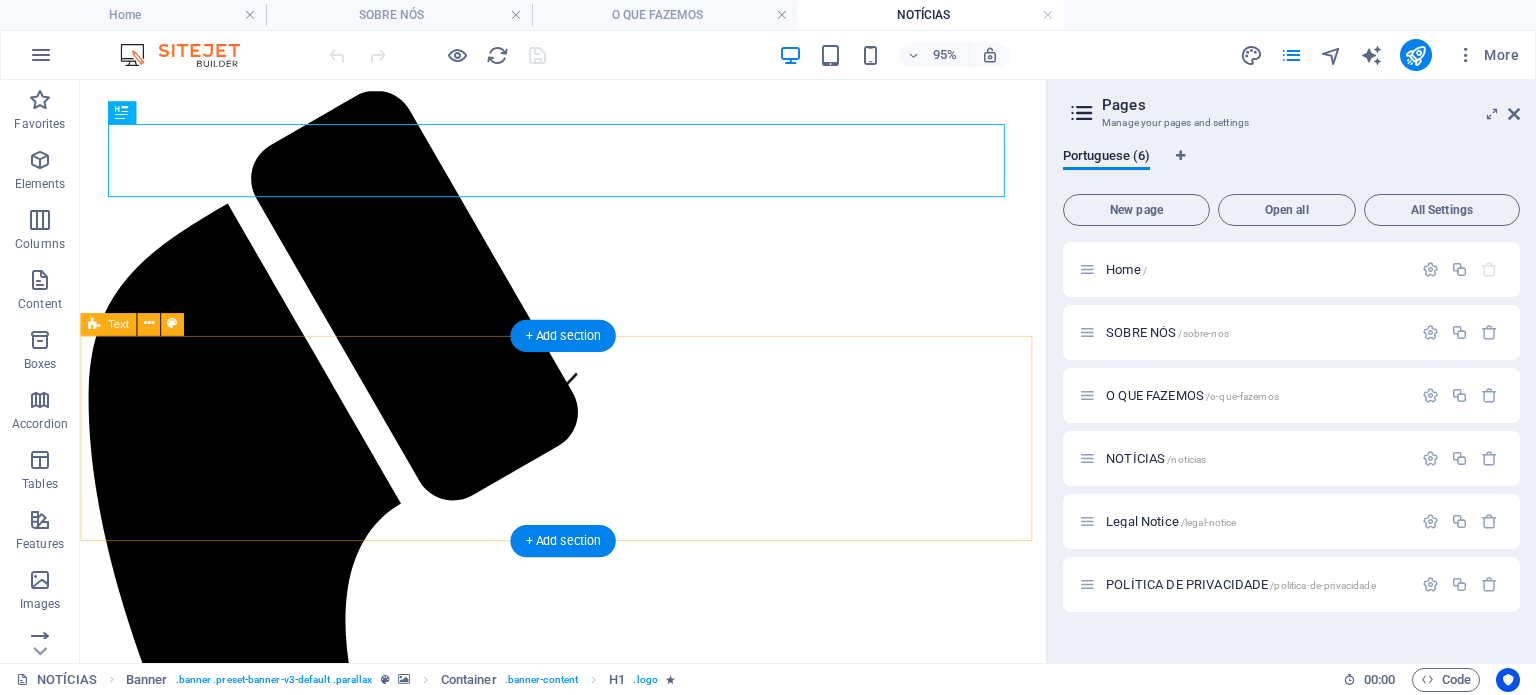 scroll, scrollTop: 266, scrollLeft: 0, axis: vertical 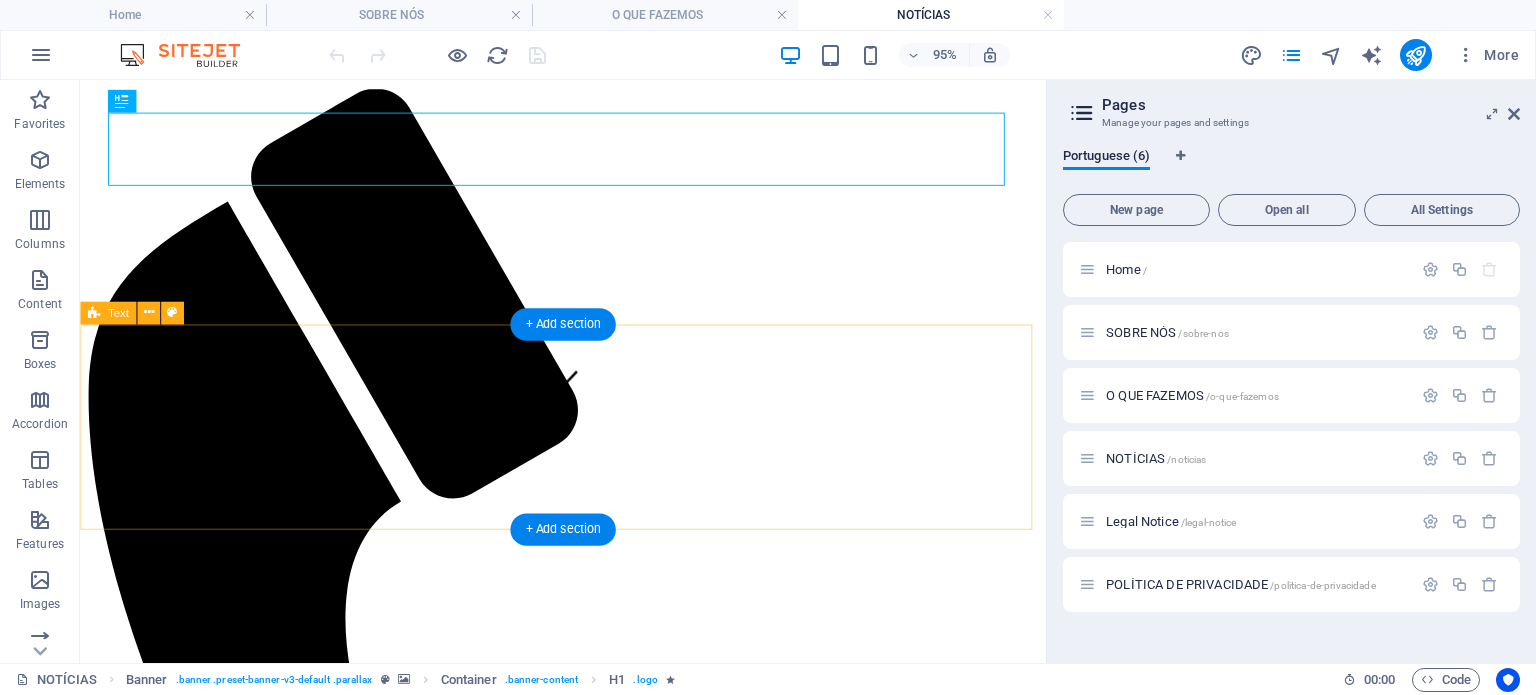 click on "Em Atualização ..." at bounding box center [588, 2023] 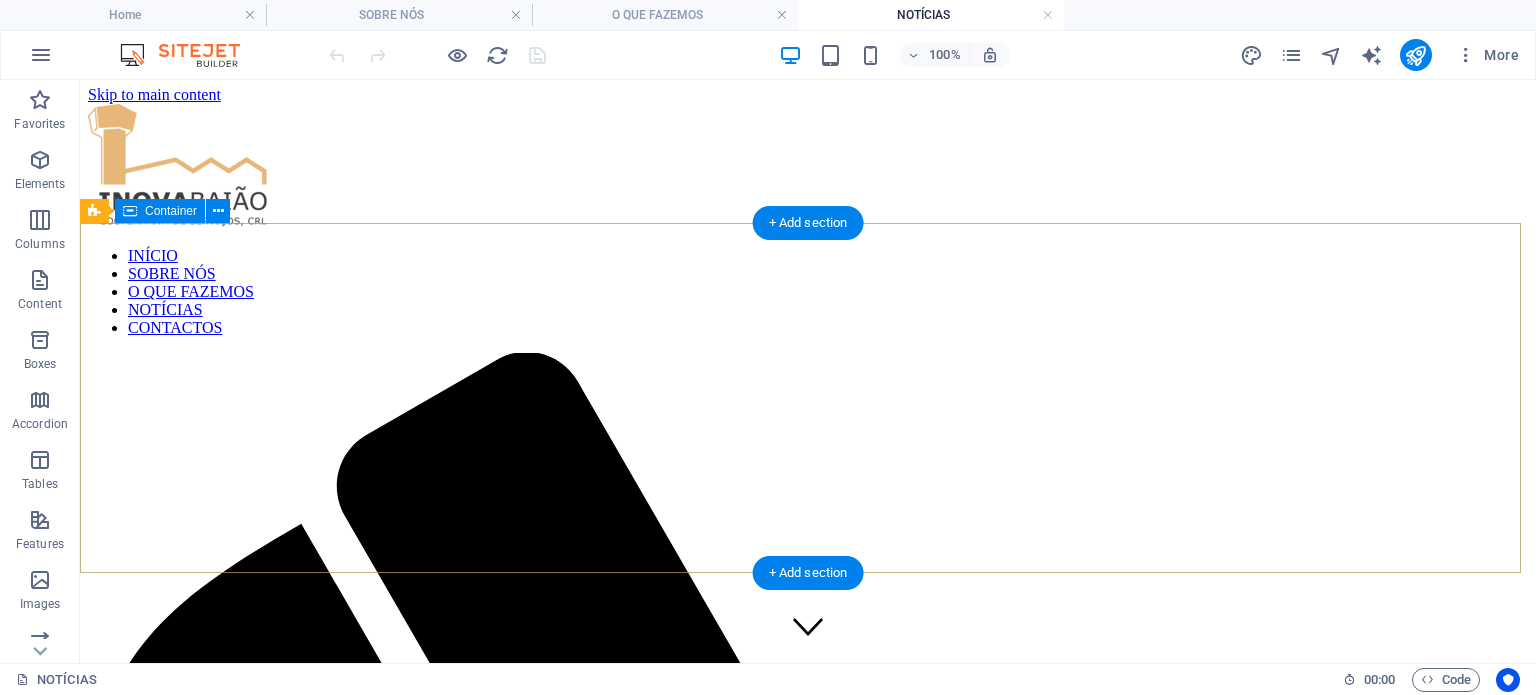 scroll, scrollTop: 0, scrollLeft: 0, axis: both 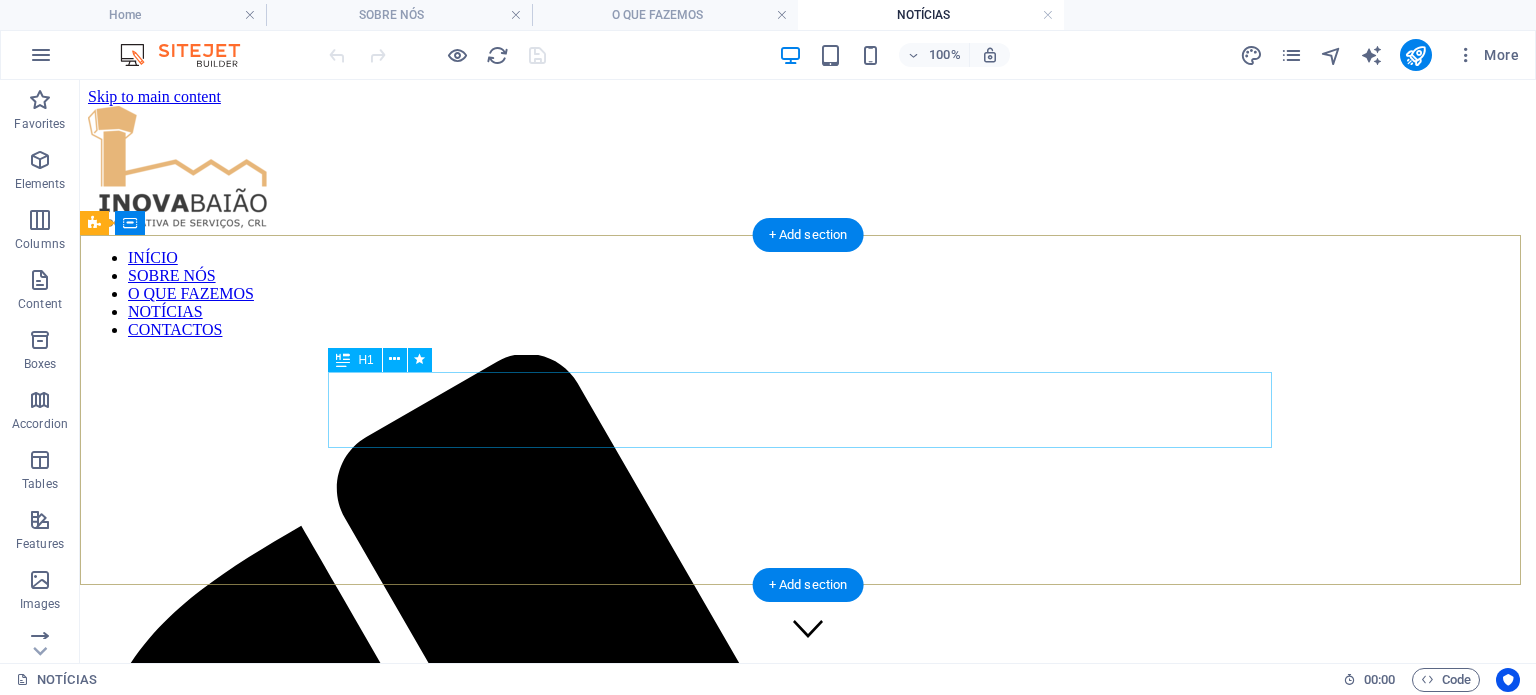 click on "NOTÍCIAS" at bounding box center [808, 2774] 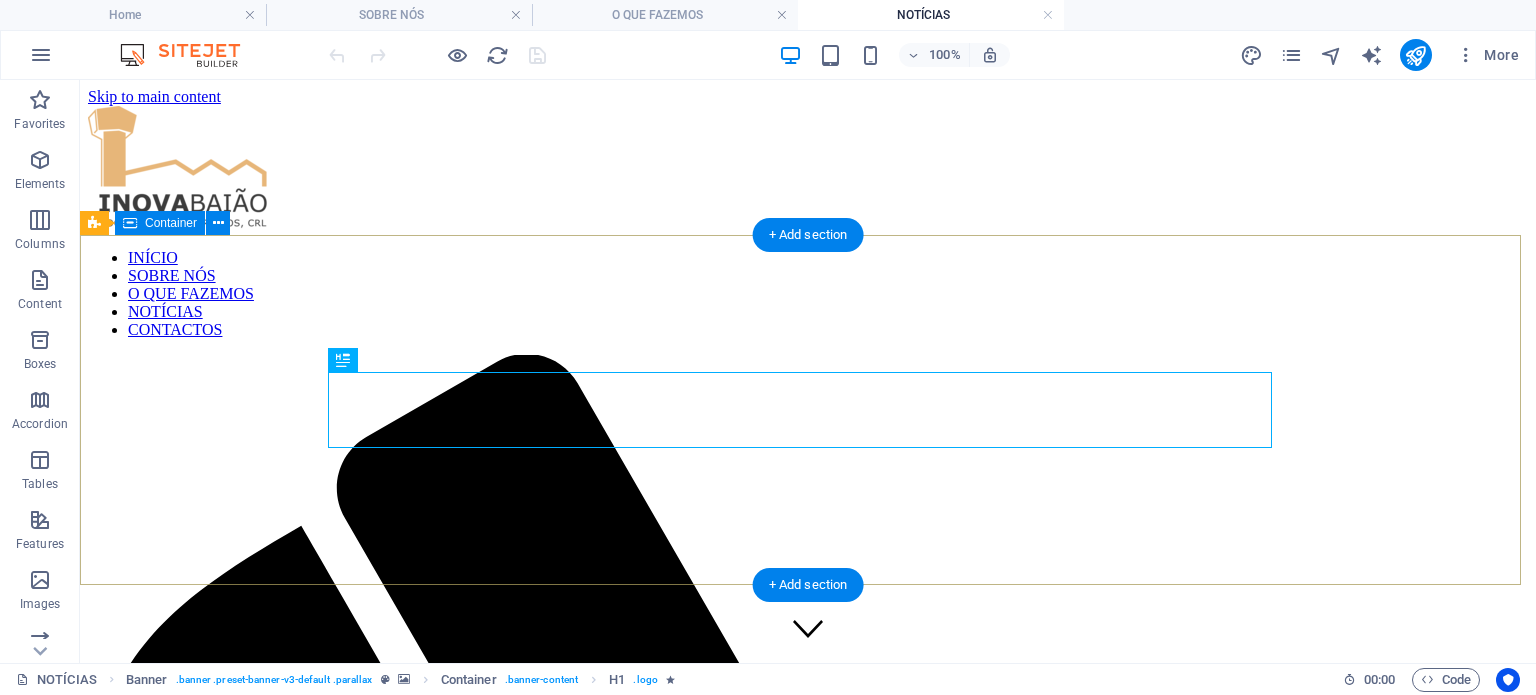 click on "NOTÍCIAS" at bounding box center (808, 2775) 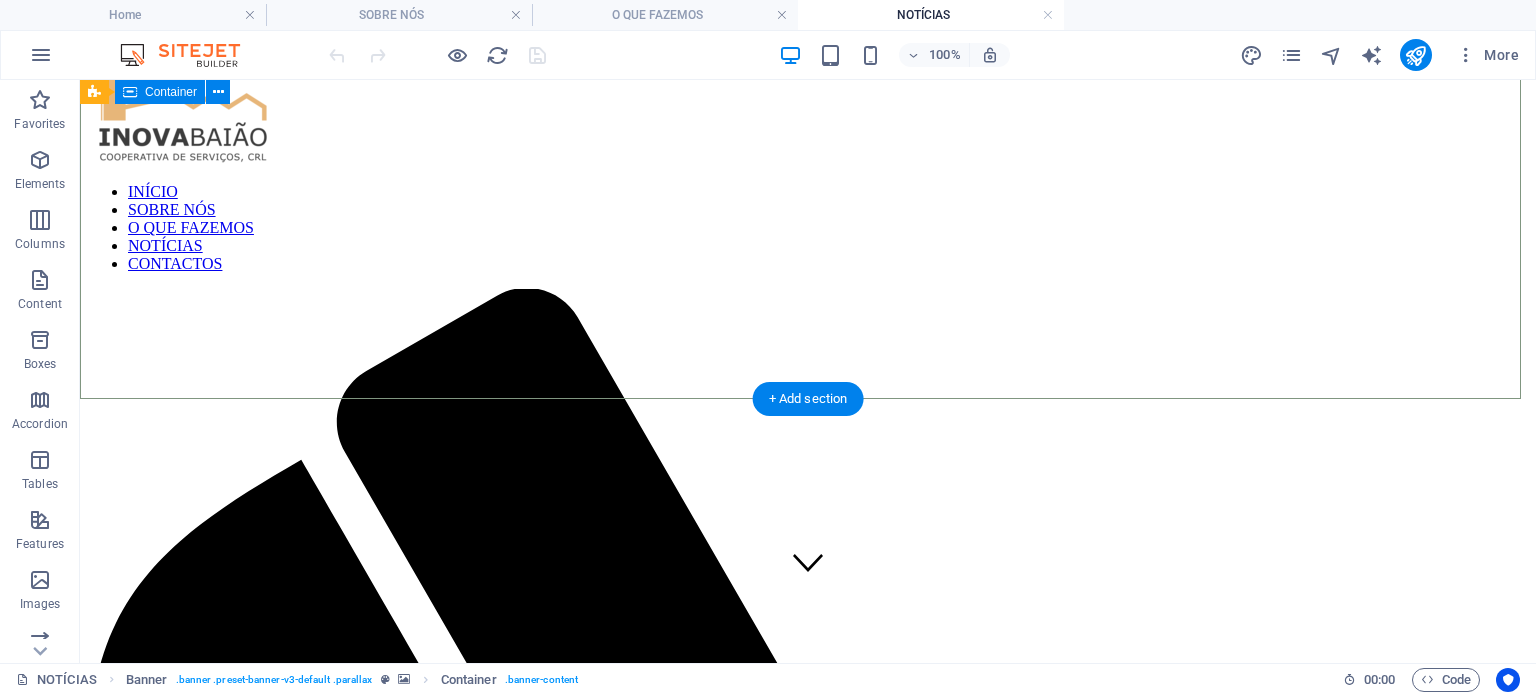 scroll, scrollTop: 0, scrollLeft: 0, axis: both 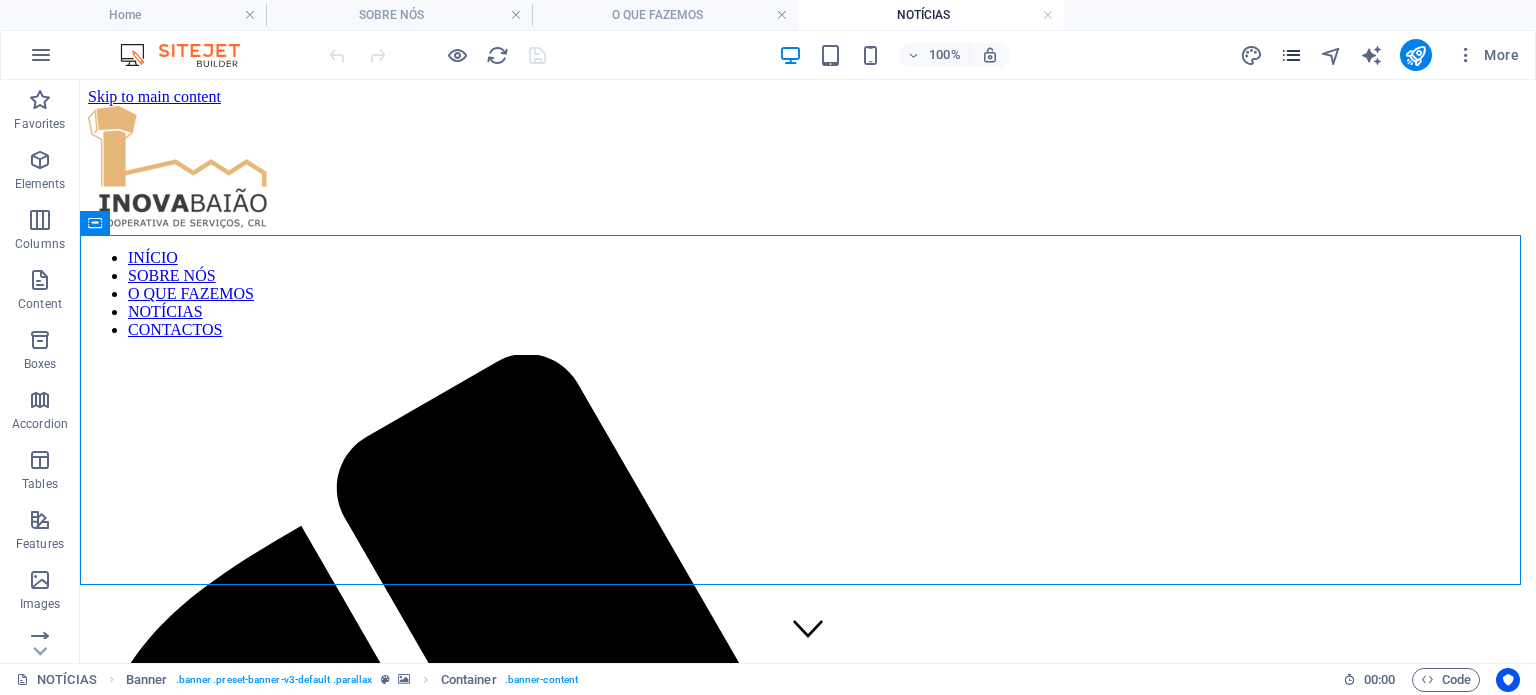 click at bounding box center [1291, 55] 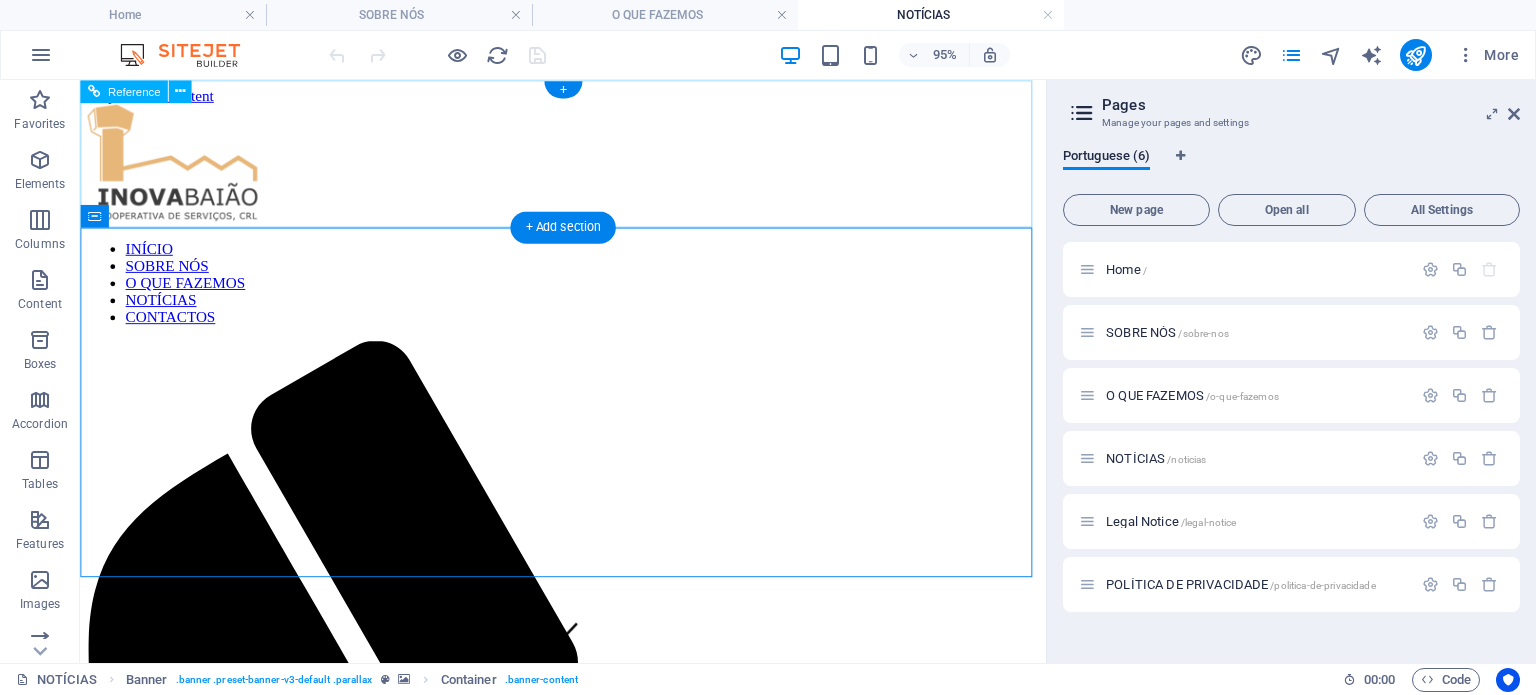 click on "INÍCIO SOBRE NÓS O QUE FAZEMOS NOTÍCIAS CONTACTOS" at bounding box center (588, 895) 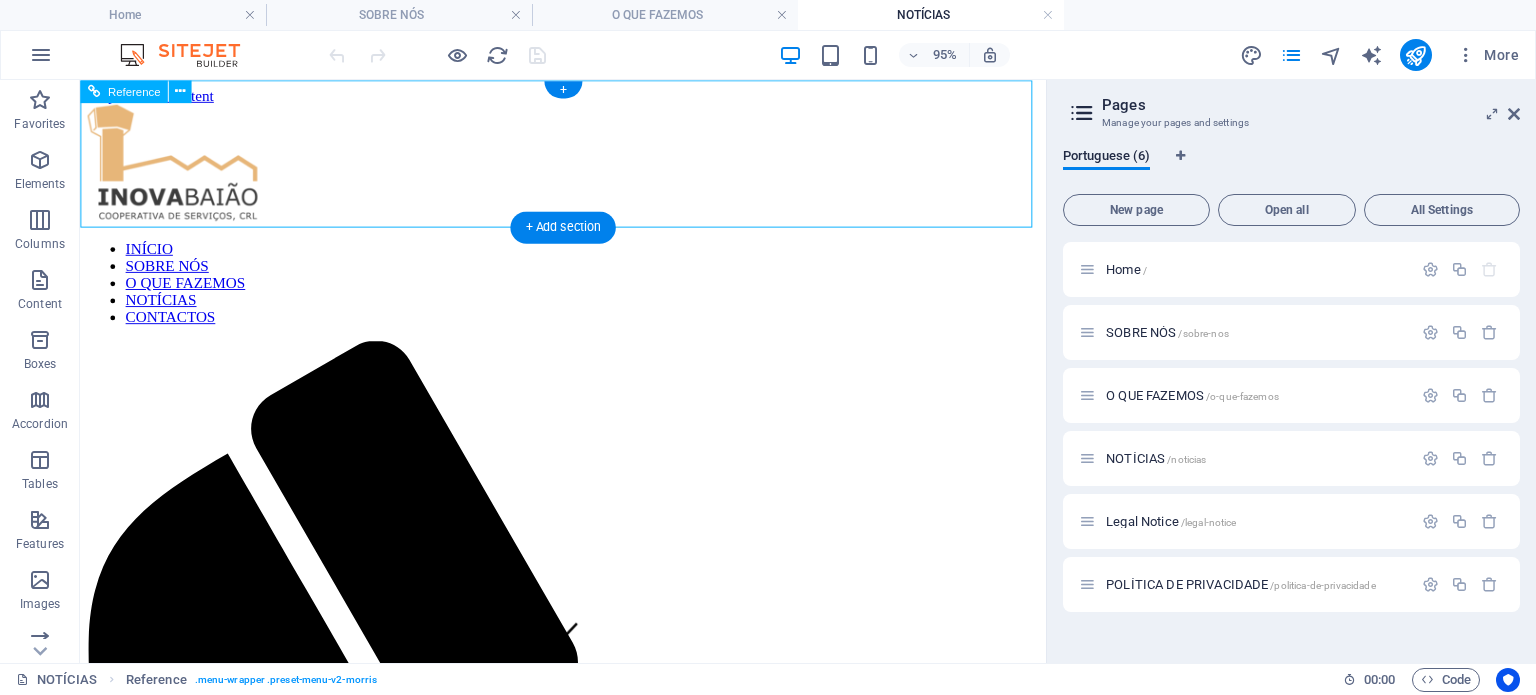 click on "INÍCIO SOBRE NÓS O QUE FAZEMOS NOTÍCIAS CONTACTOS" at bounding box center [588, 895] 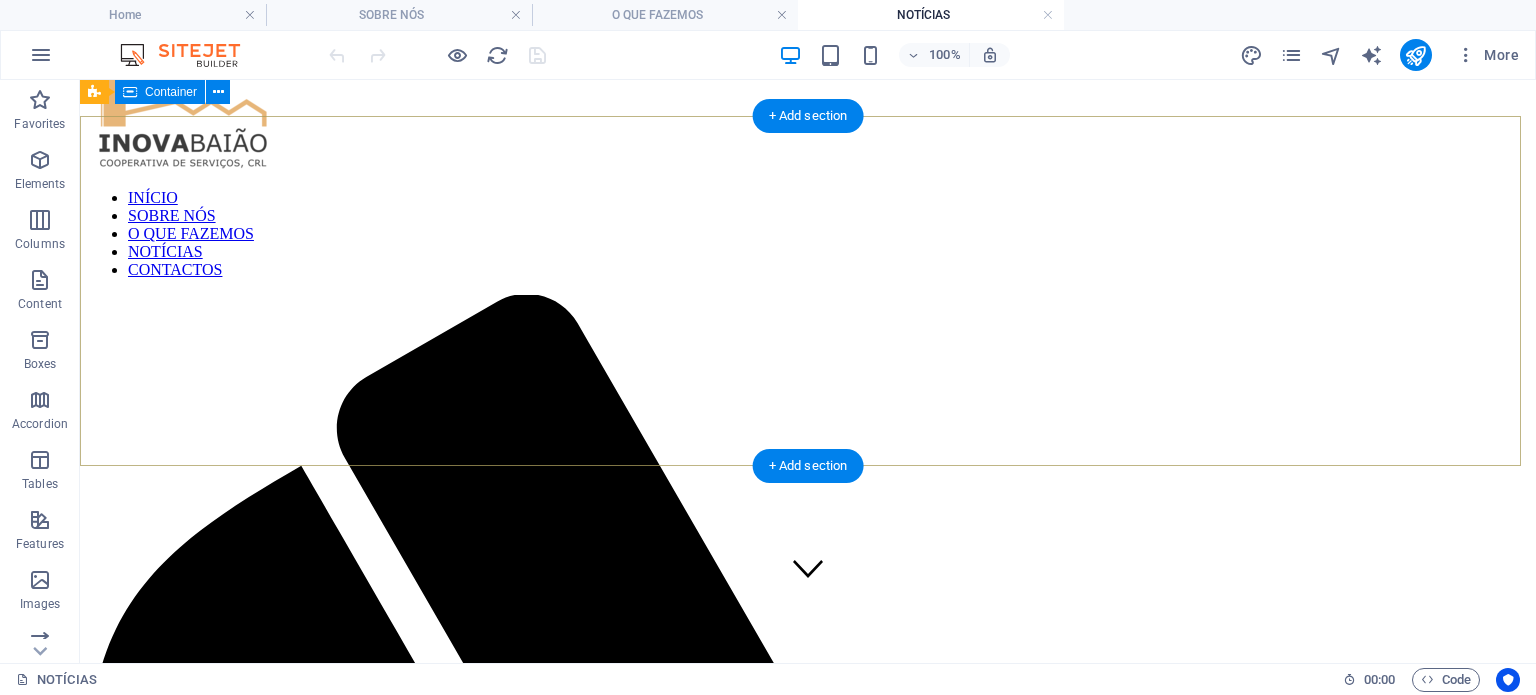 scroll, scrollTop: 33, scrollLeft: 0, axis: vertical 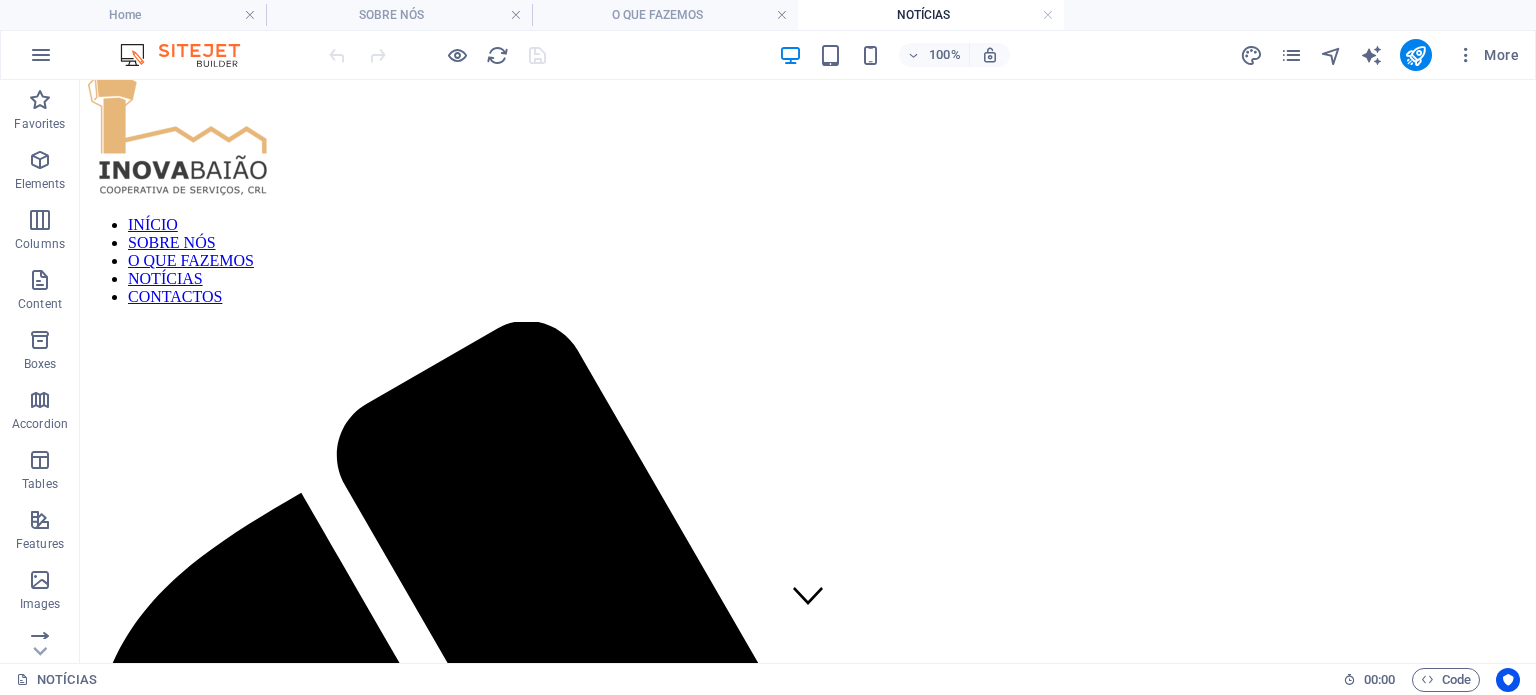 click at bounding box center [437, 55] 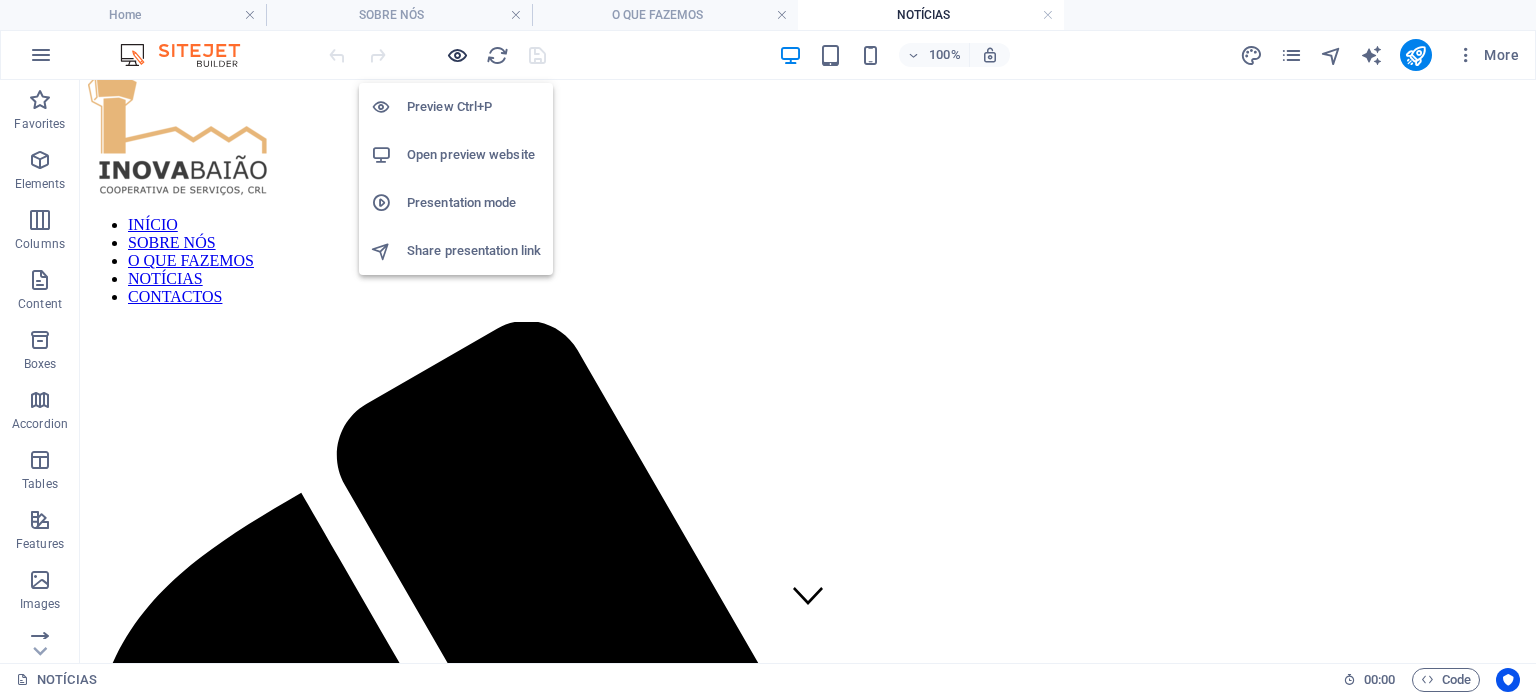 click at bounding box center (457, 55) 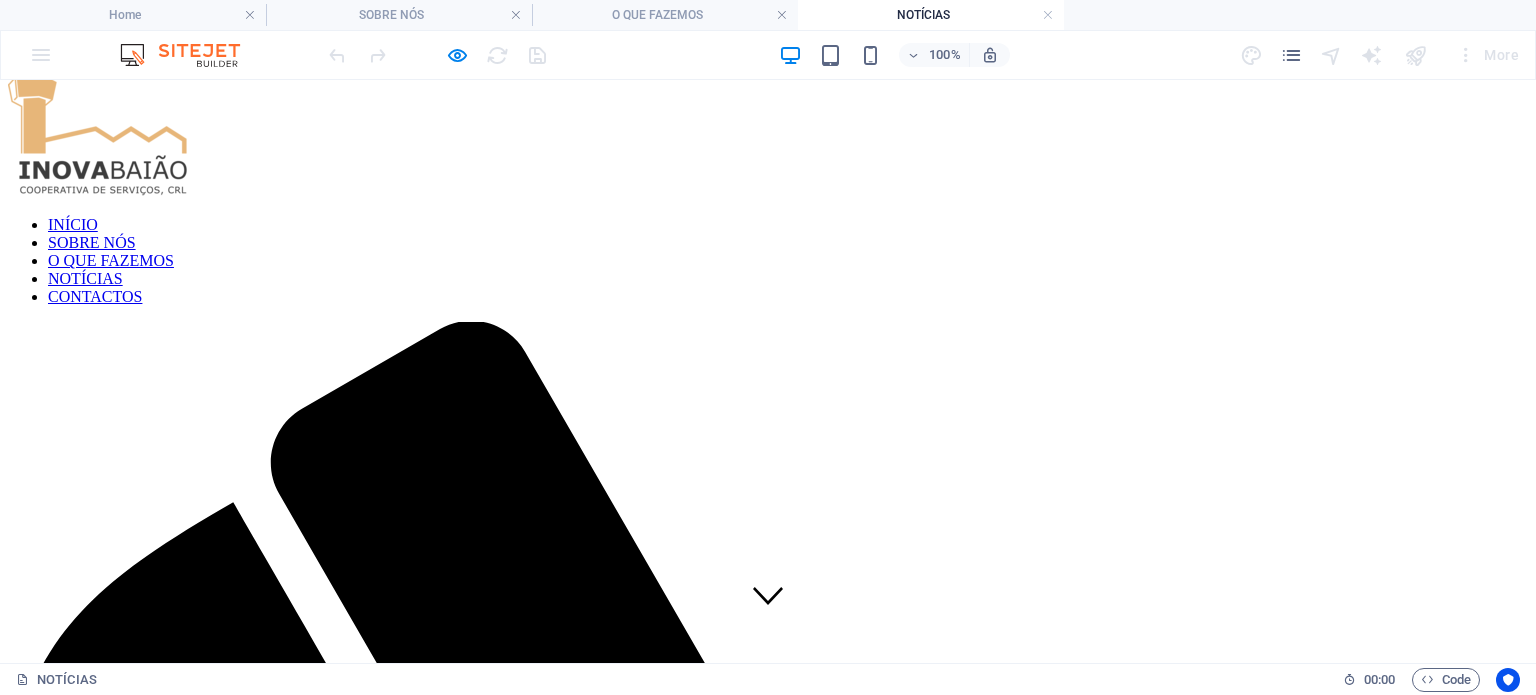 click on "Em Atualização ..." at bounding box center (768, 2921) 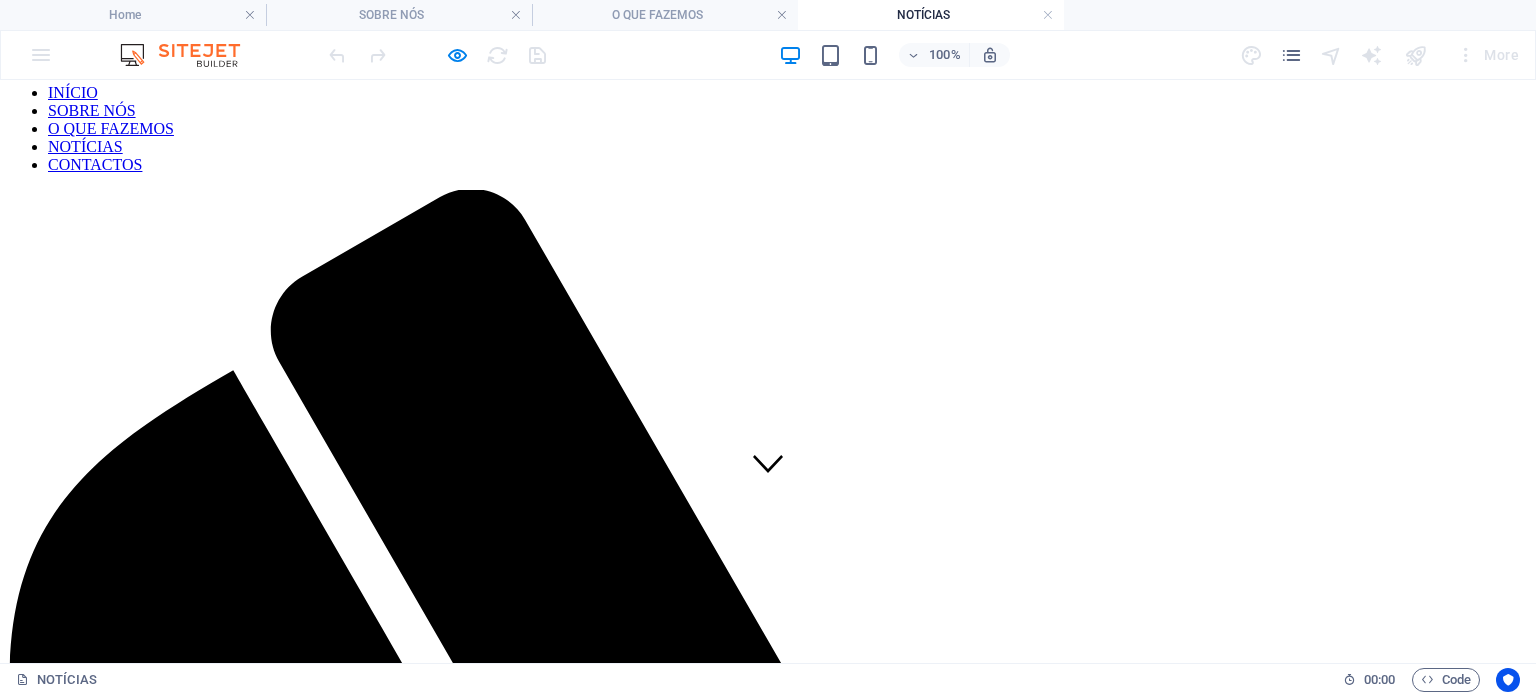 scroll, scrollTop: 0, scrollLeft: 0, axis: both 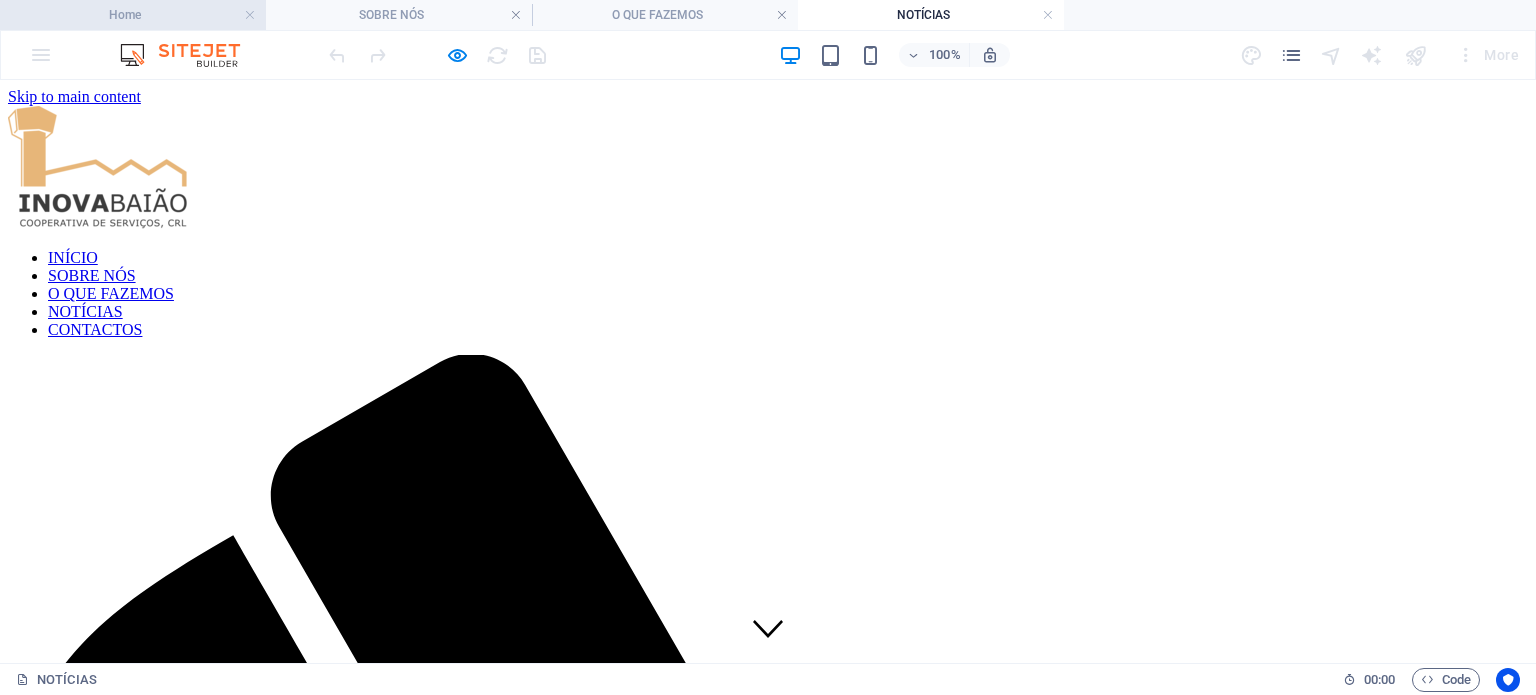 click on "Home" at bounding box center [133, 15] 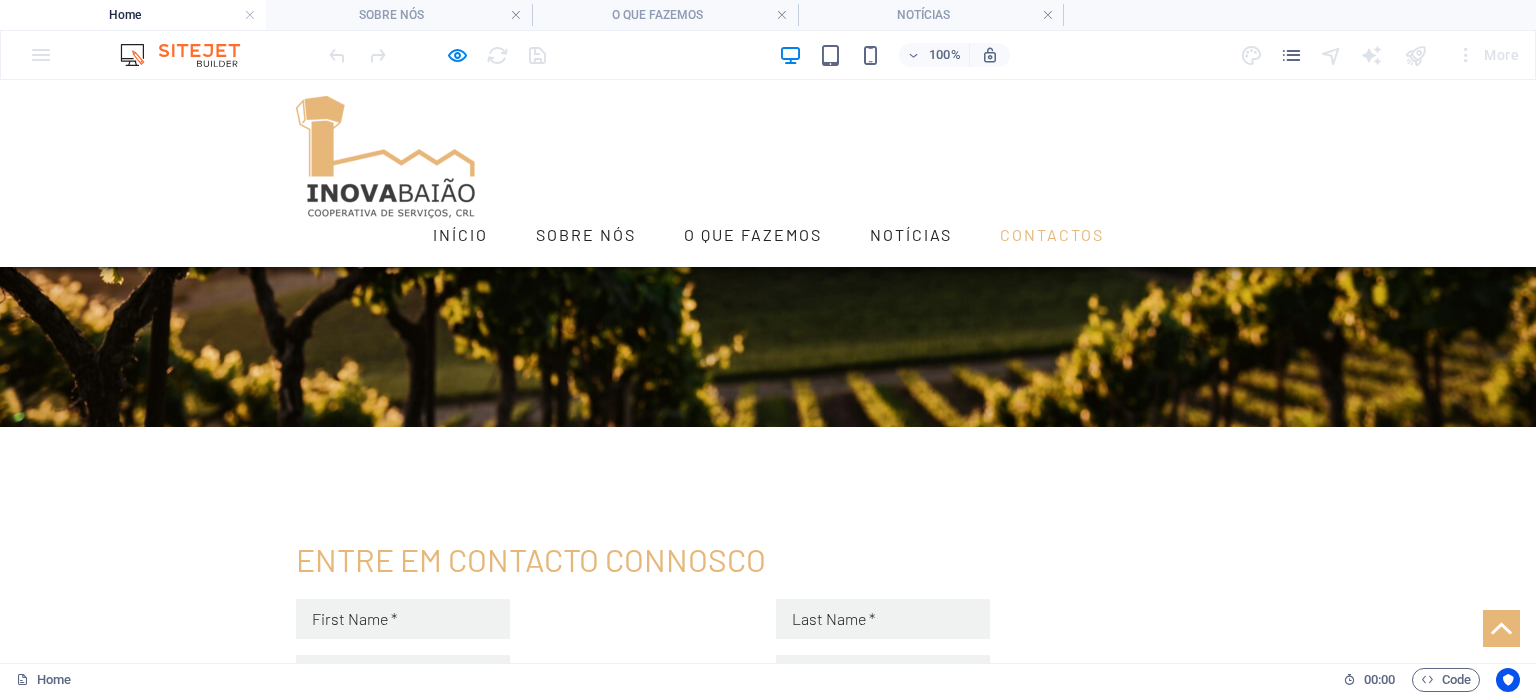 scroll, scrollTop: 1666, scrollLeft: 0, axis: vertical 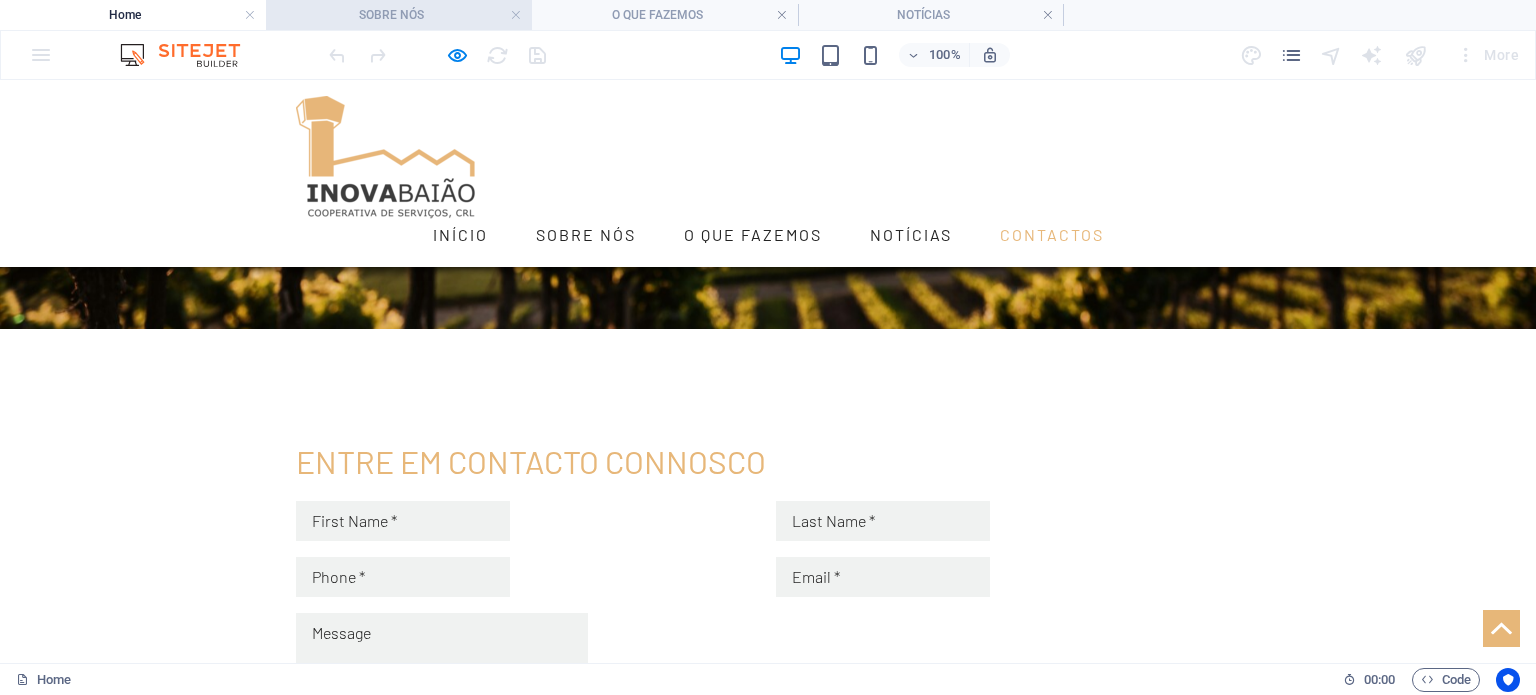 click on "SOBRE NÓS" at bounding box center (399, 15) 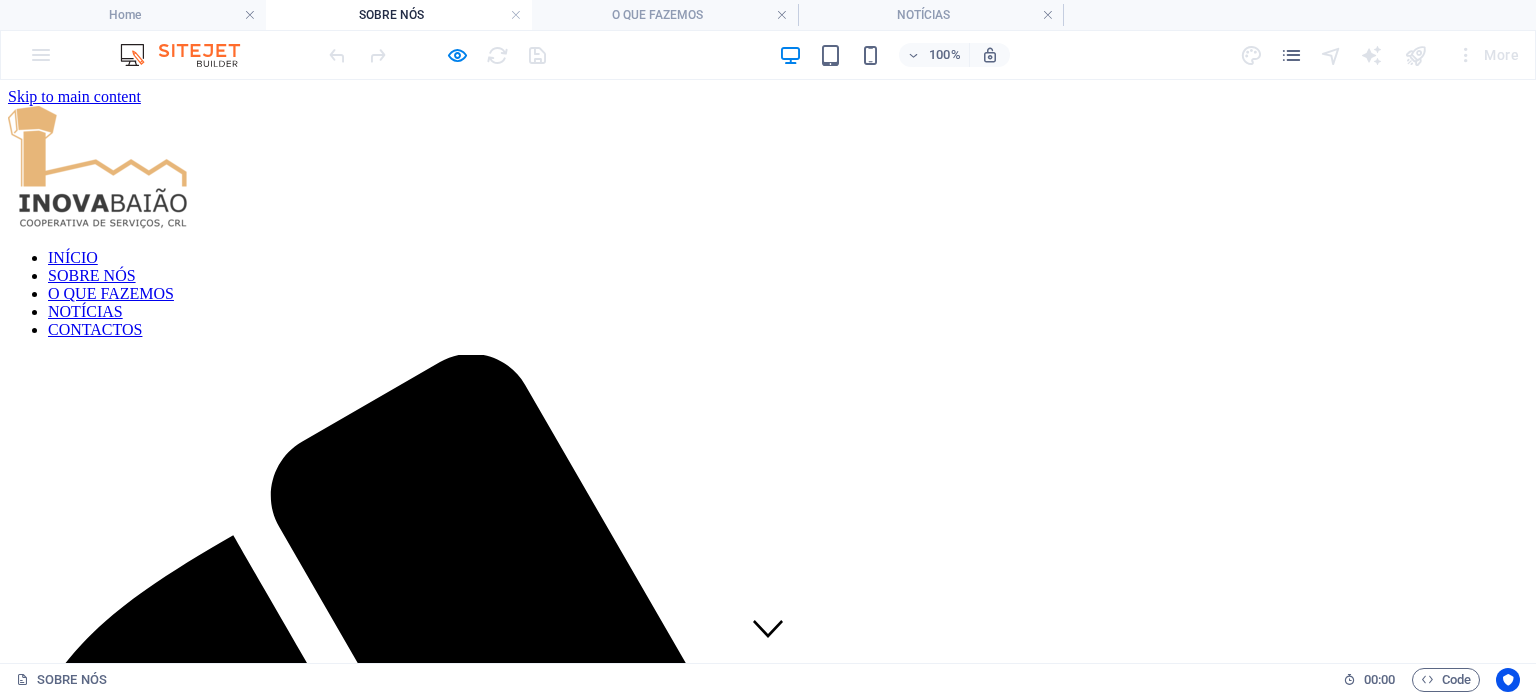 scroll, scrollTop: 0, scrollLeft: 0, axis: both 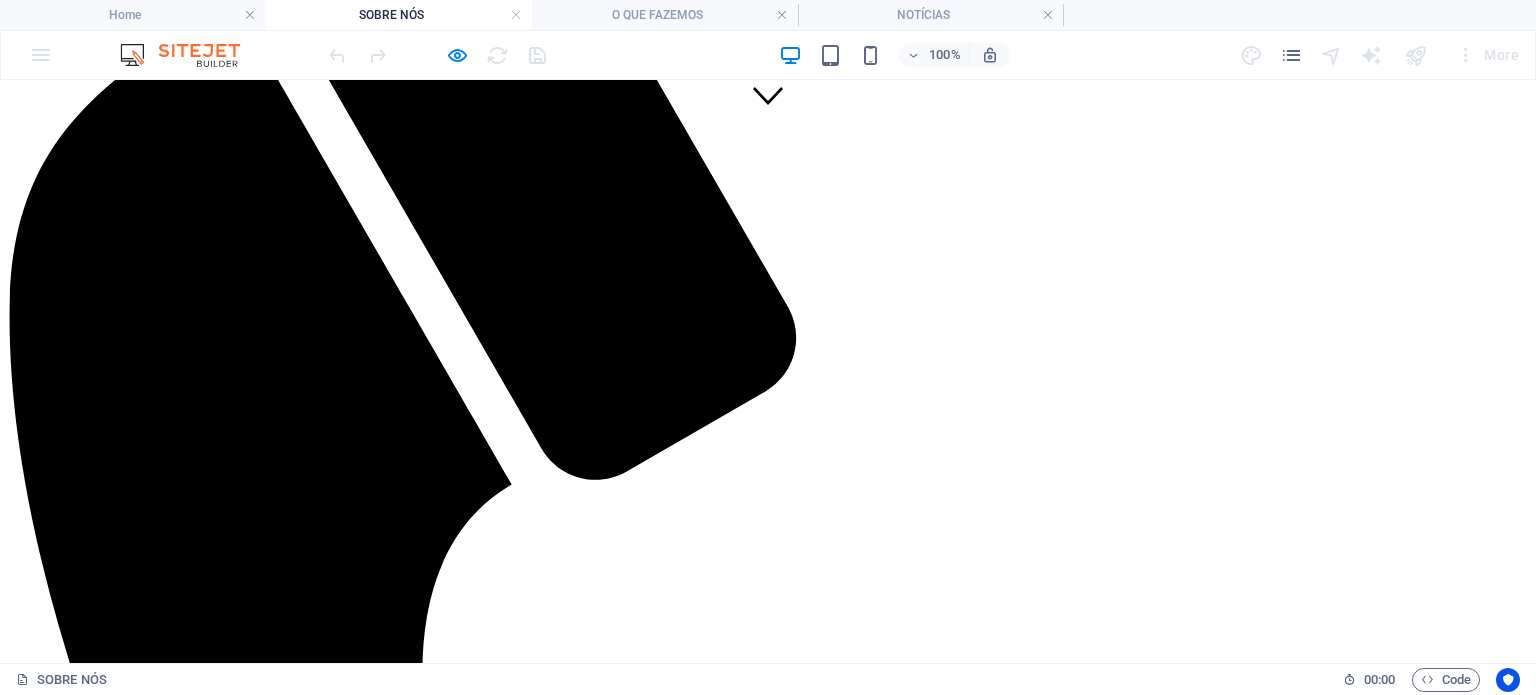 click on "O QUE FAZEMOS" at bounding box center (111, -240) 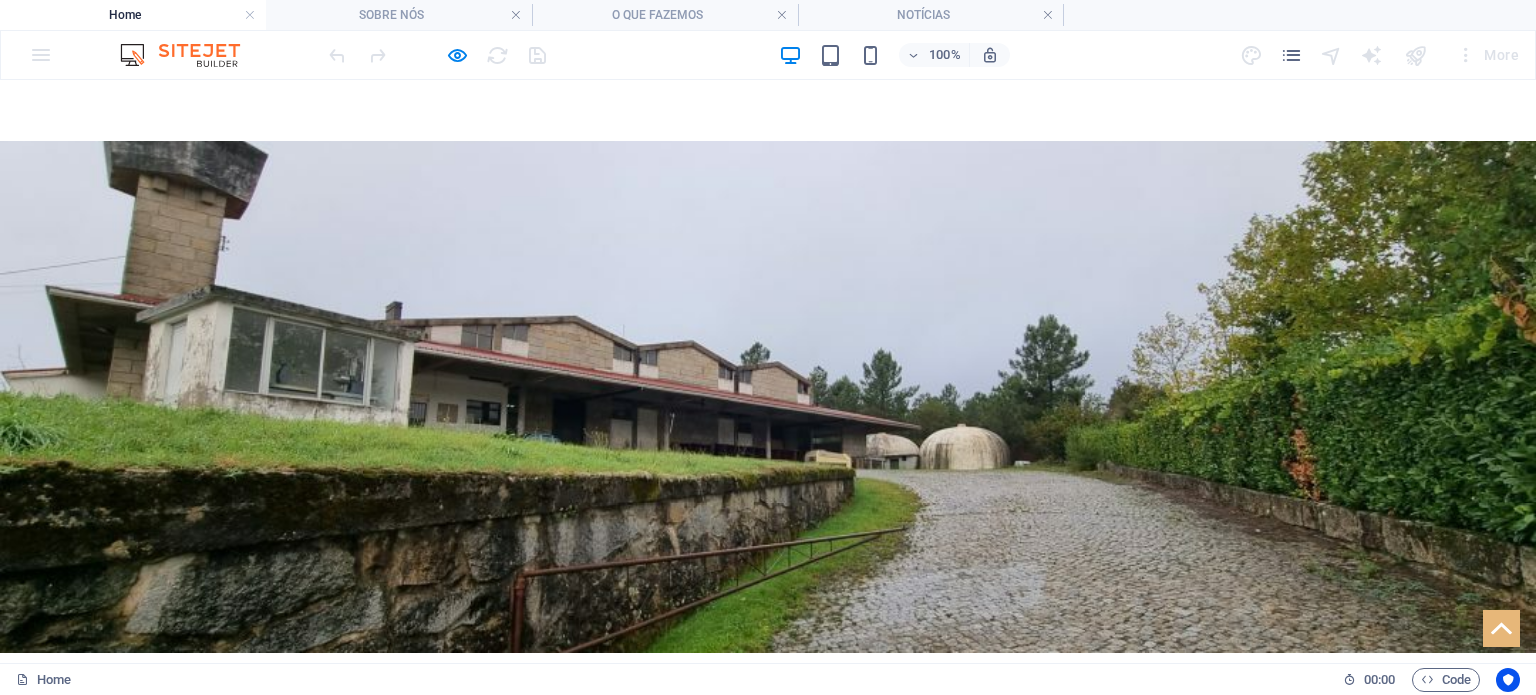 scroll, scrollTop: 233, scrollLeft: 0, axis: vertical 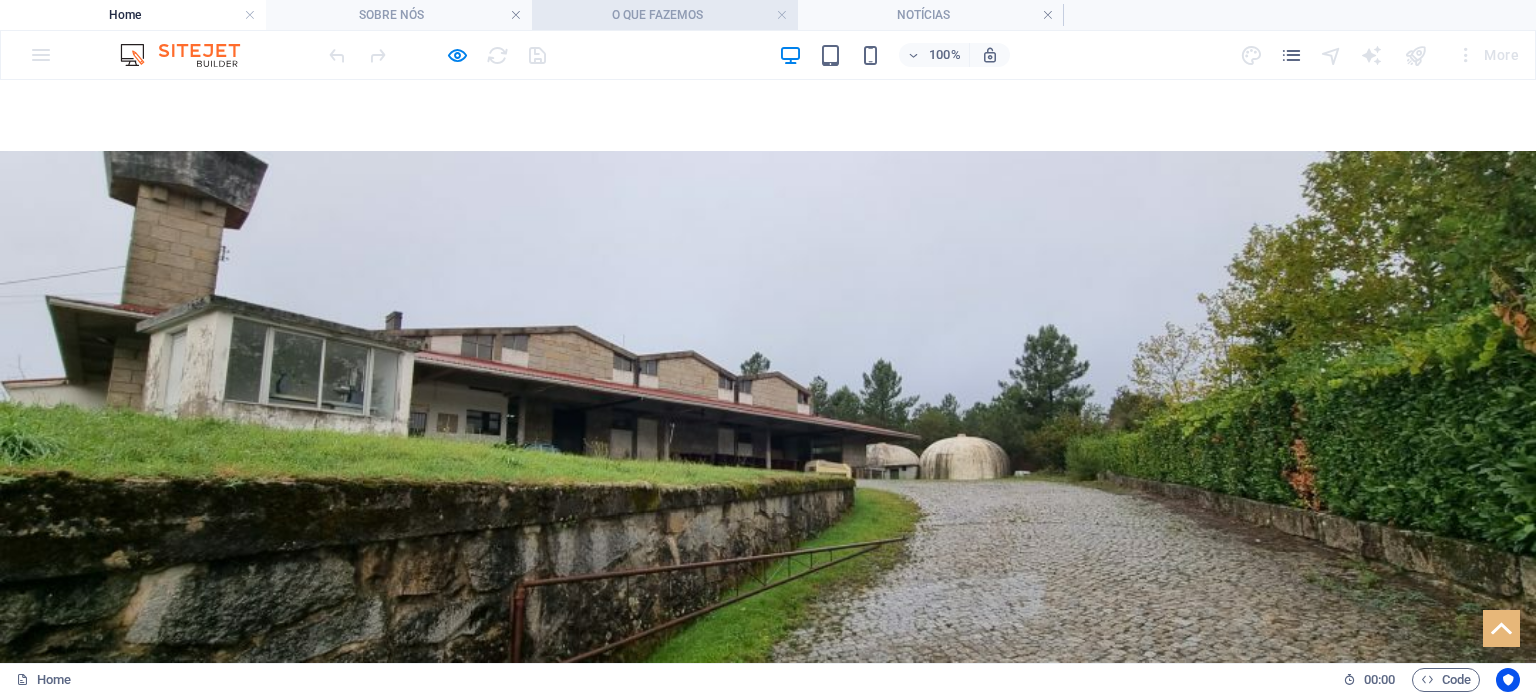 click on "O QUE FAZEMOS" at bounding box center [665, 15] 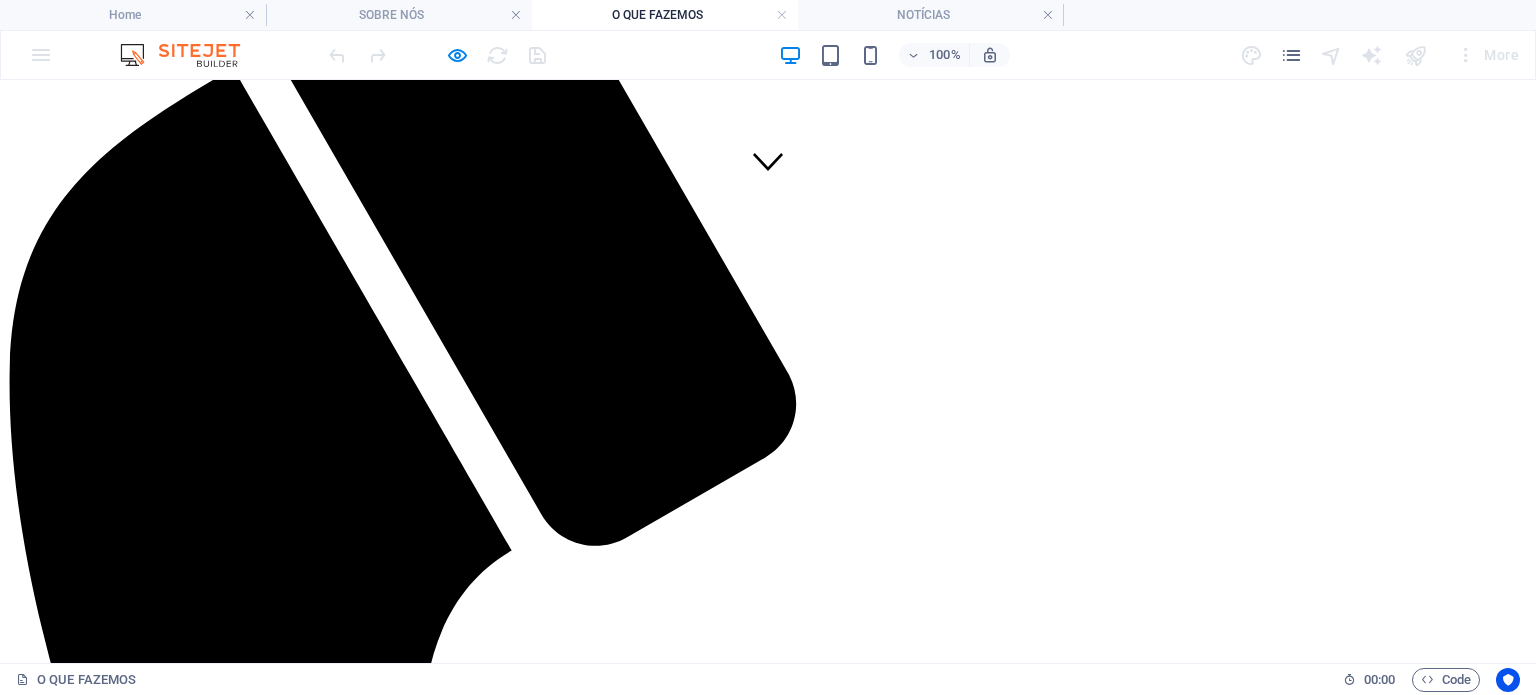 scroll, scrollTop: 466, scrollLeft: 0, axis: vertical 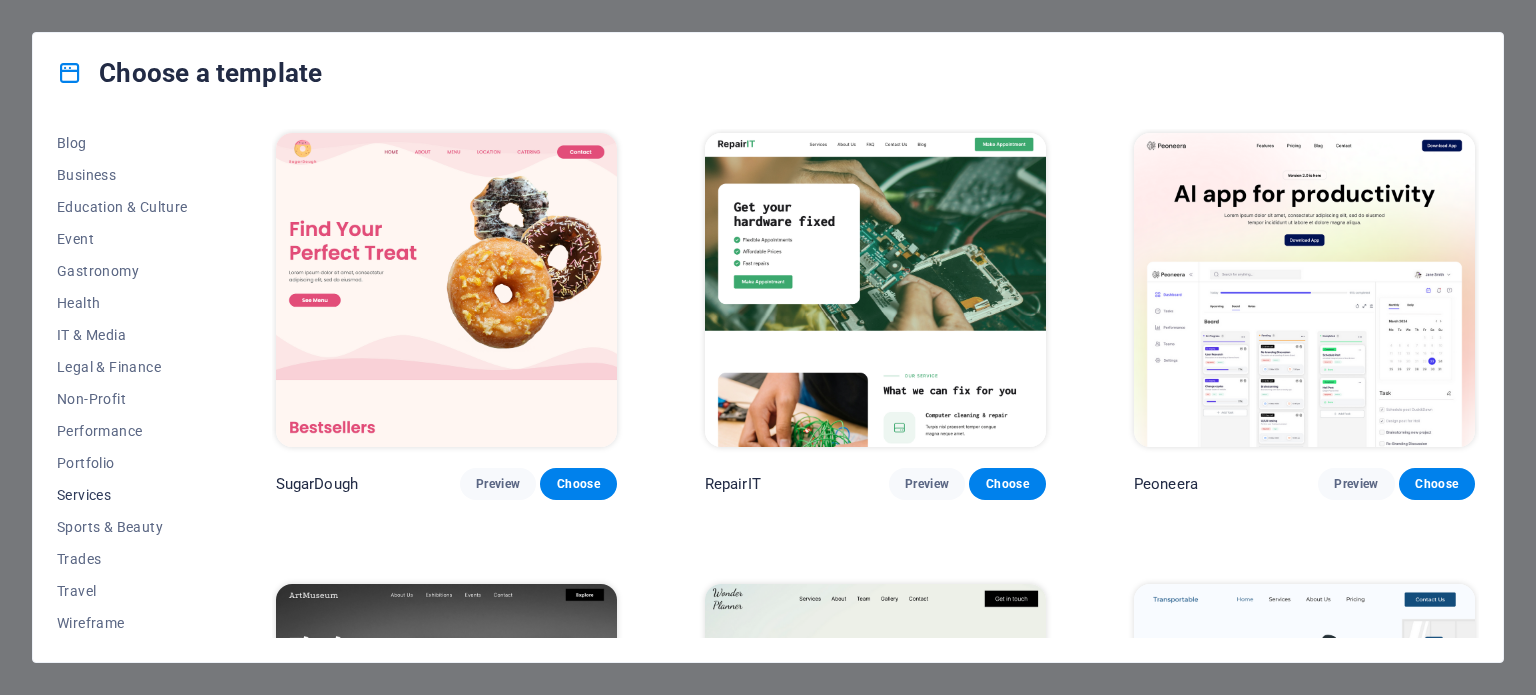 click on "Services" at bounding box center (122, 495) 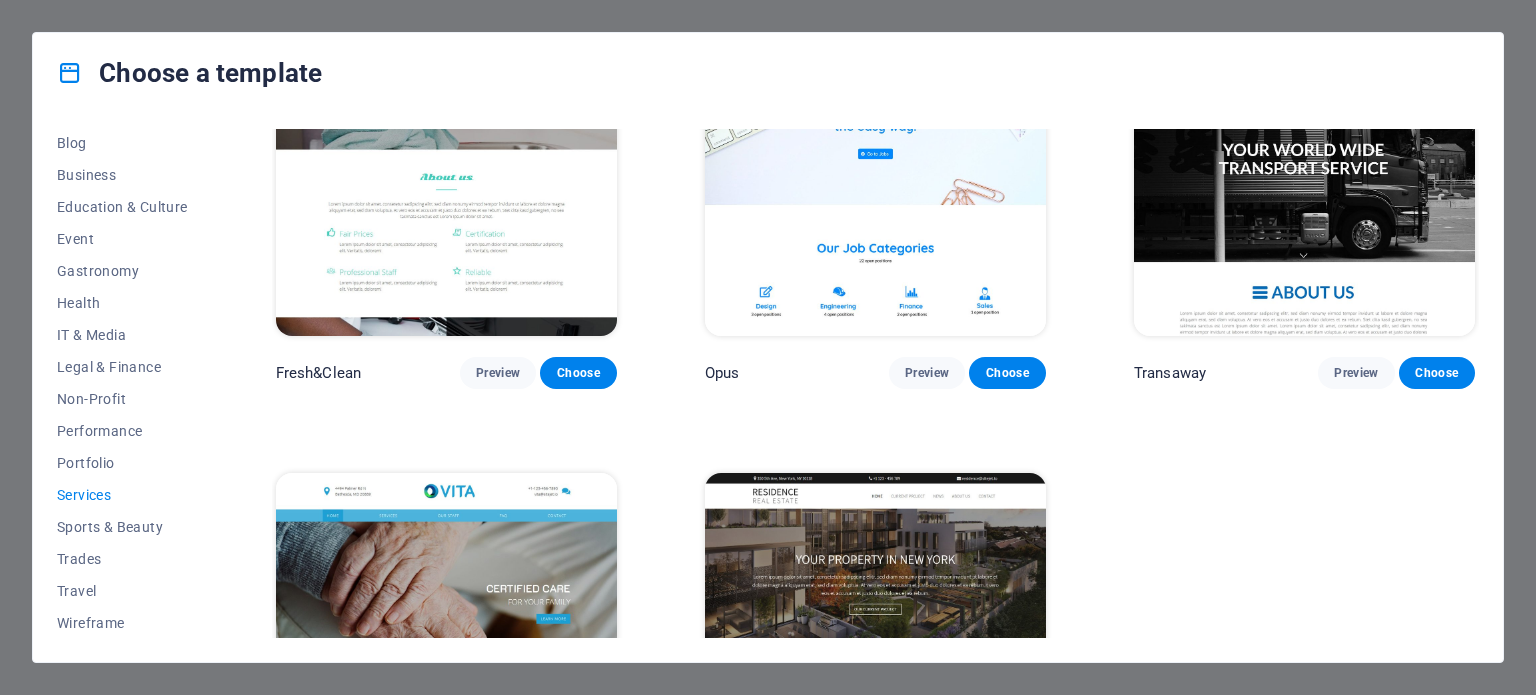 scroll, scrollTop: 2556, scrollLeft: 0, axis: vertical 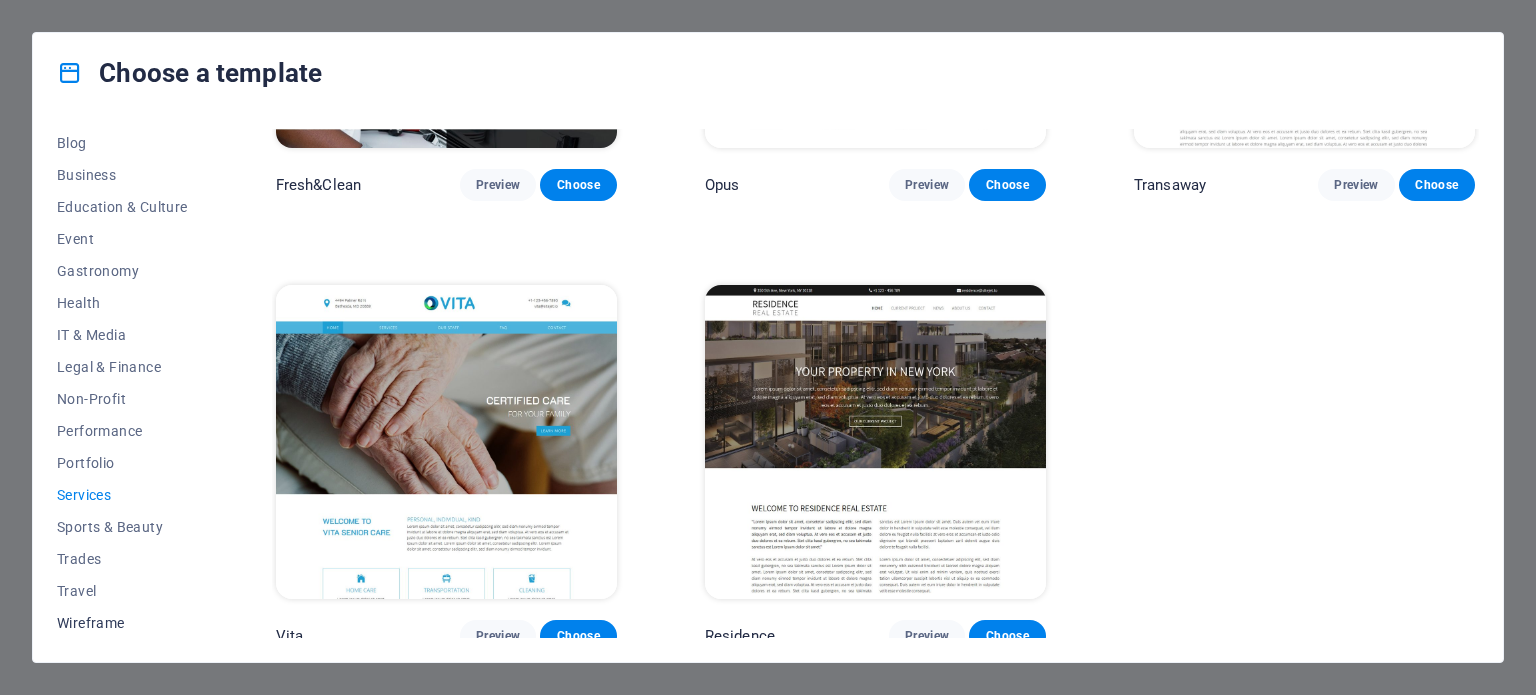 click on "Wireframe" at bounding box center (122, 623) 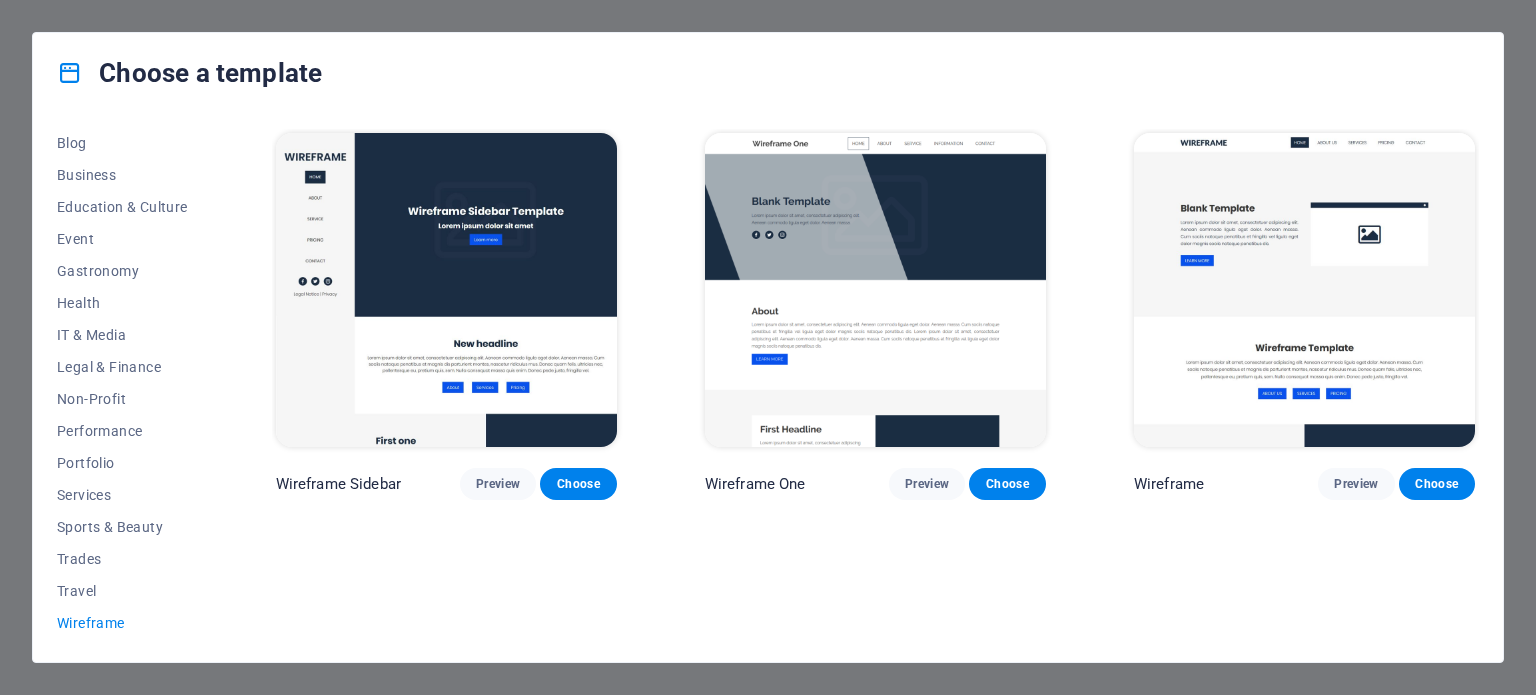 scroll, scrollTop: 0, scrollLeft: 0, axis: both 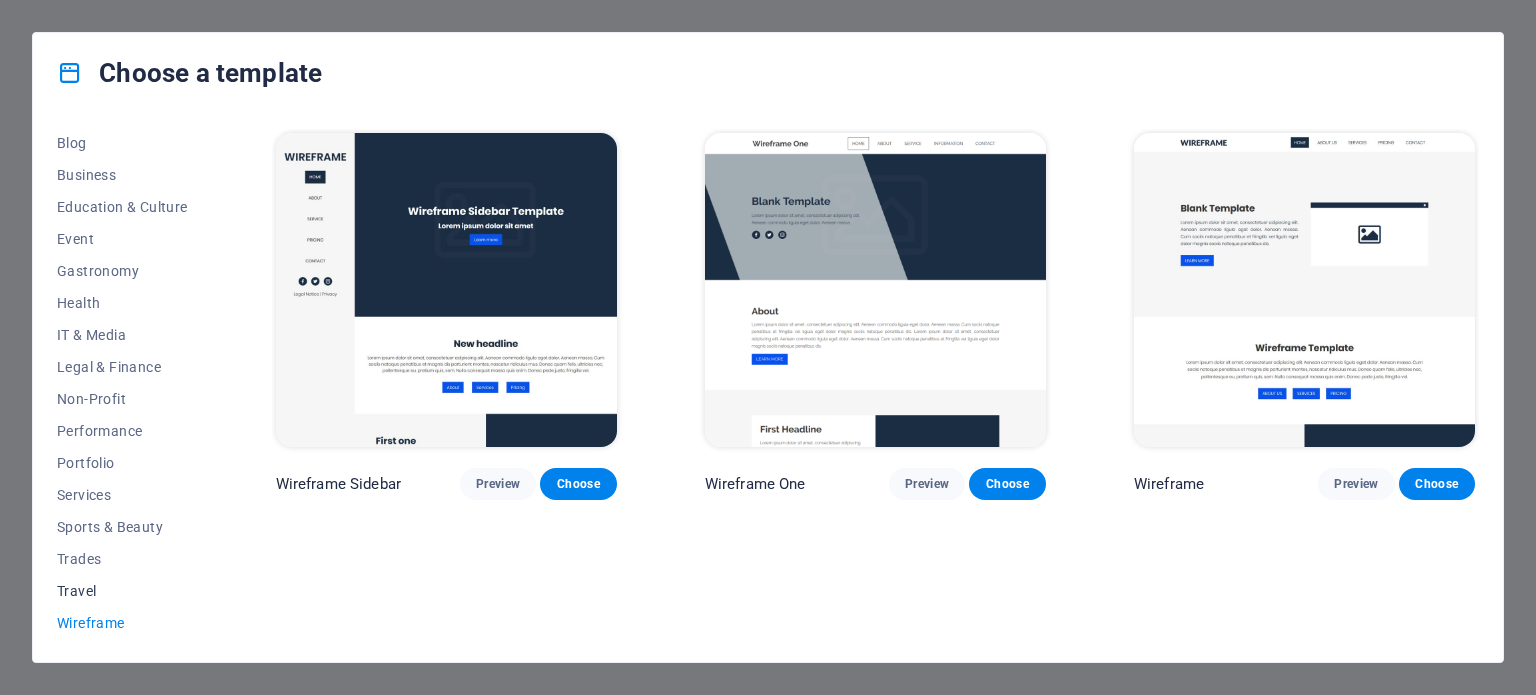 click on "Travel" at bounding box center (122, 591) 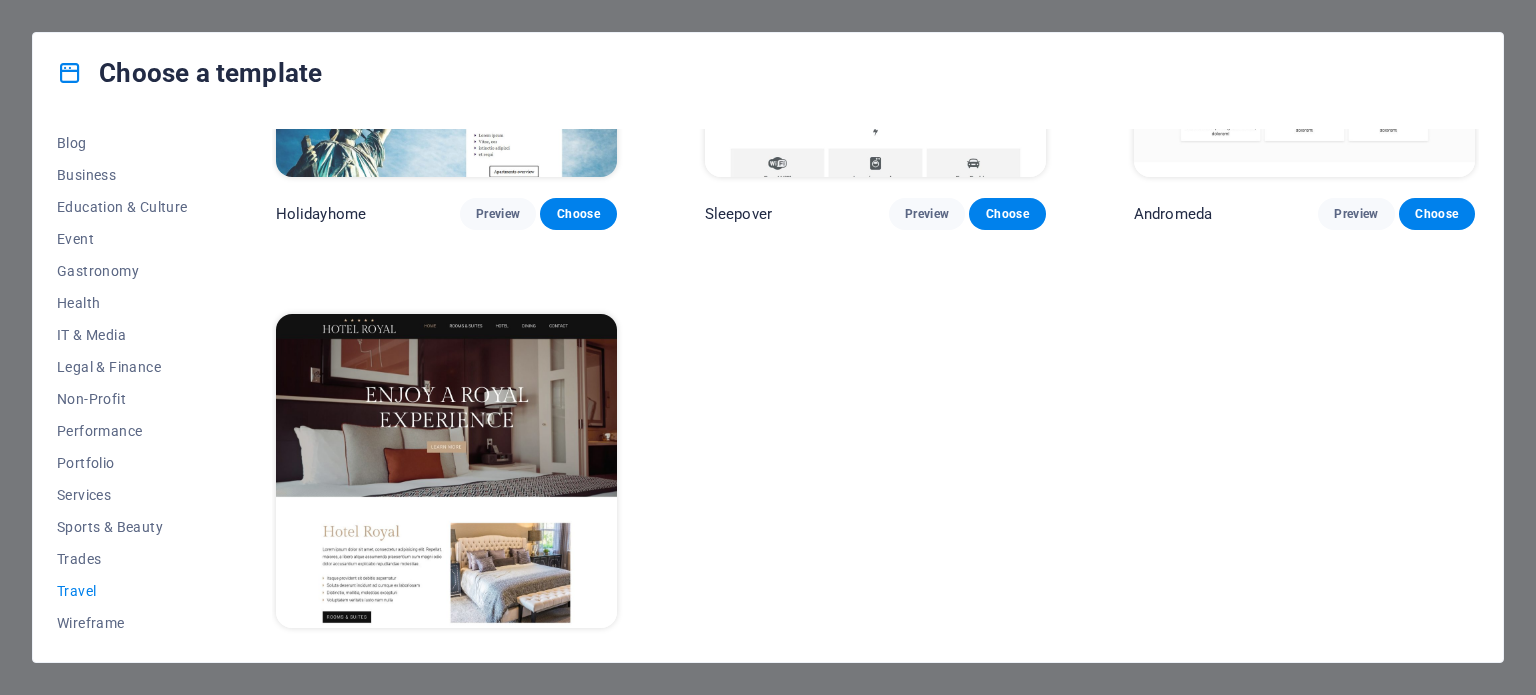 scroll, scrollTop: 758, scrollLeft: 0, axis: vertical 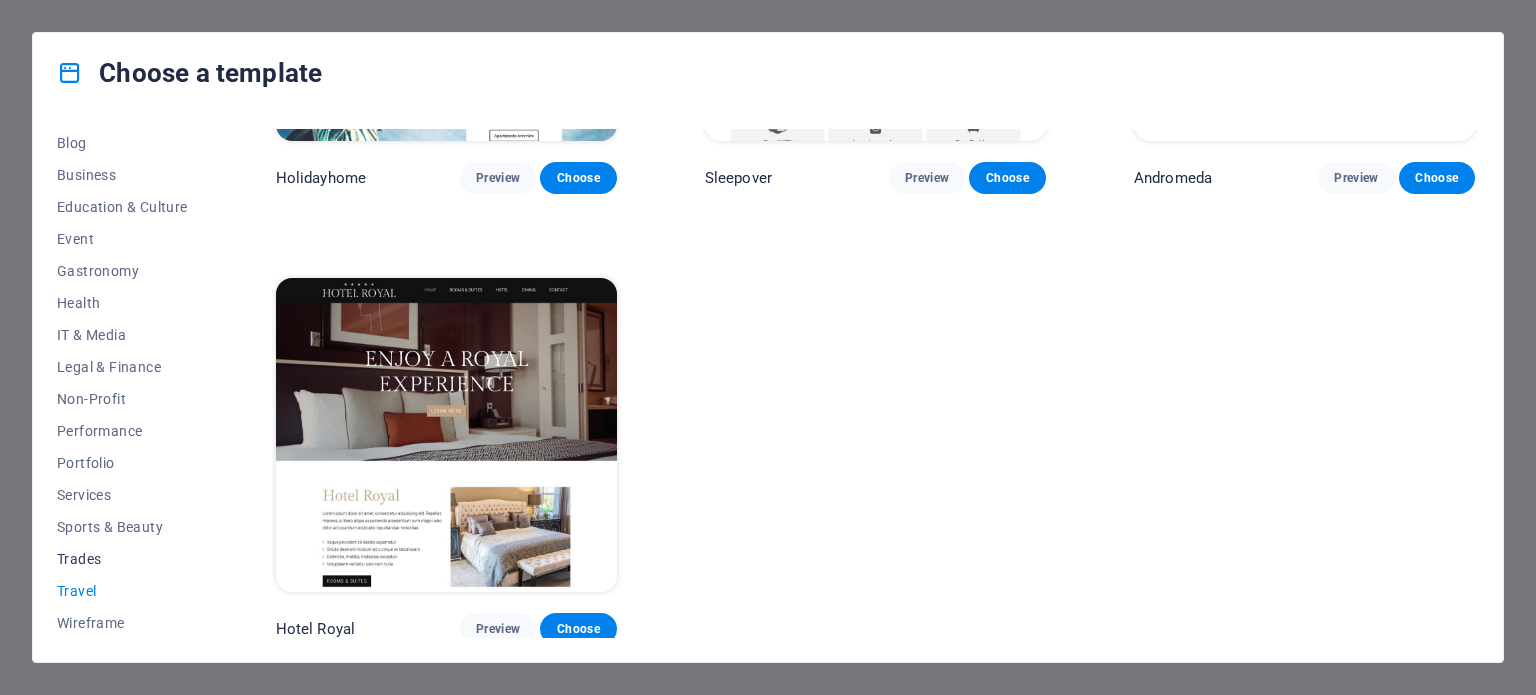 click on "Trades" at bounding box center (122, 559) 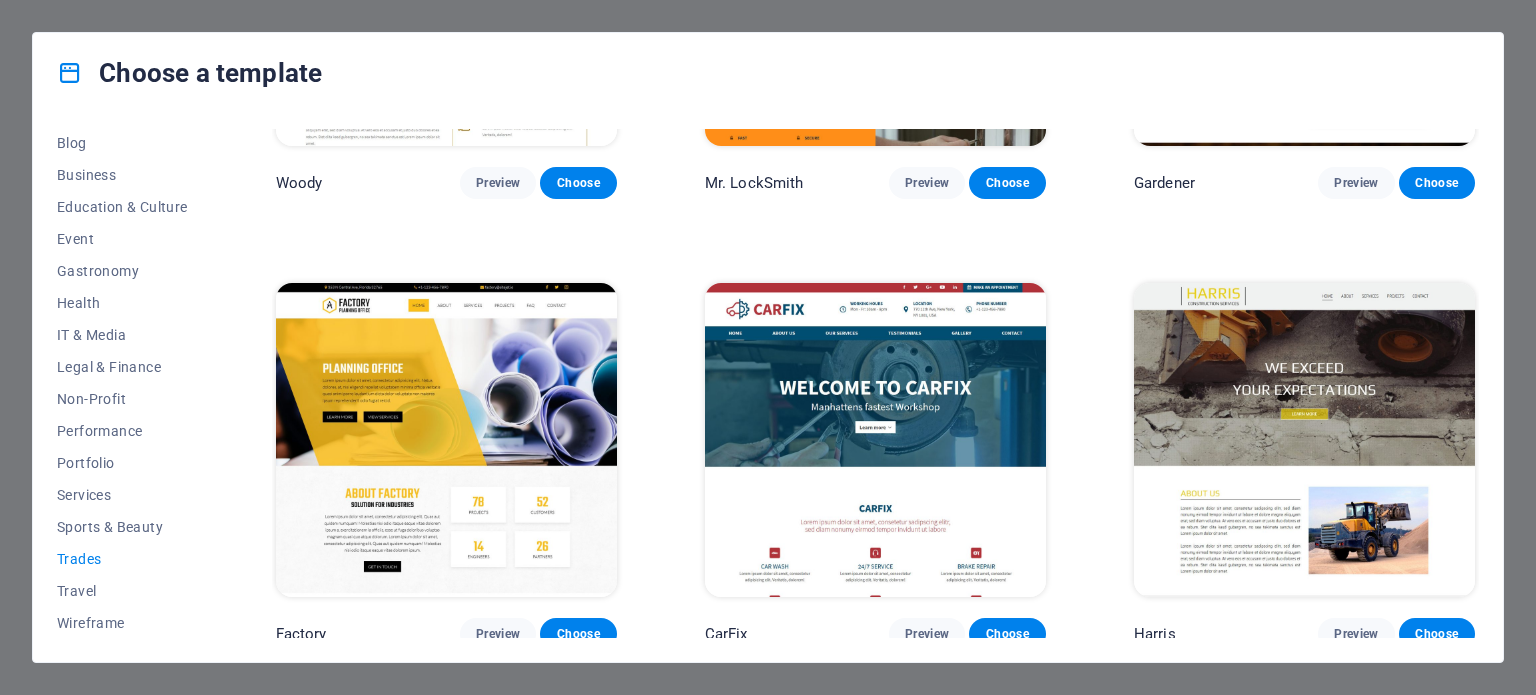 scroll, scrollTop: 758, scrollLeft: 0, axis: vertical 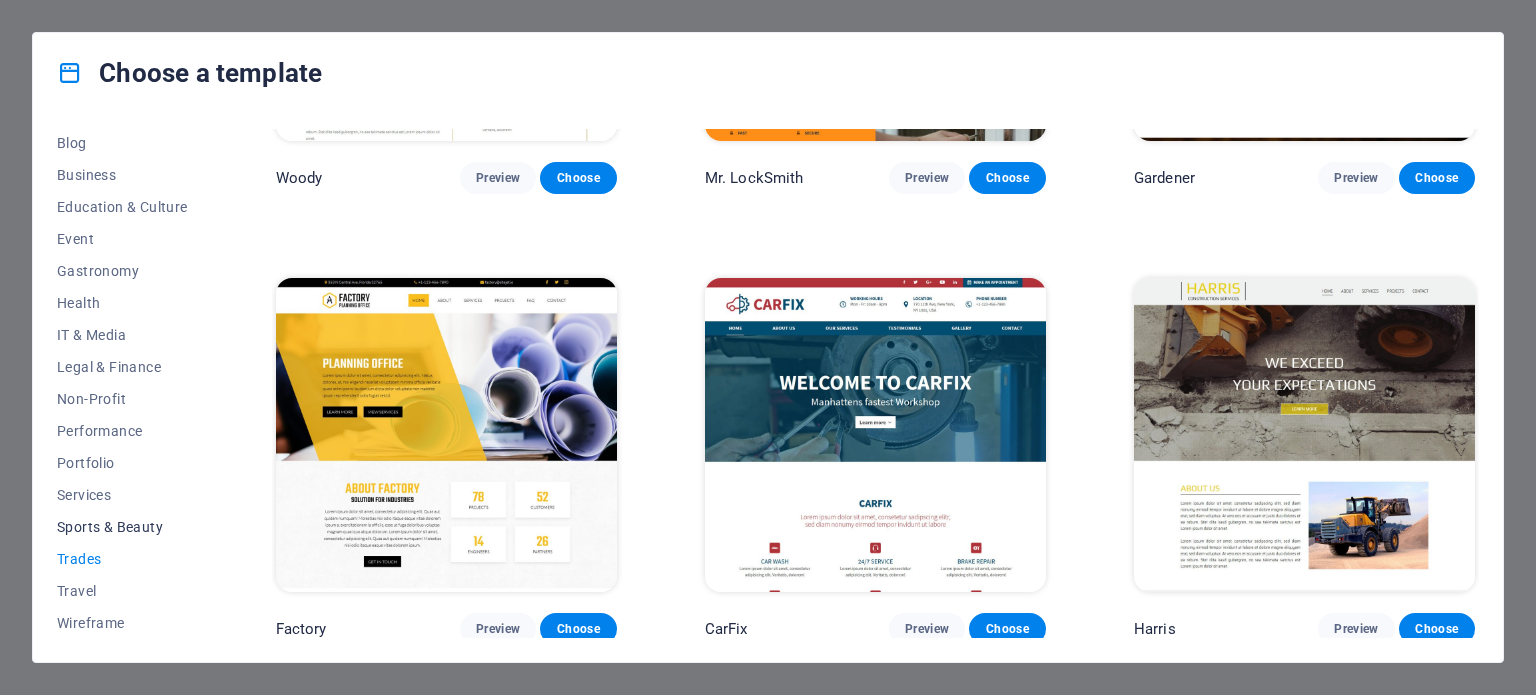 click on "Sports & Beauty" at bounding box center [122, 527] 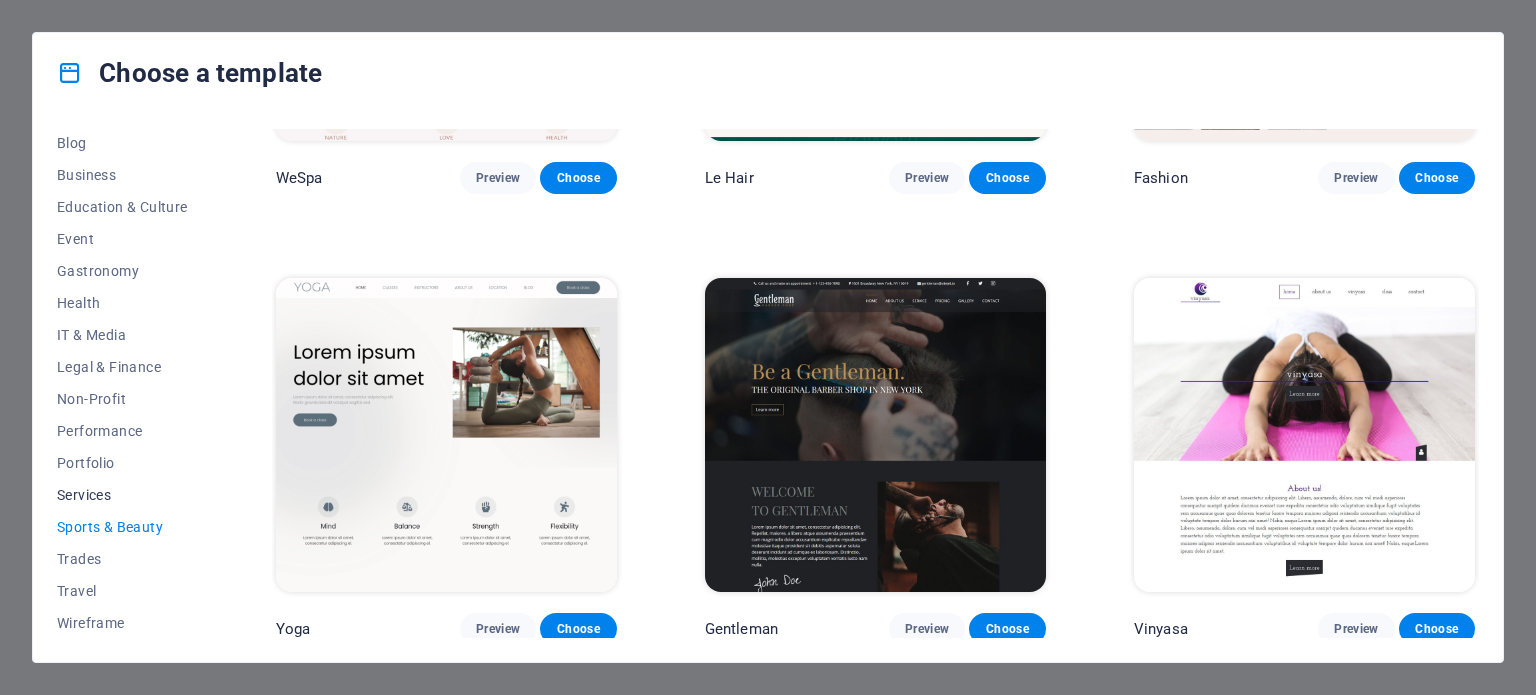 click on "Services" at bounding box center [122, 495] 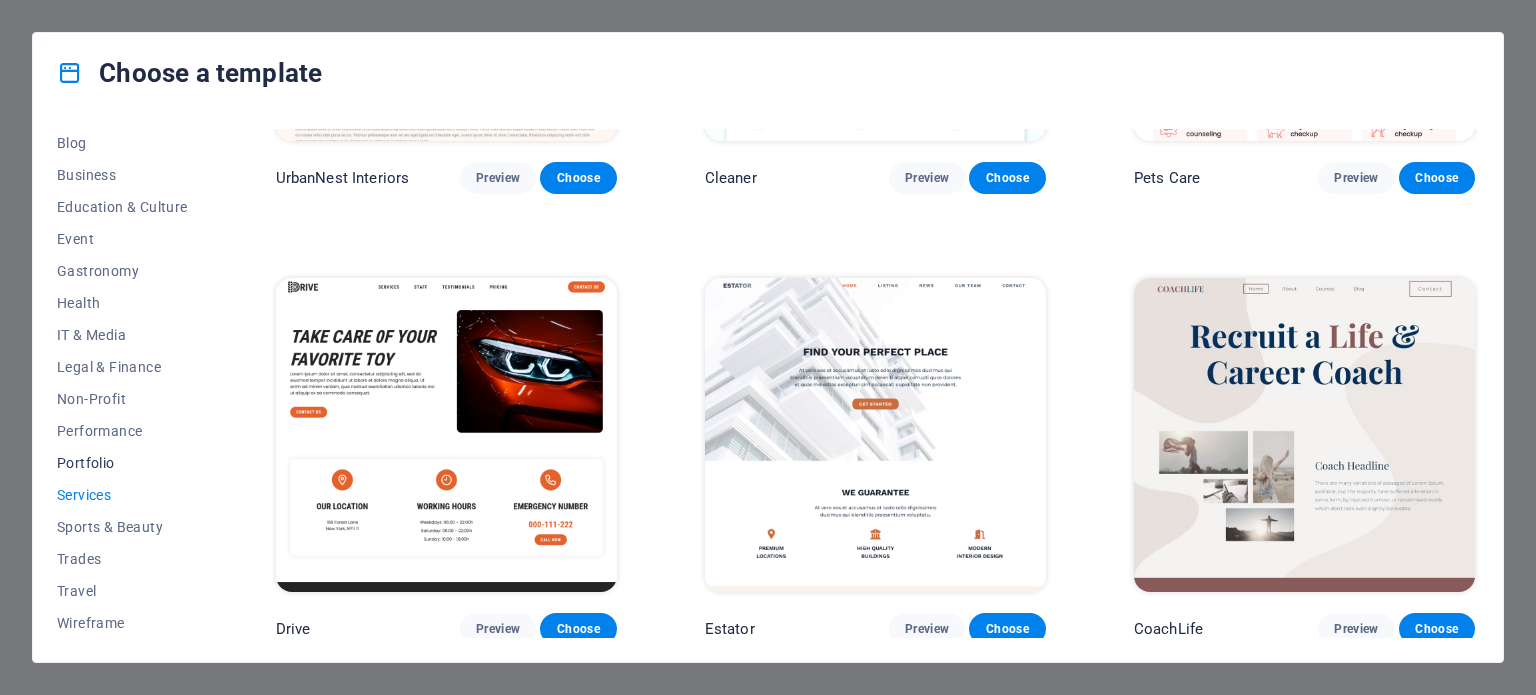 click on "Portfolio" at bounding box center (122, 463) 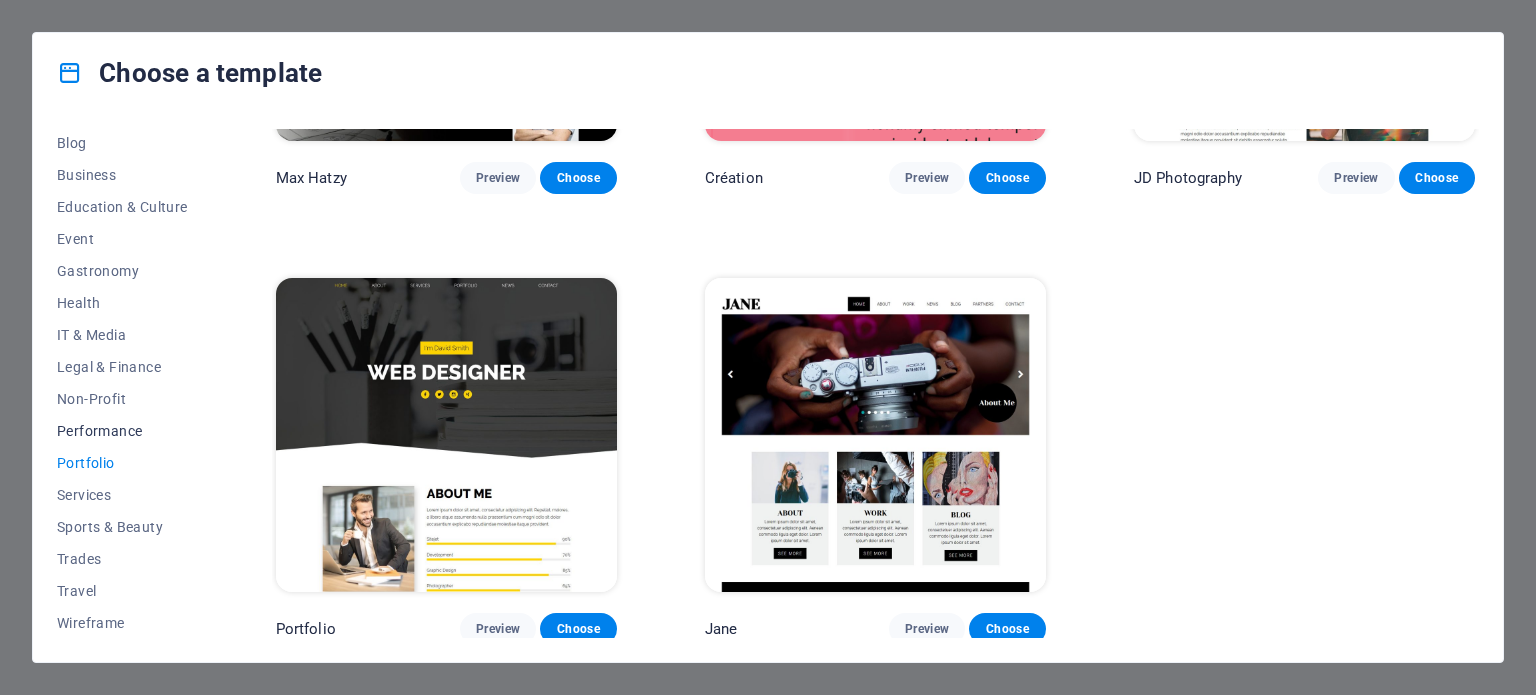 click on "Performance" at bounding box center (122, 431) 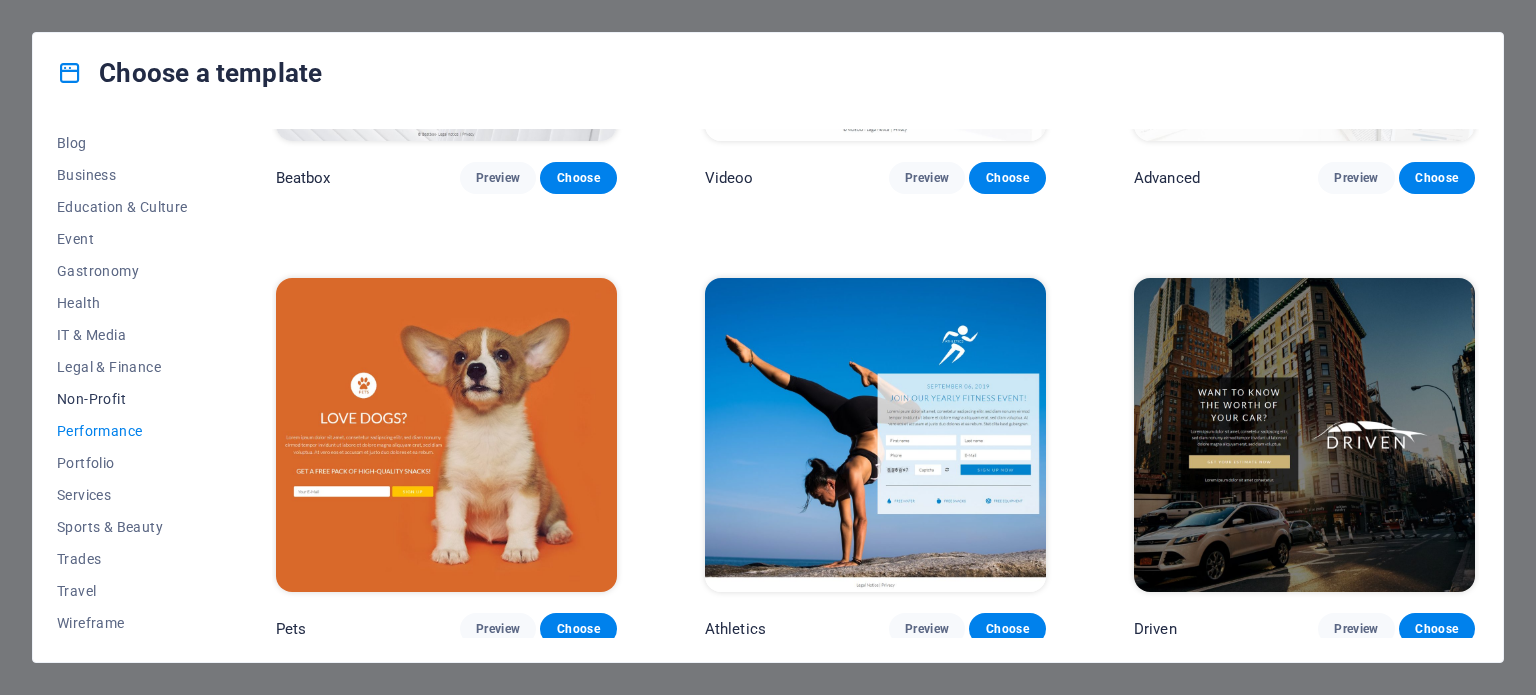 click on "Non-Profit" at bounding box center (122, 399) 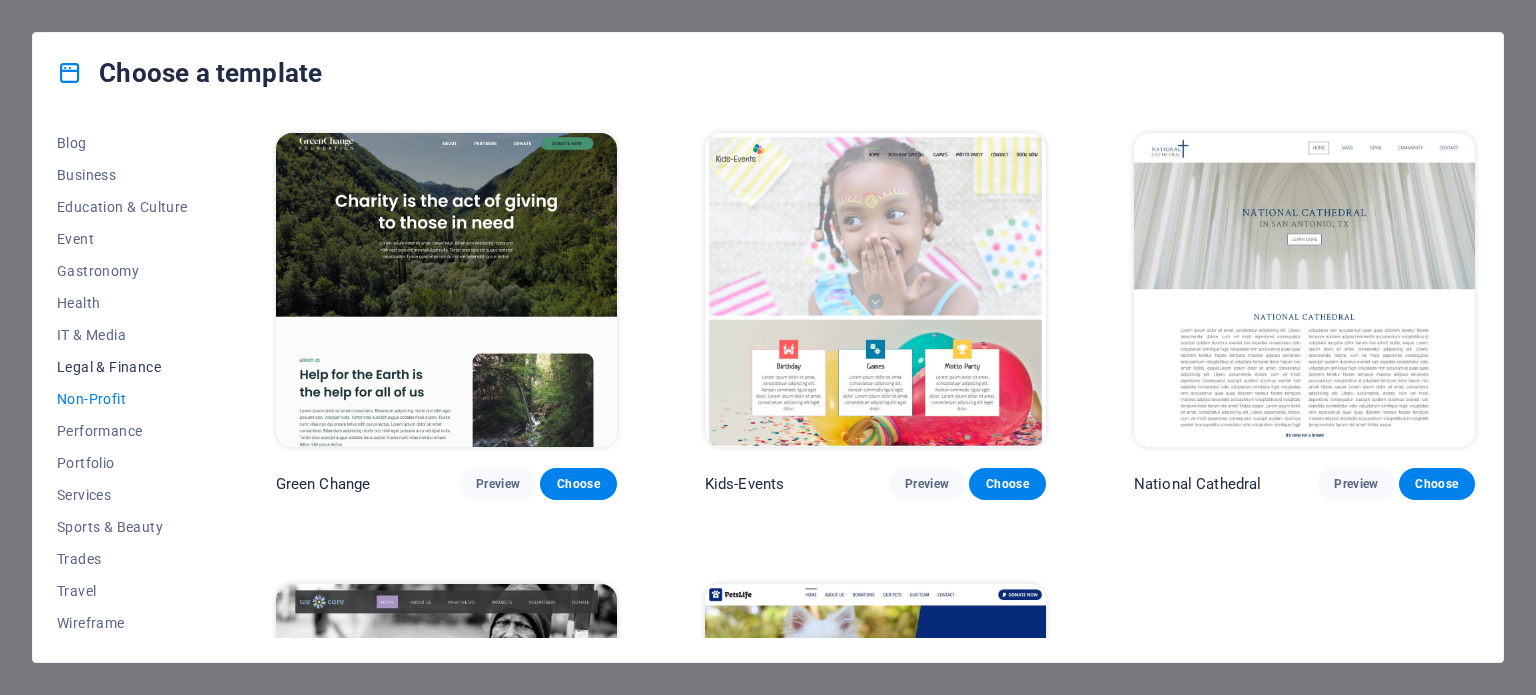 click on "Legal & Finance" at bounding box center (122, 367) 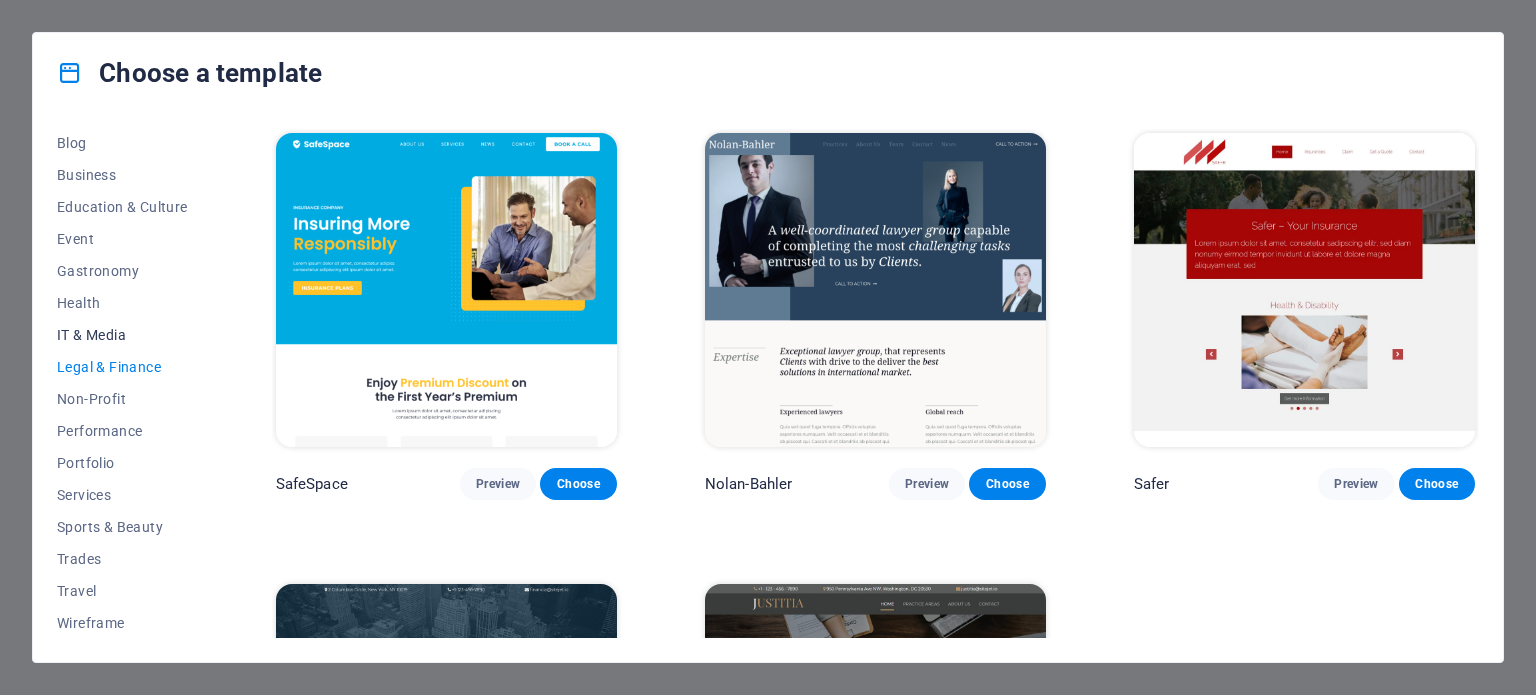 click on "IT & Media" at bounding box center (122, 335) 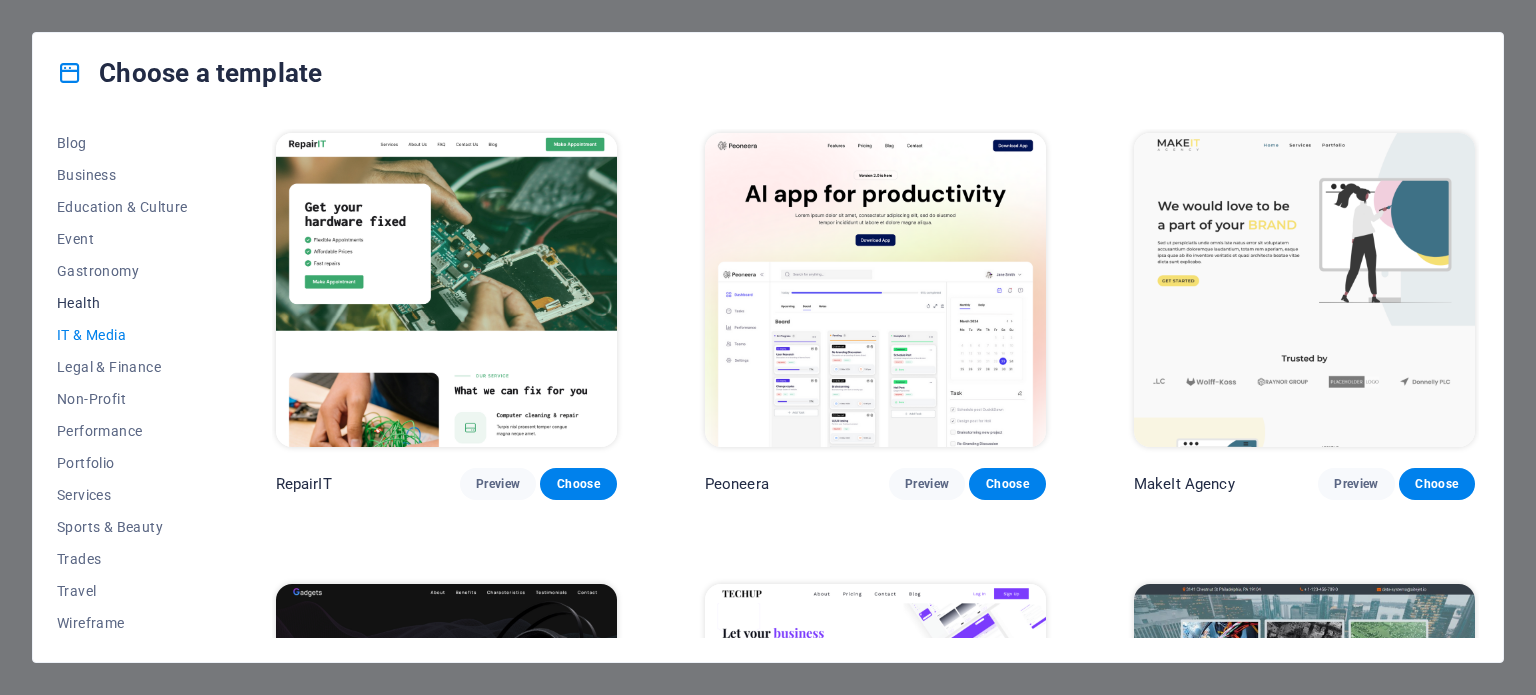 click on "Health" at bounding box center (122, 303) 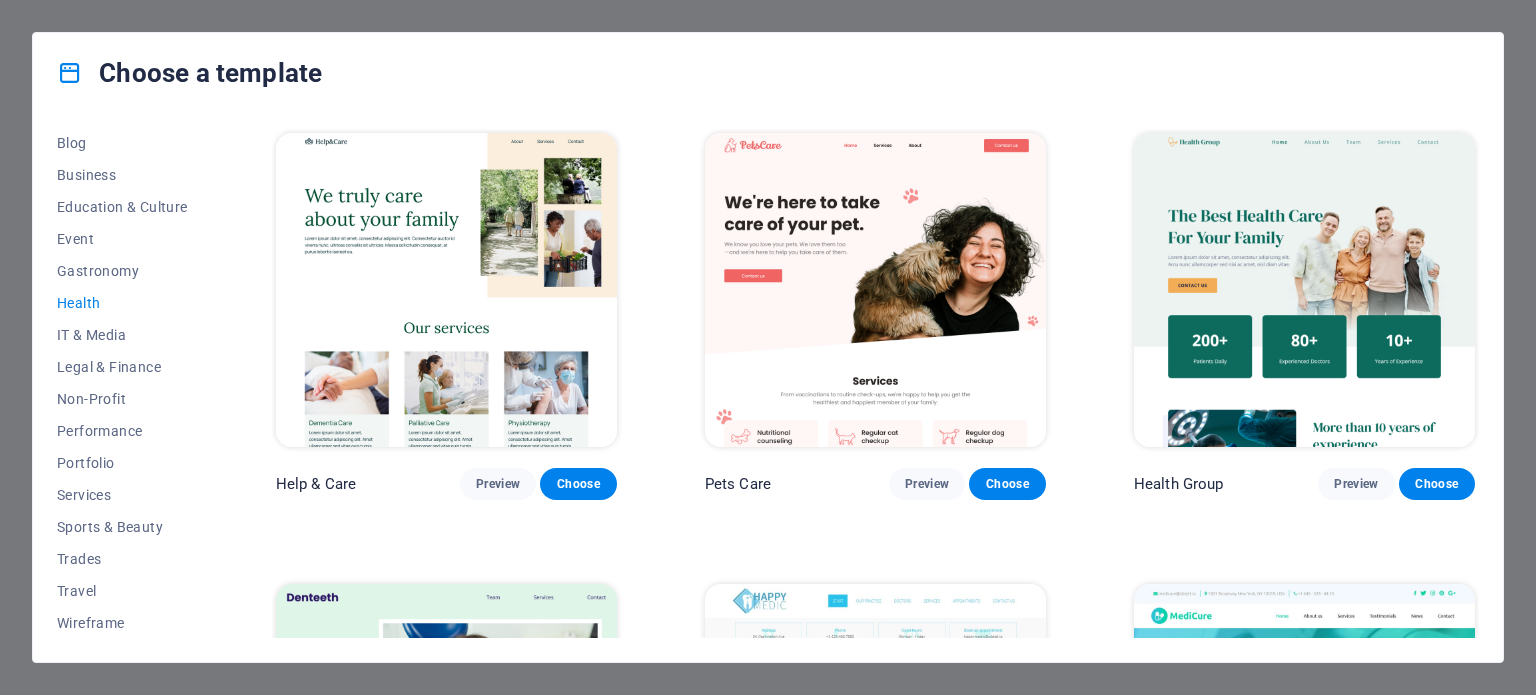 drag, startPoint x: 220, startPoint y: 362, endPoint x: 210, endPoint y: 359, distance: 10.440307 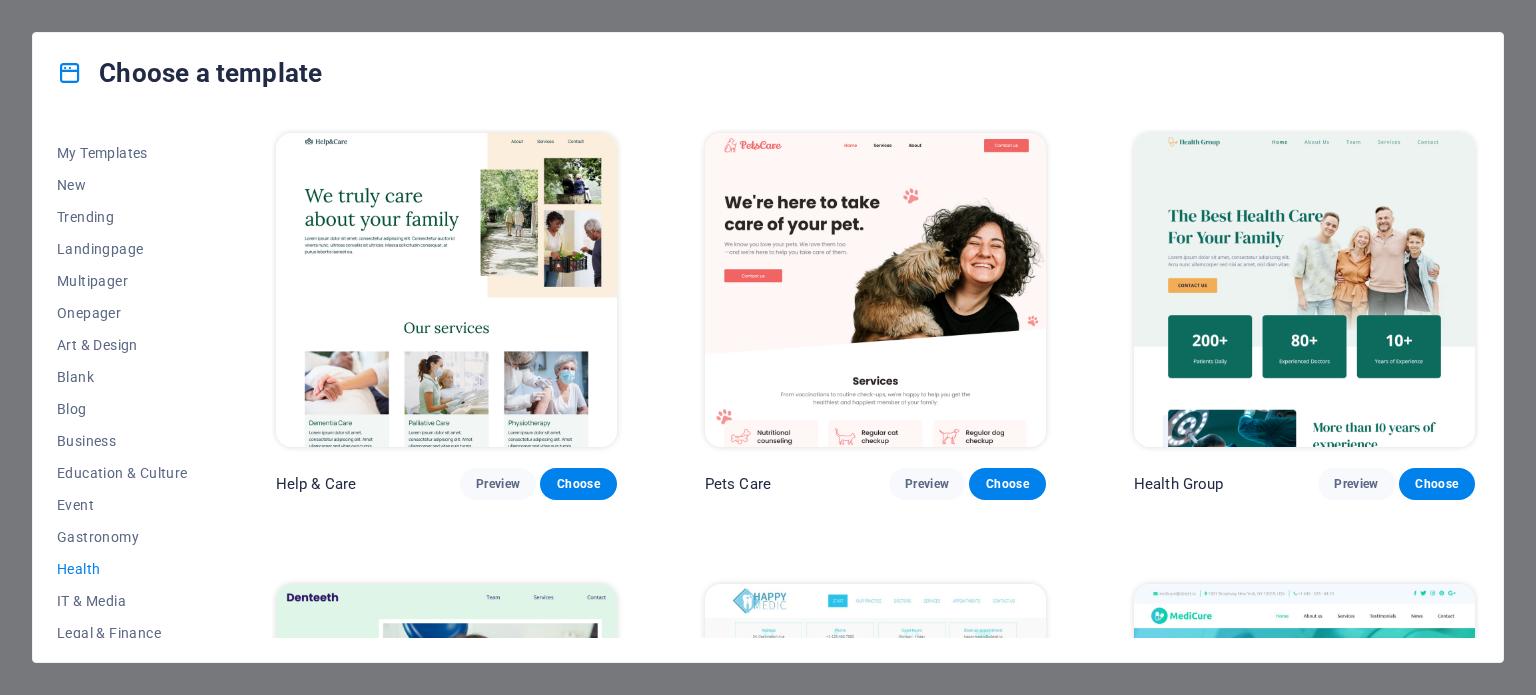 scroll, scrollTop: 0, scrollLeft: 0, axis: both 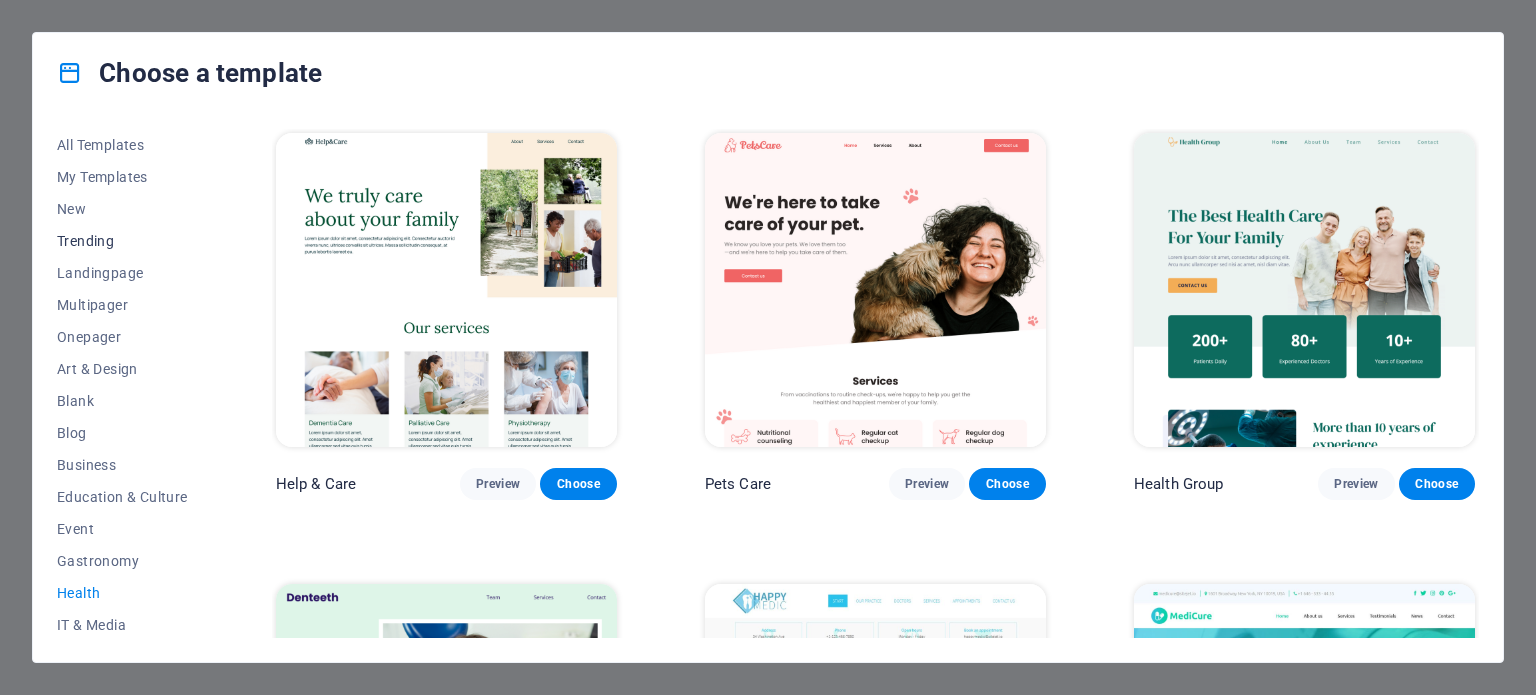 click on "Trending" at bounding box center (122, 241) 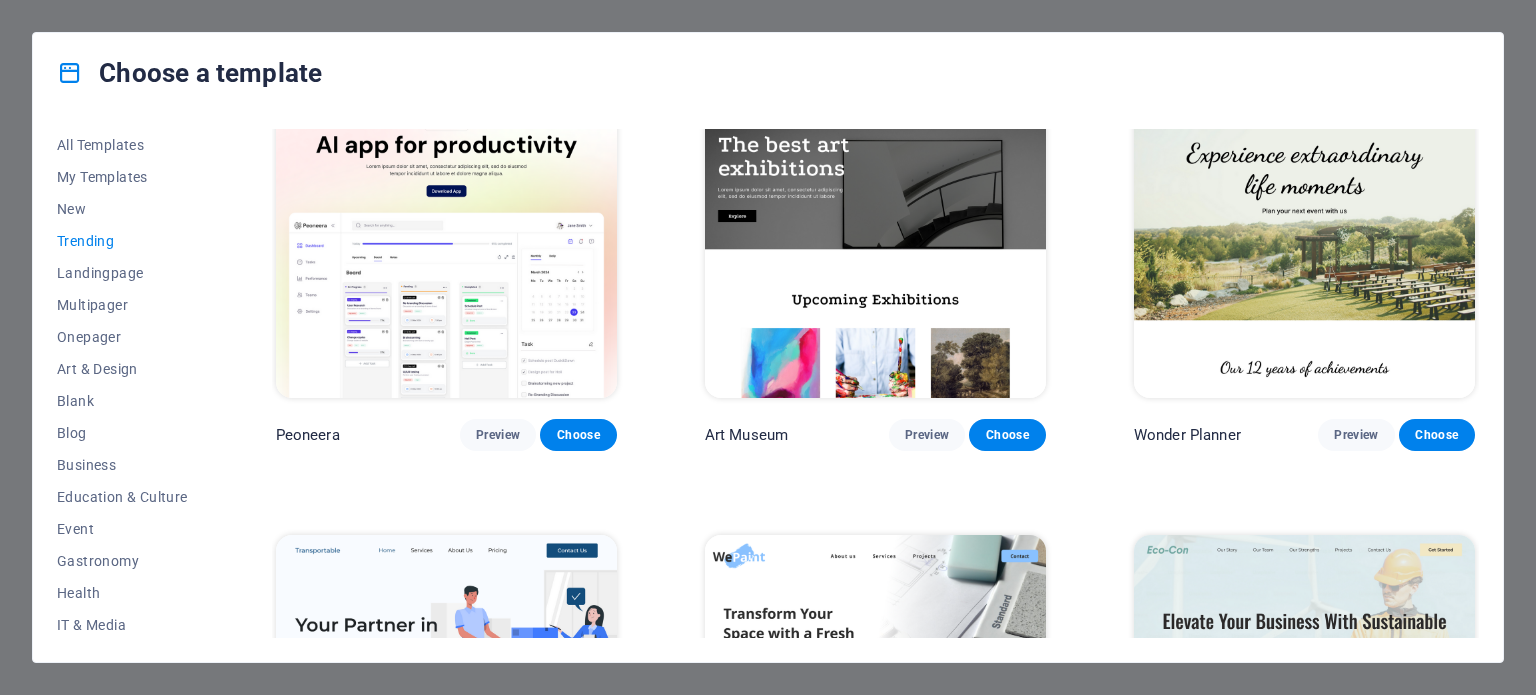 scroll, scrollTop: 66, scrollLeft: 0, axis: vertical 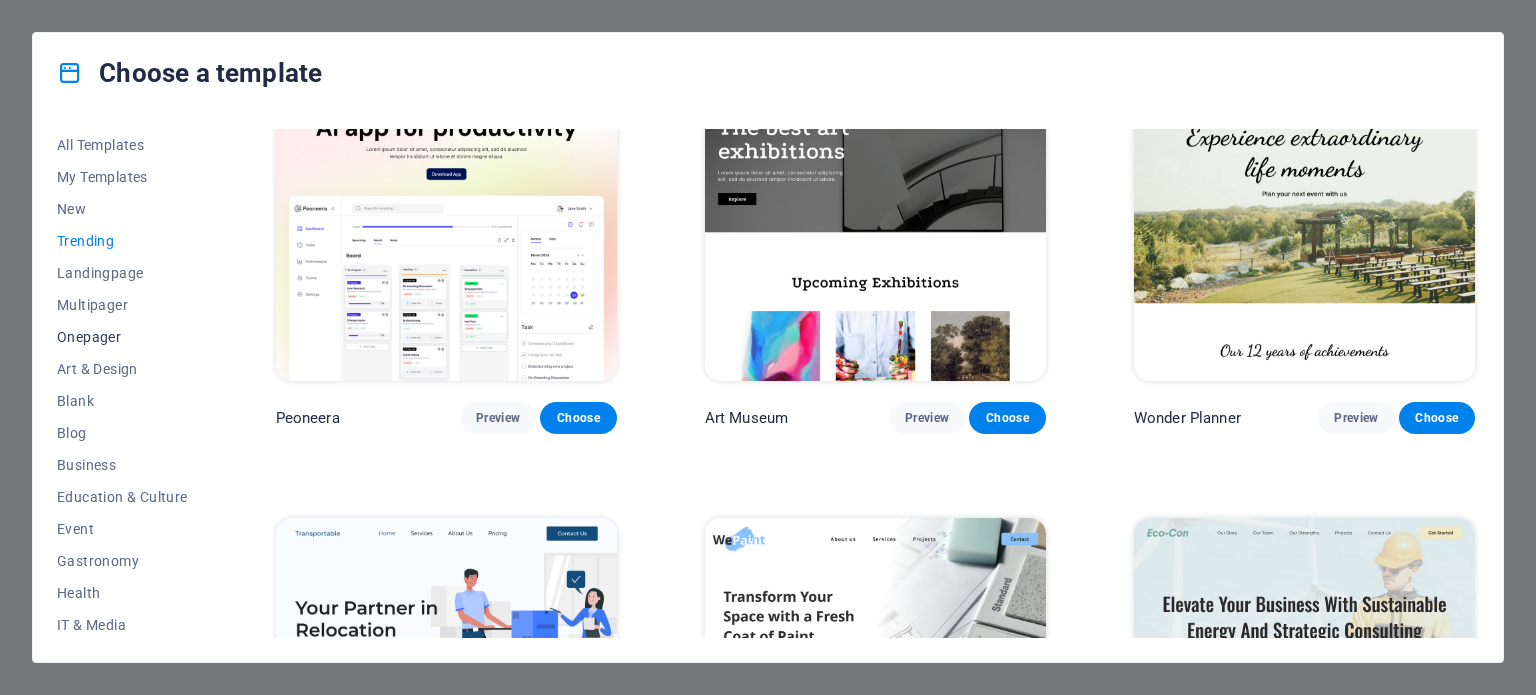 click on "Onepager" at bounding box center (122, 337) 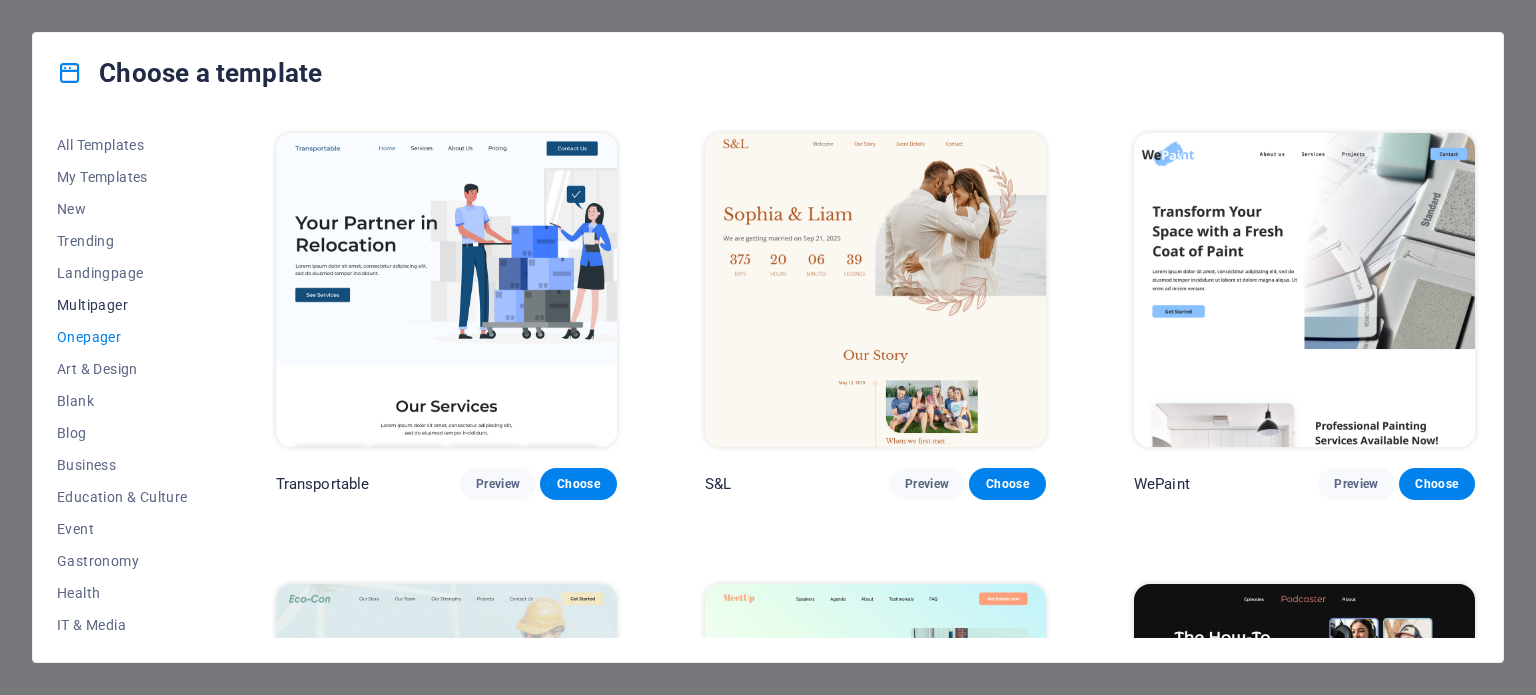 click on "Multipager" at bounding box center (122, 305) 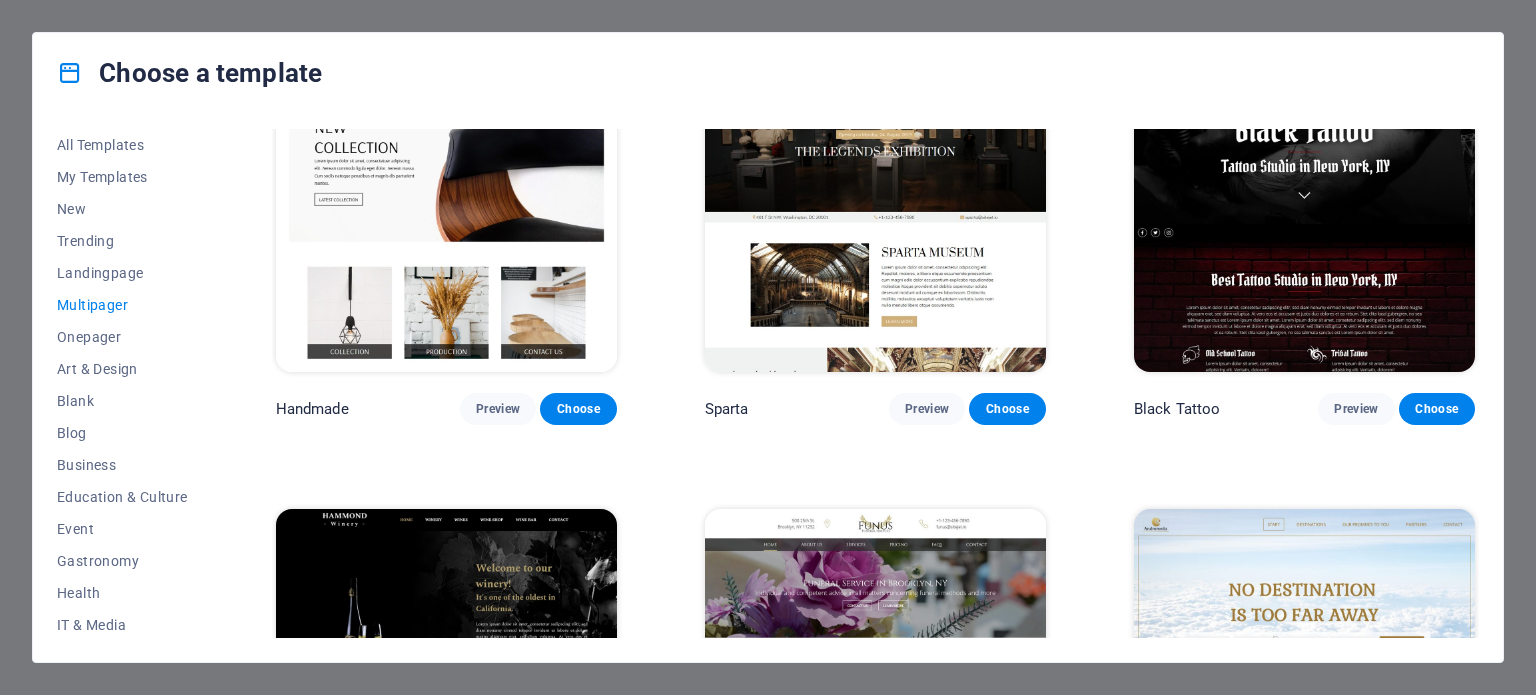 scroll, scrollTop: 7300, scrollLeft: 0, axis: vertical 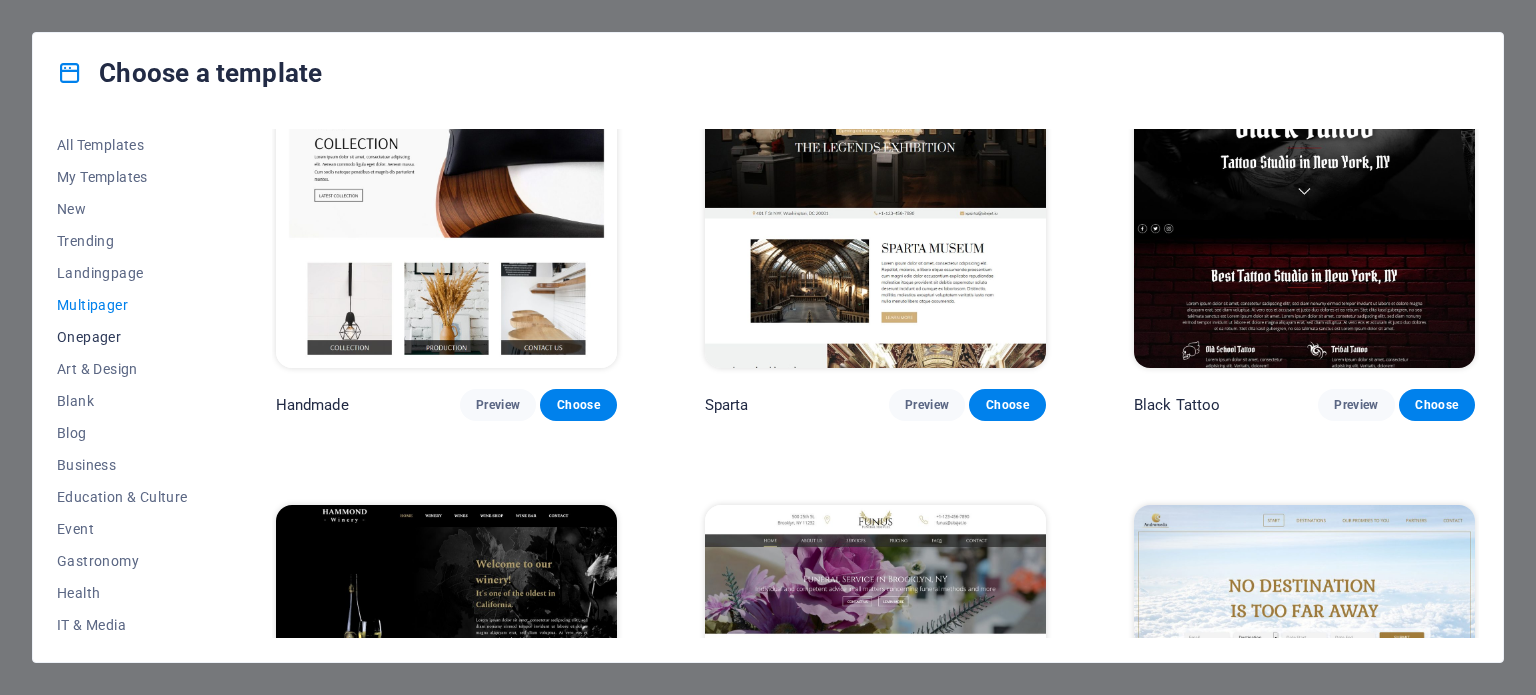 click on "Onepager" at bounding box center [122, 337] 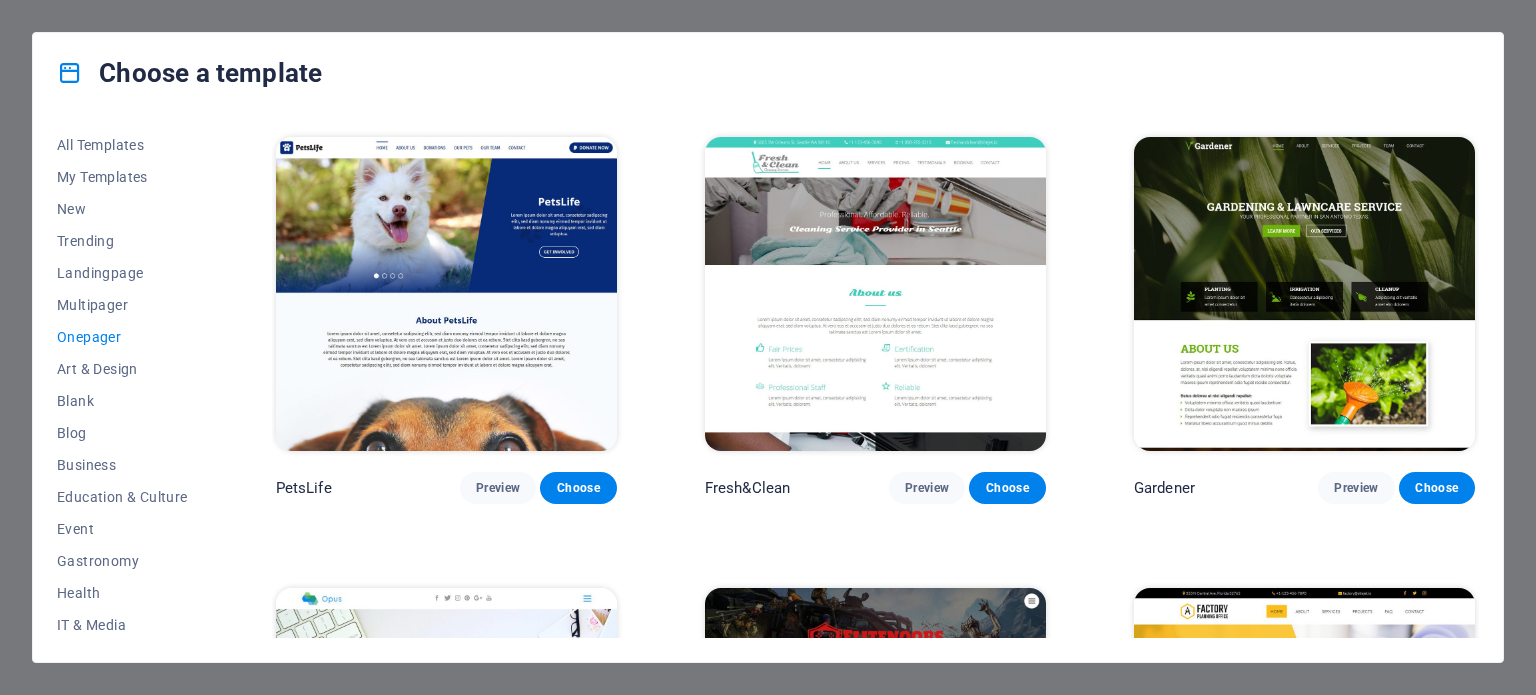 scroll, scrollTop: 7300, scrollLeft: 0, axis: vertical 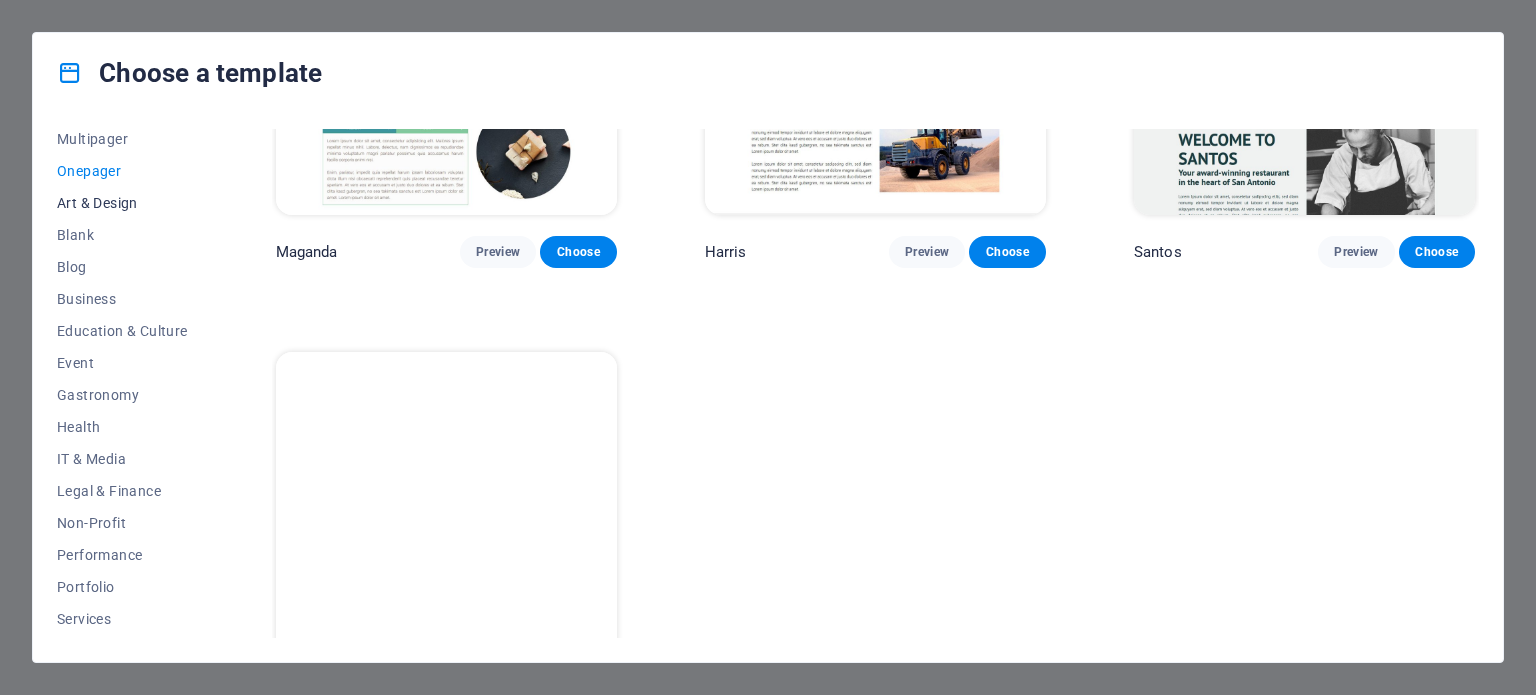 click on "Art & Design" at bounding box center (122, 203) 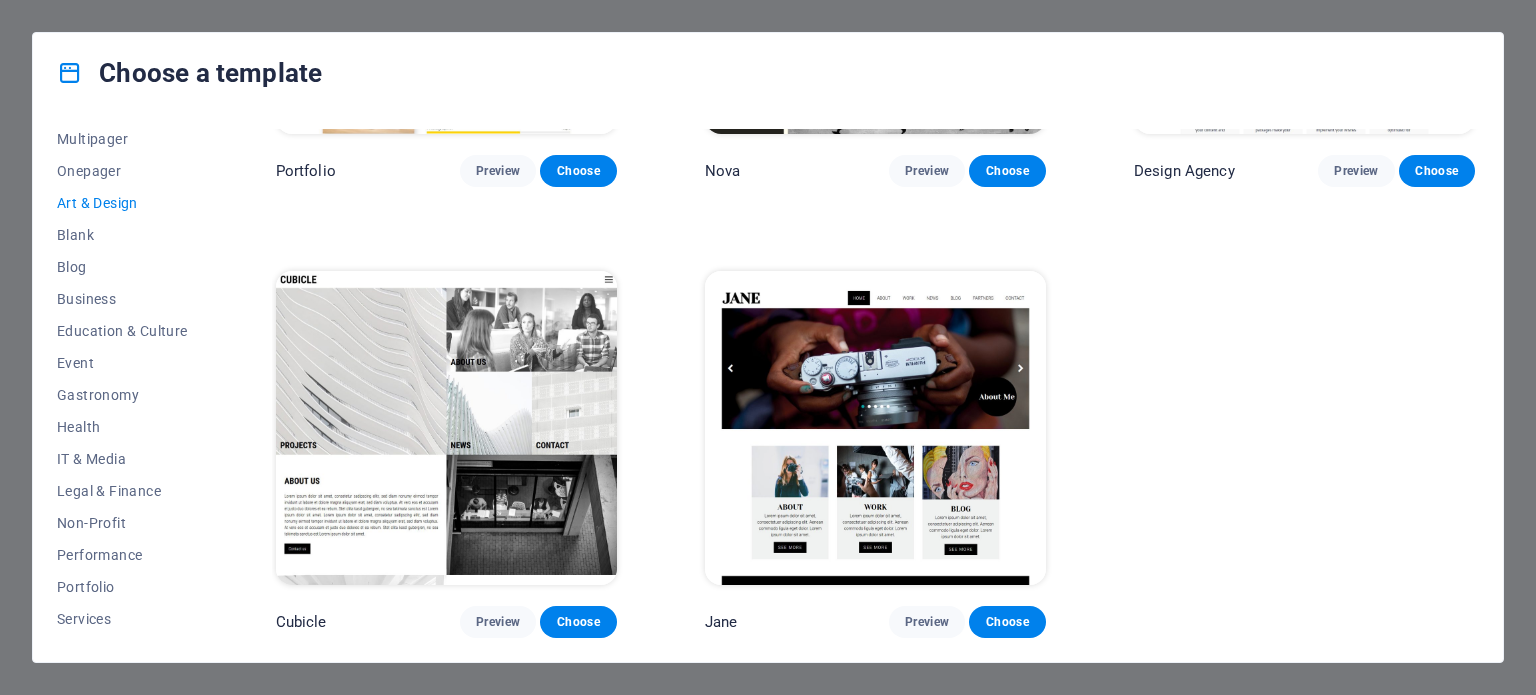 scroll, scrollTop: 1657, scrollLeft: 0, axis: vertical 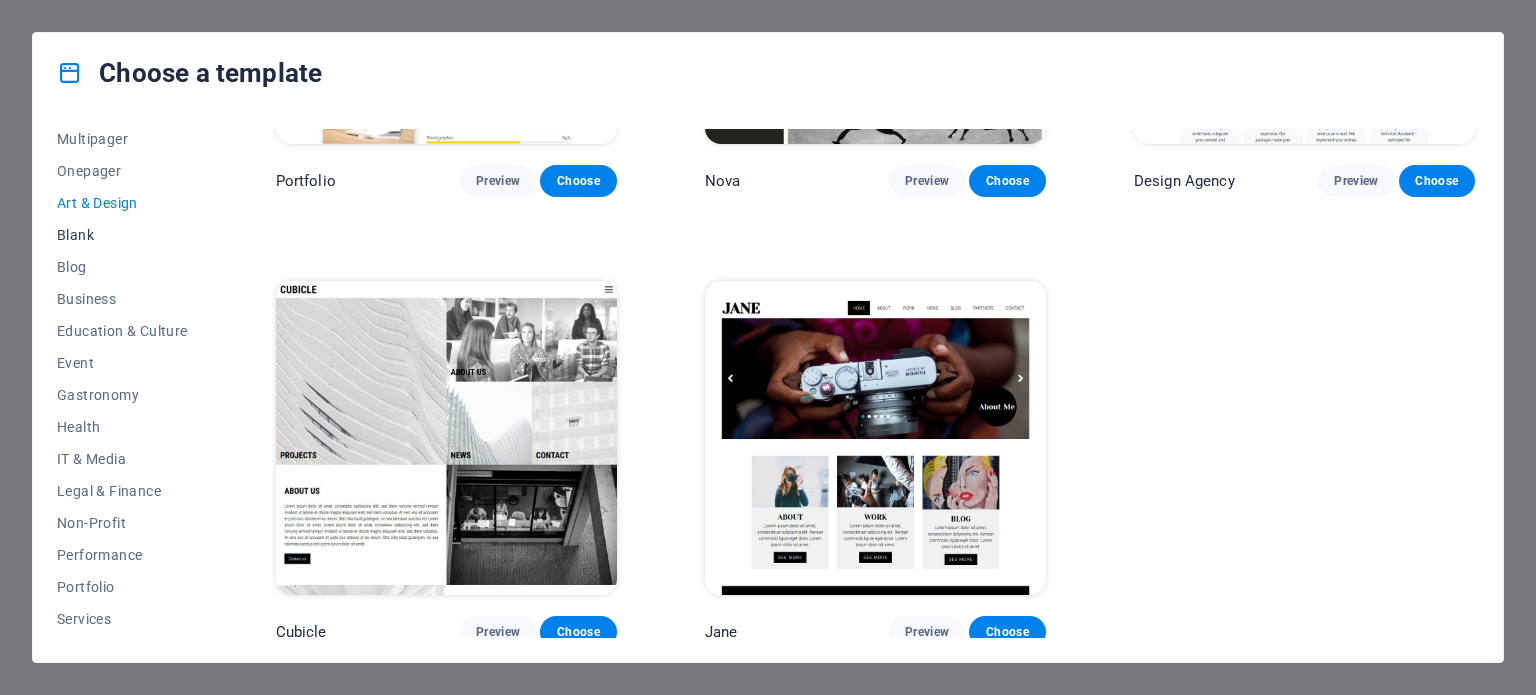click on "Blank" at bounding box center (122, 235) 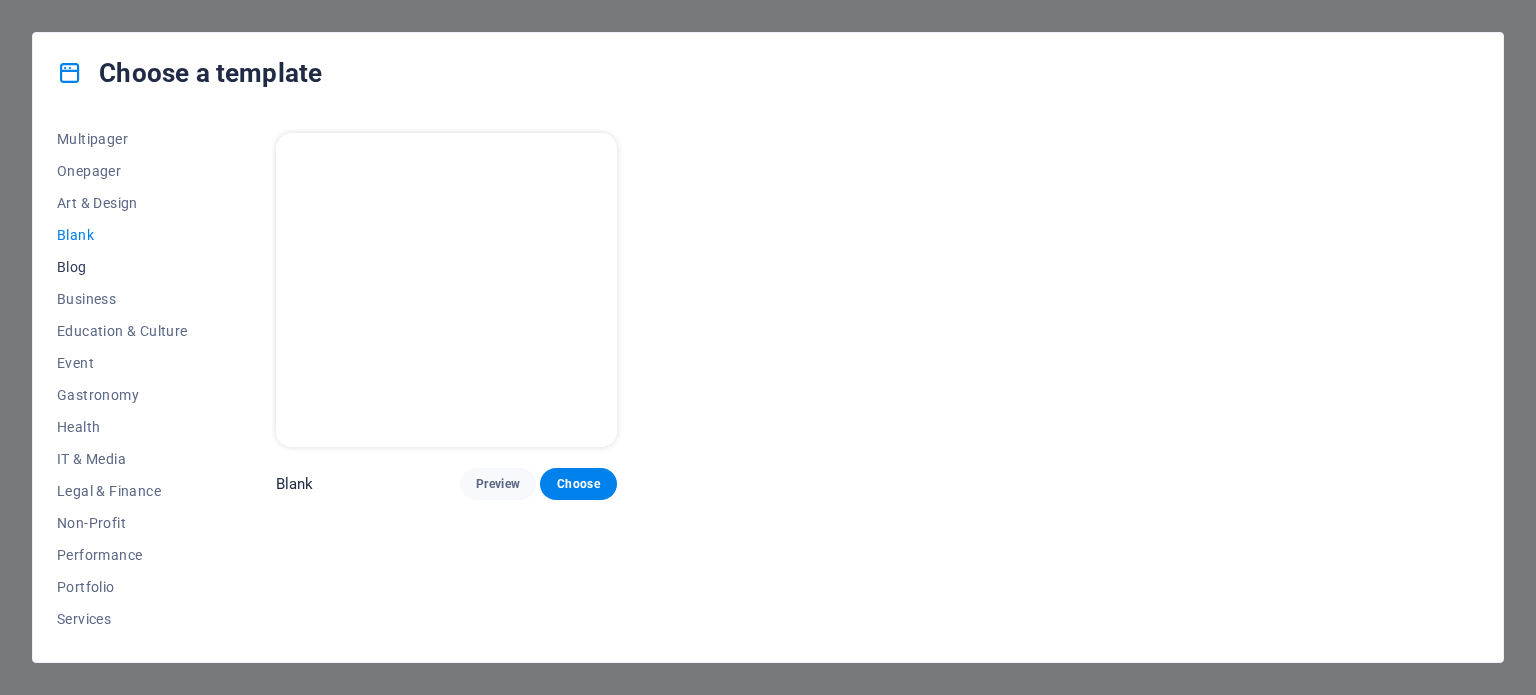 click on "Blog" at bounding box center [122, 267] 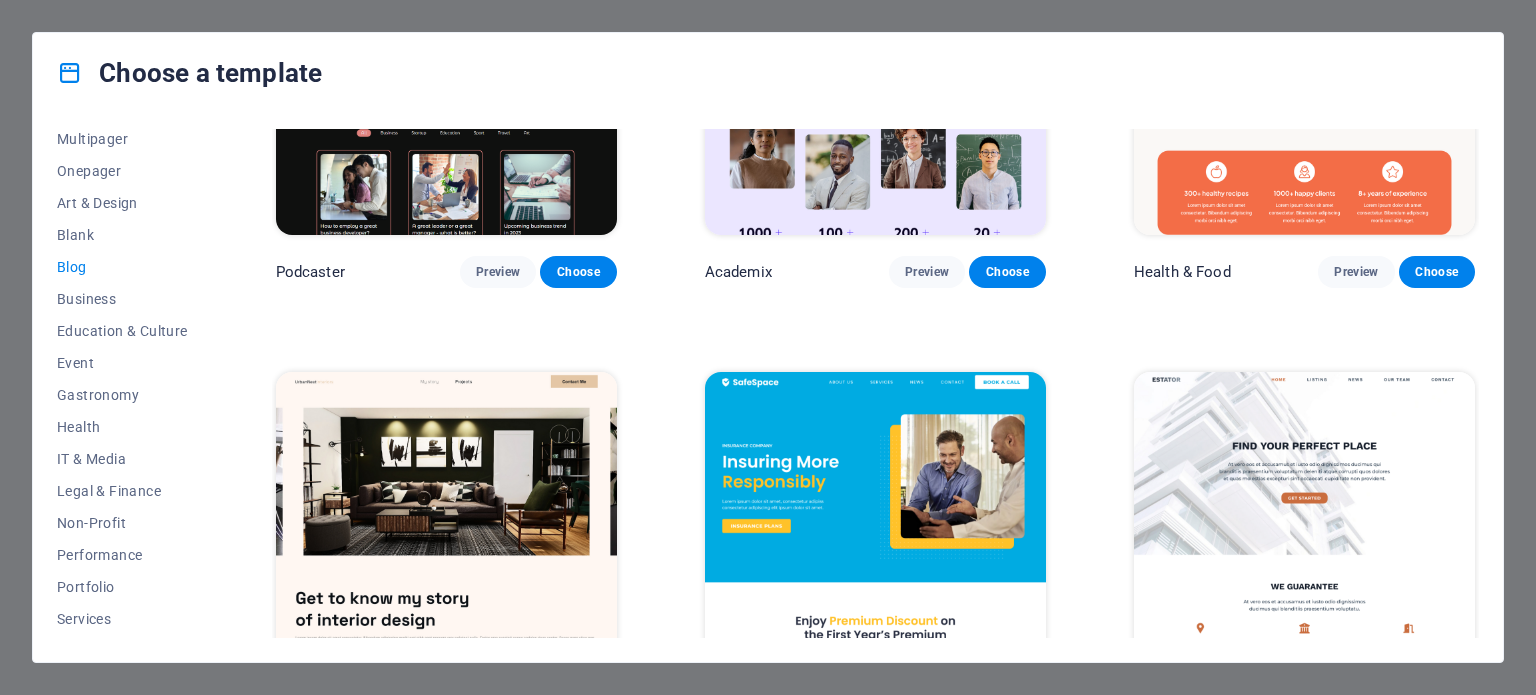scroll, scrollTop: 666, scrollLeft: 0, axis: vertical 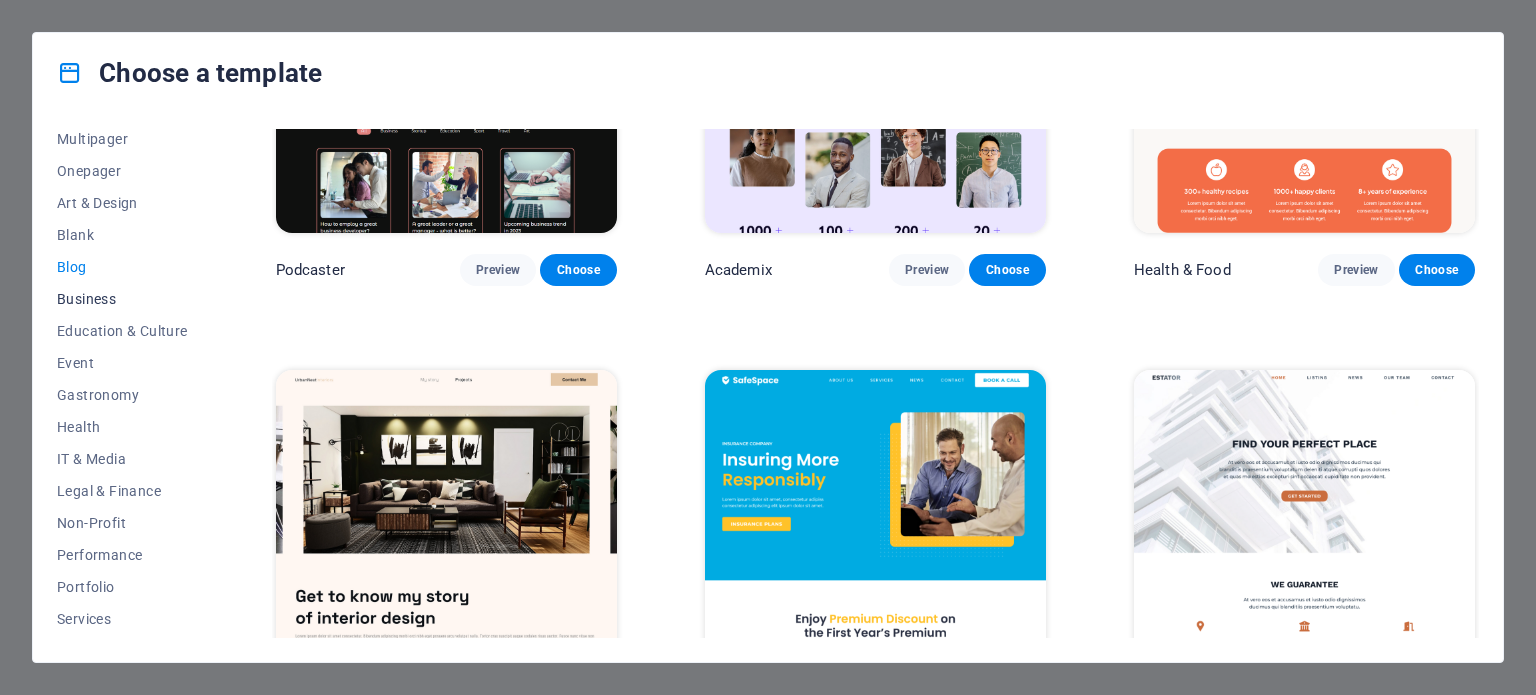 click on "Business" at bounding box center [122, 299] 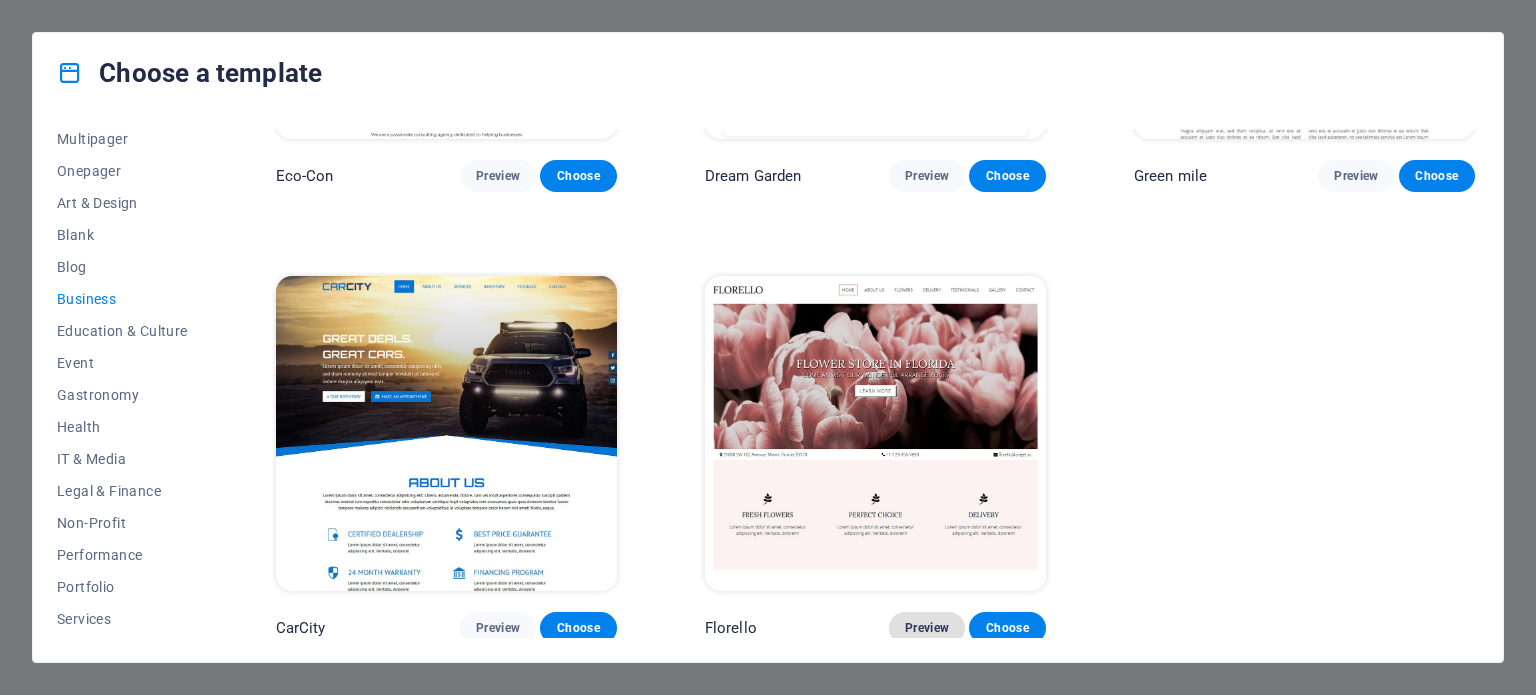 click on "Preview" at bounding box center (927, 628) 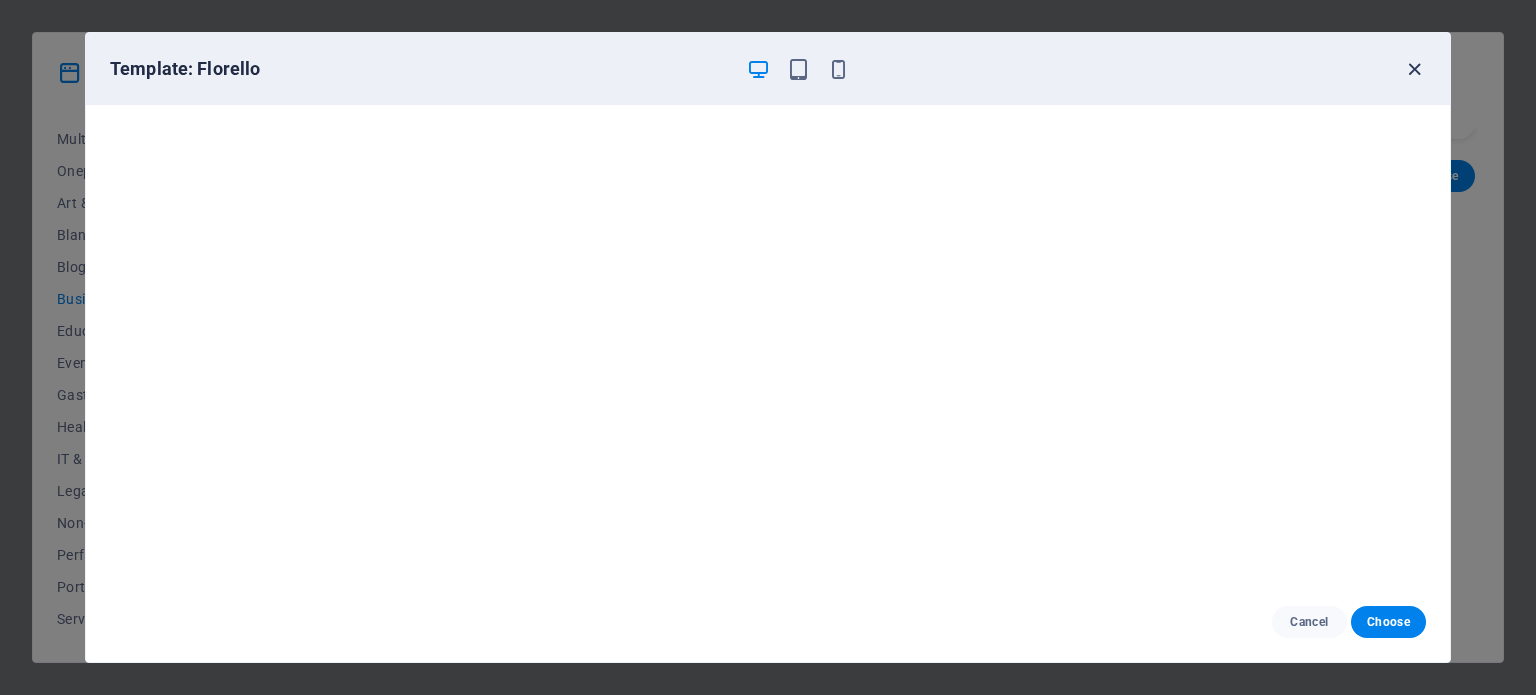 click at bounding box center (1414, 69) 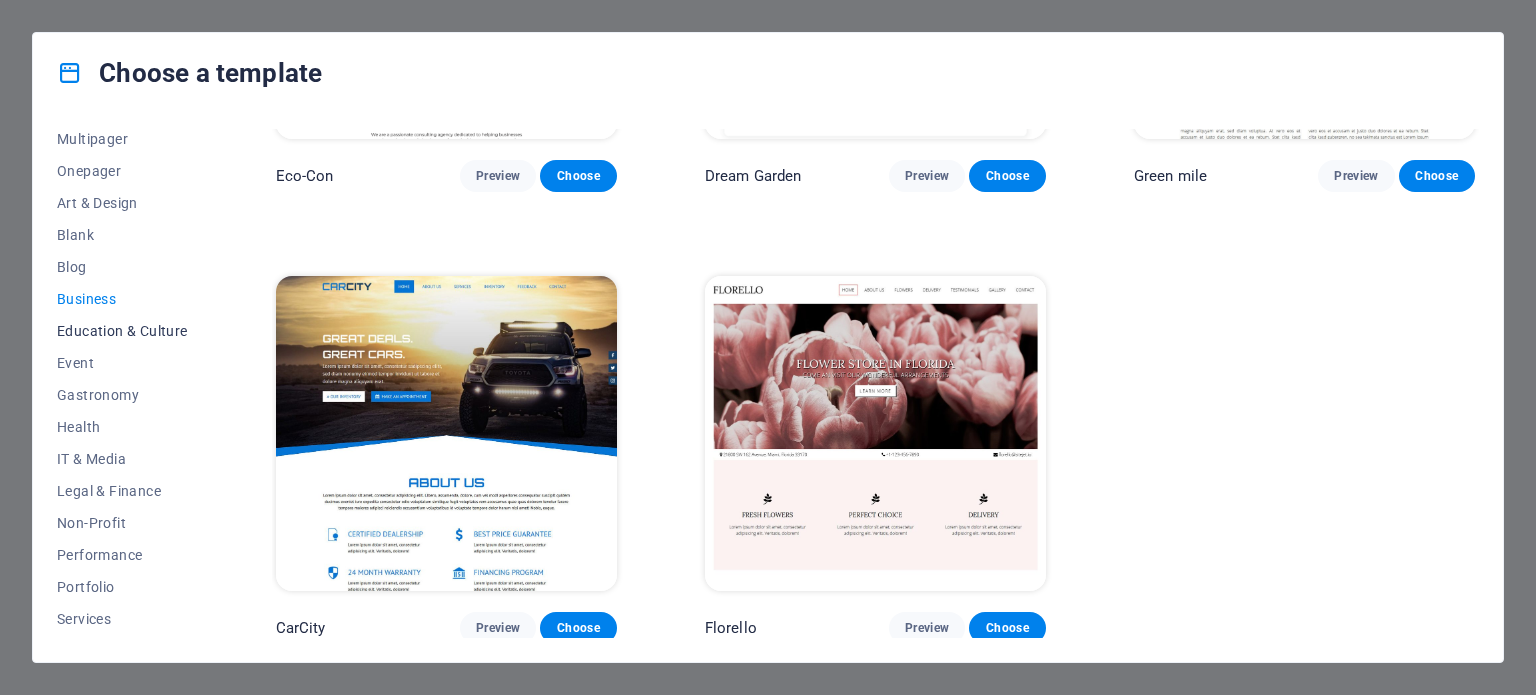 click on "Education & Culture" at bounding box center (122, 331) 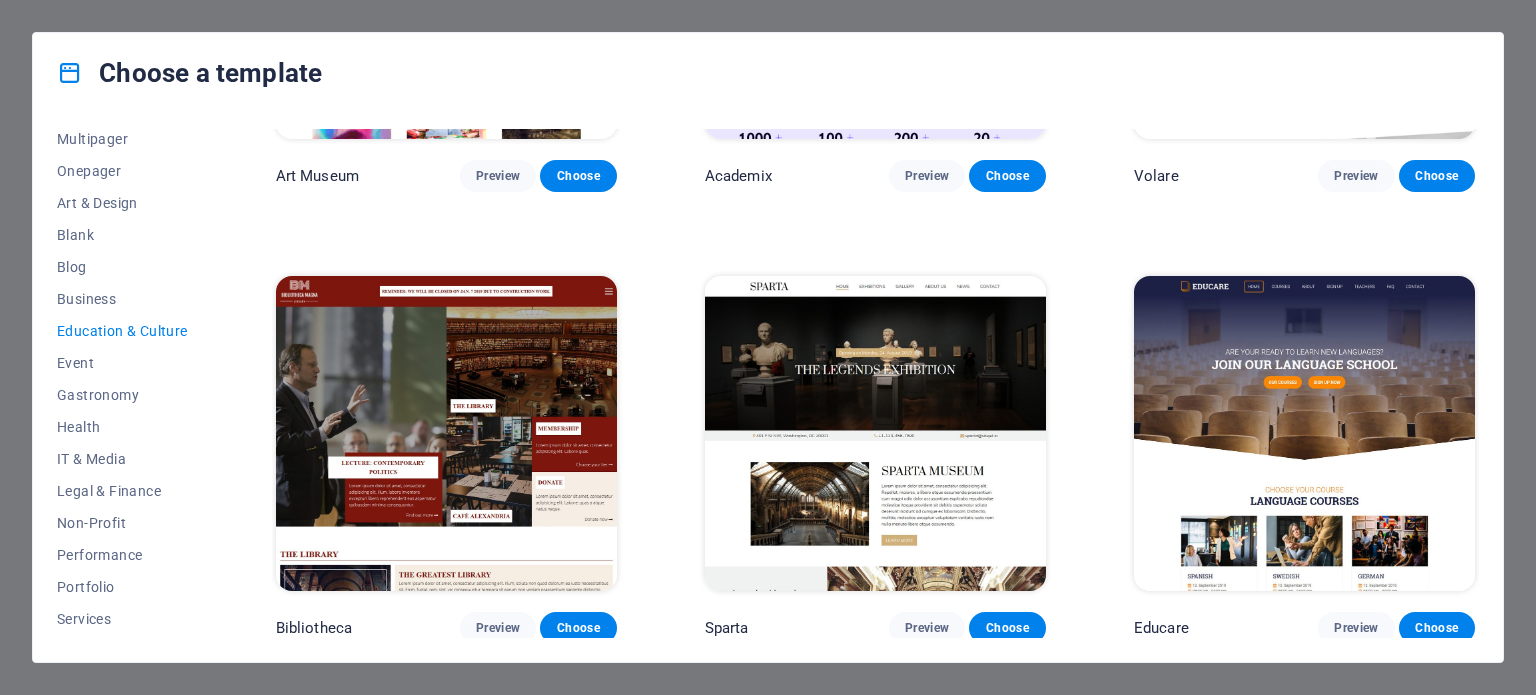 scroll, scrollTop: 0, scrollLeft: 0, axis: both 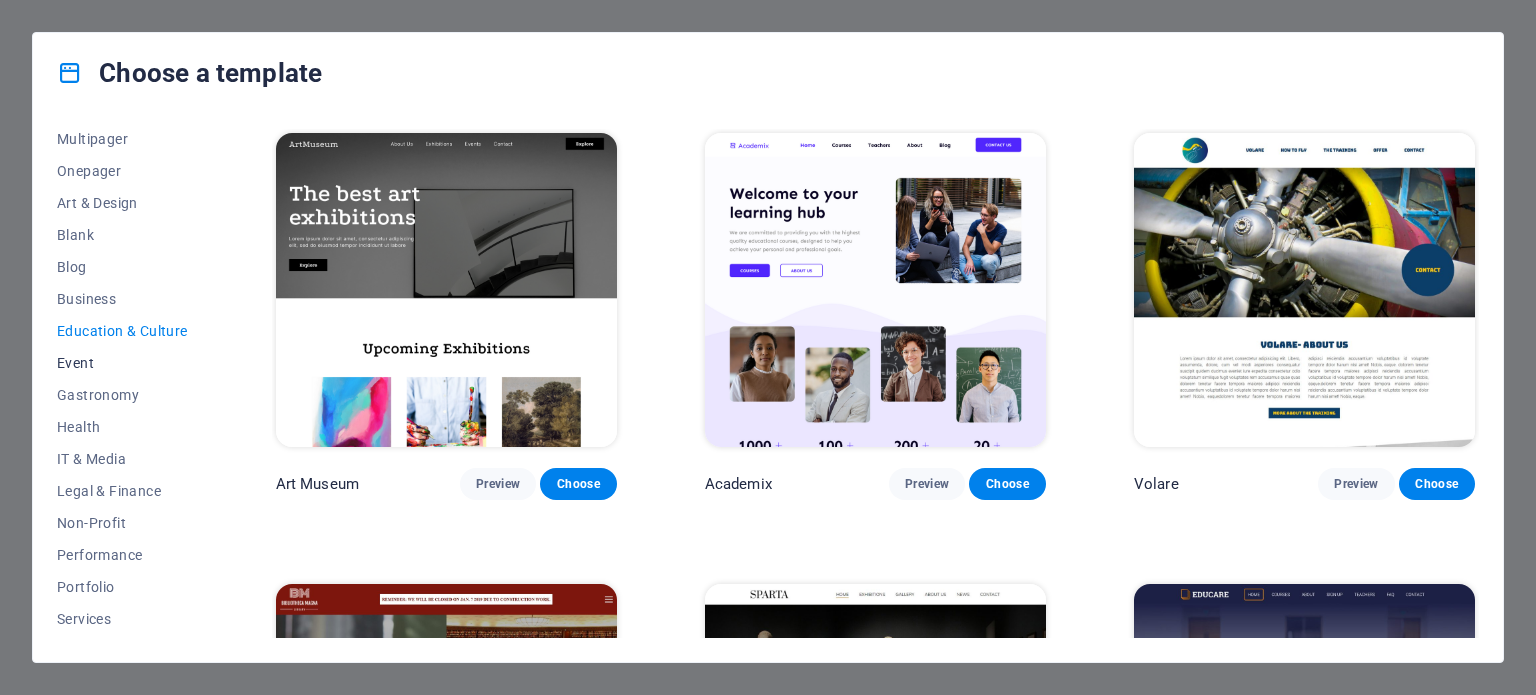 click on "Event" at bounding box center [122, 363] 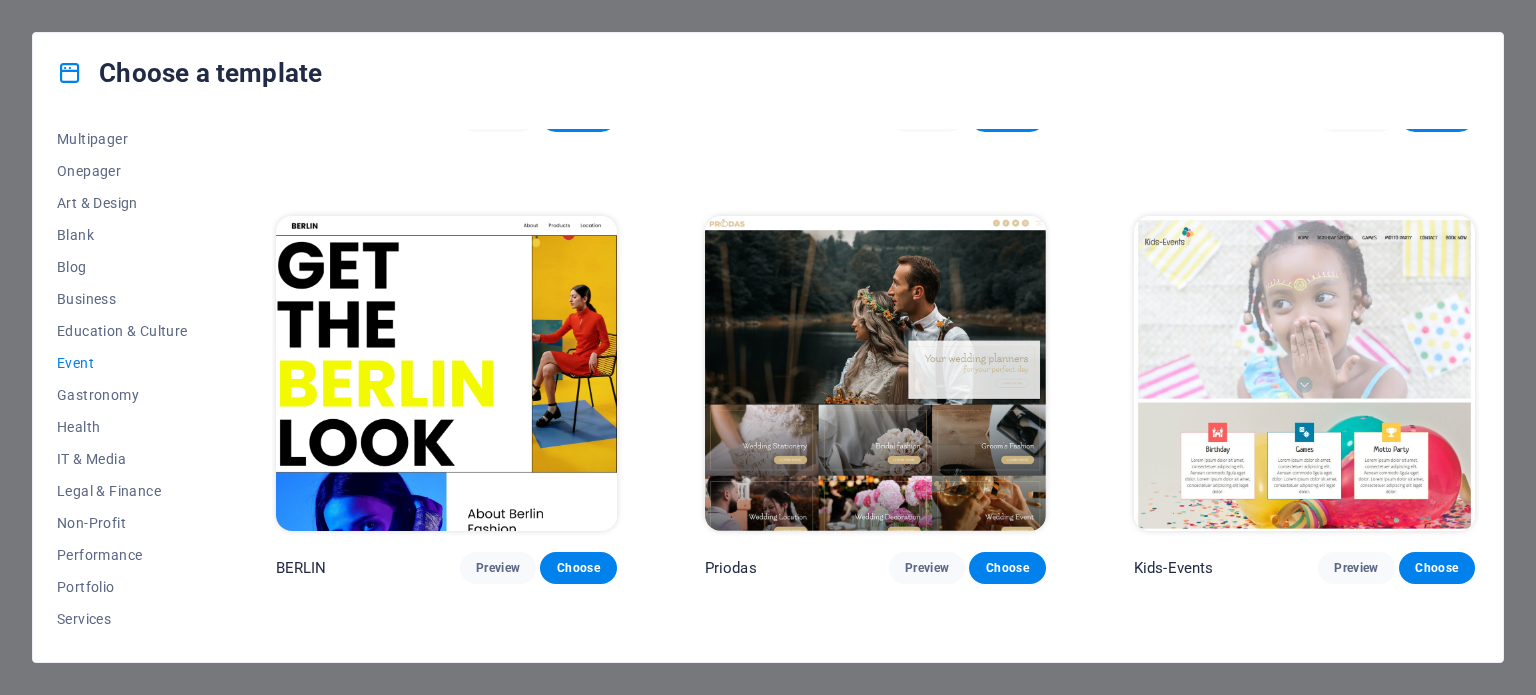 scroll, scrollTop: 400, scrollLeft: 0, axis: vertical 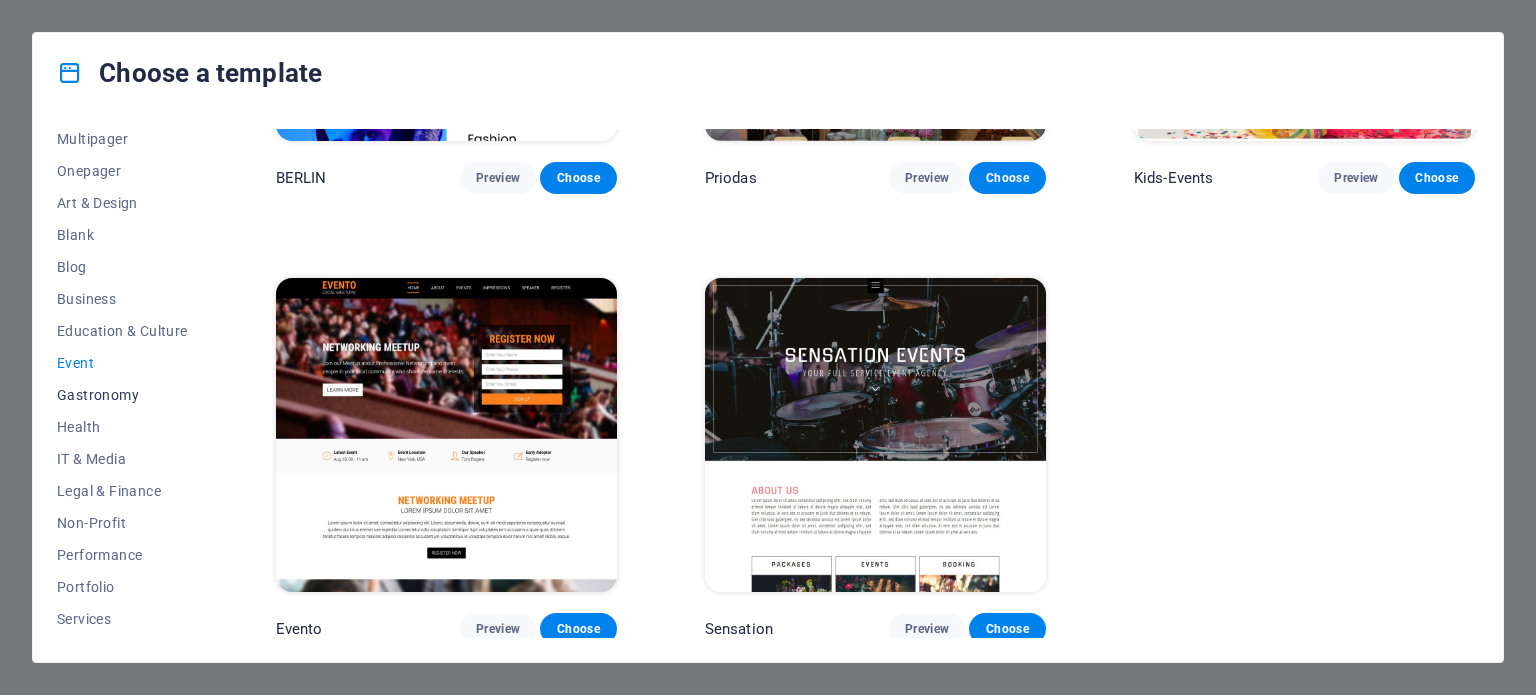 click on "Gastronomy" at bounding box center [122, 395] 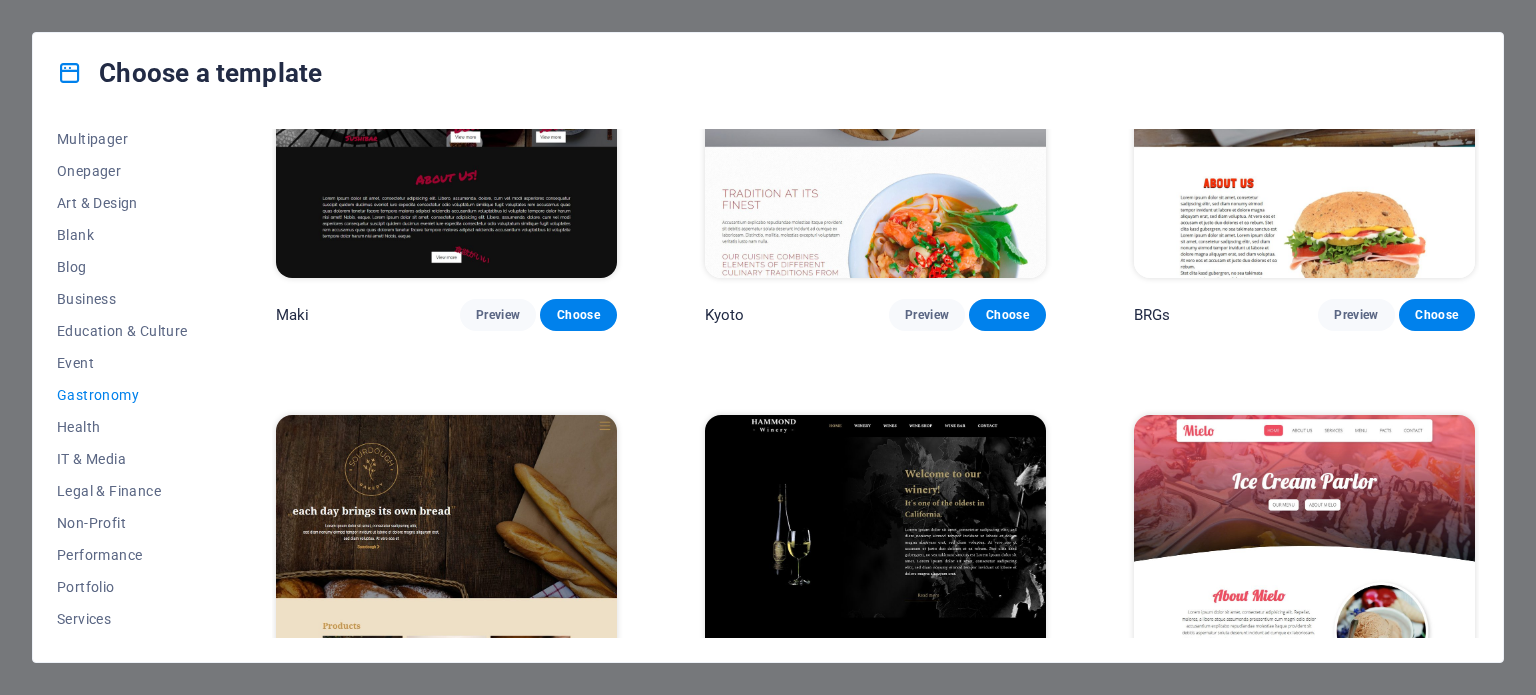 scroll, scrollTop: 1092, scrollLeft: 0, axis: vertical 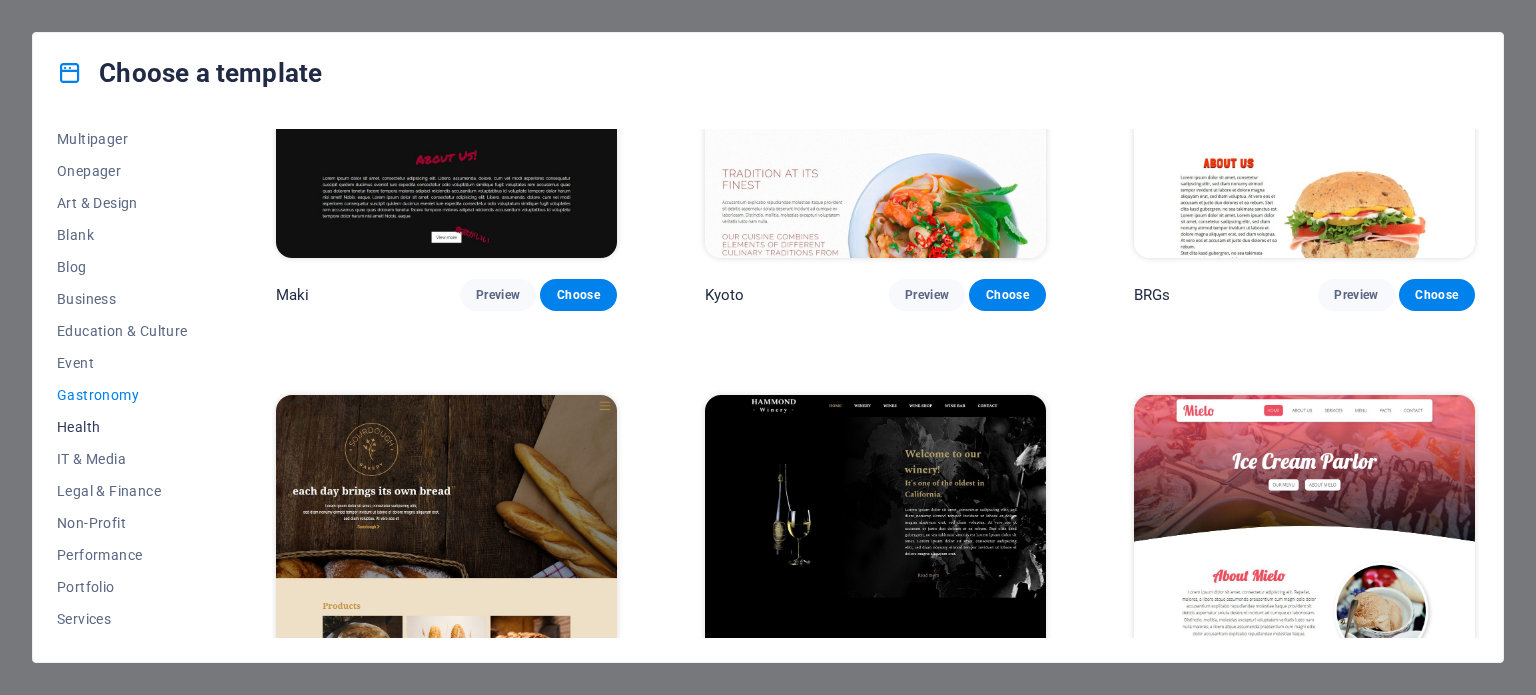 click on "Health" at bounding box center (122, 427) 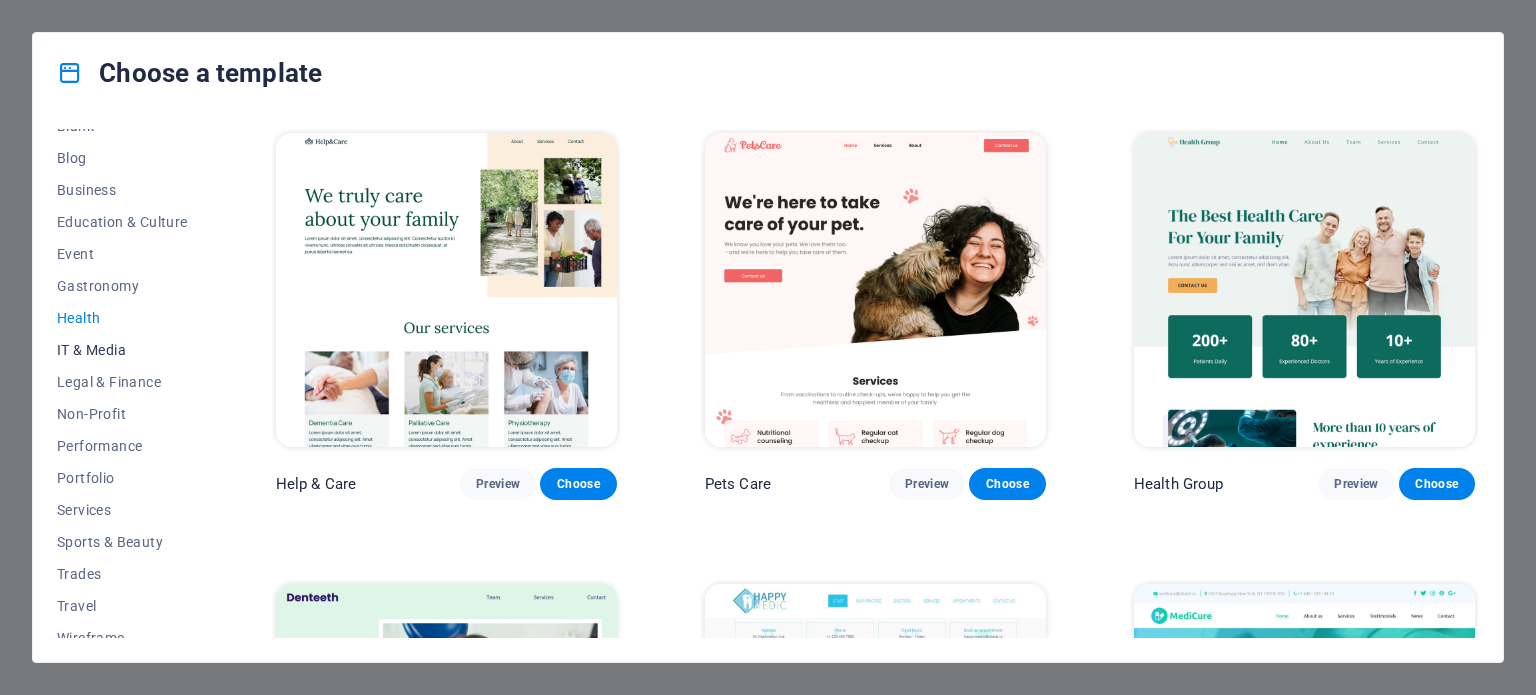 scroll, scrollTop: 290, scrollLeft: 0, axis: vertical 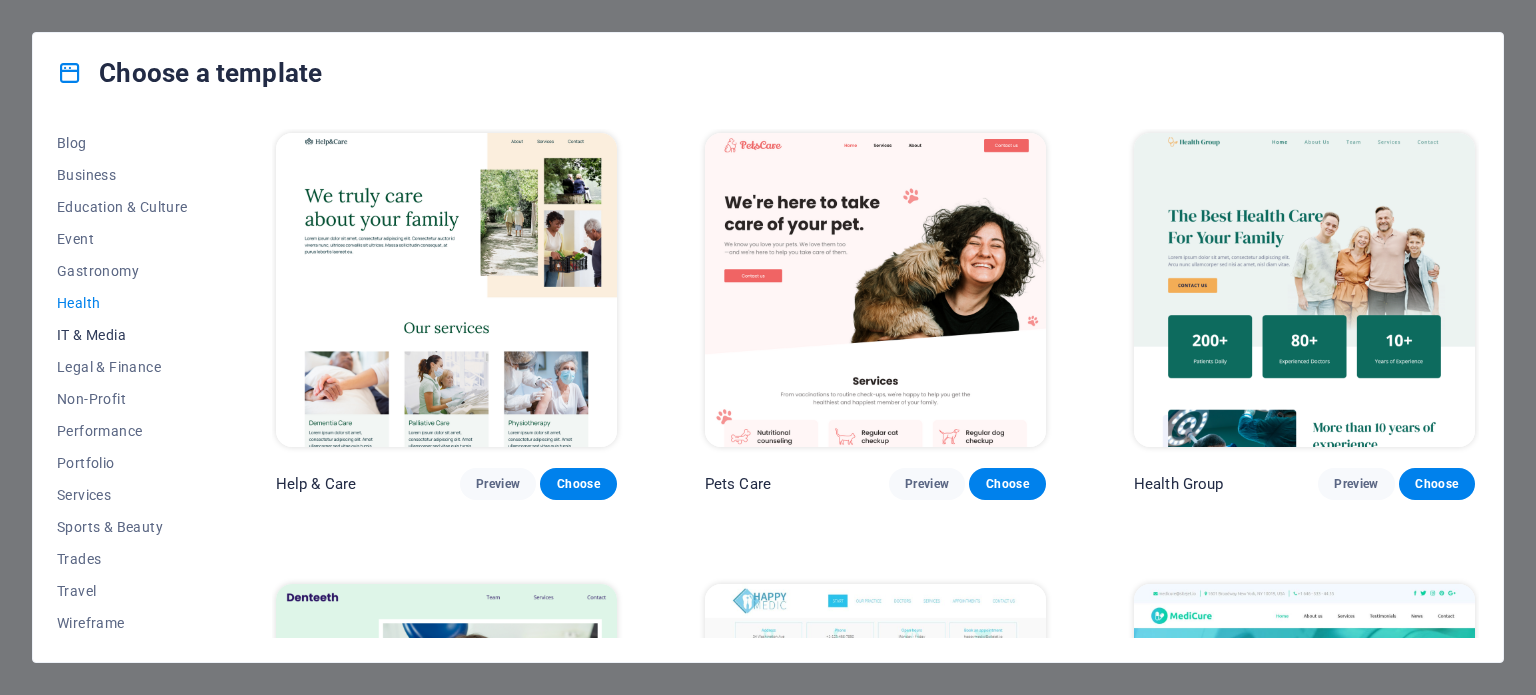 click on "IT & Media" at bounding box center [122, 335] 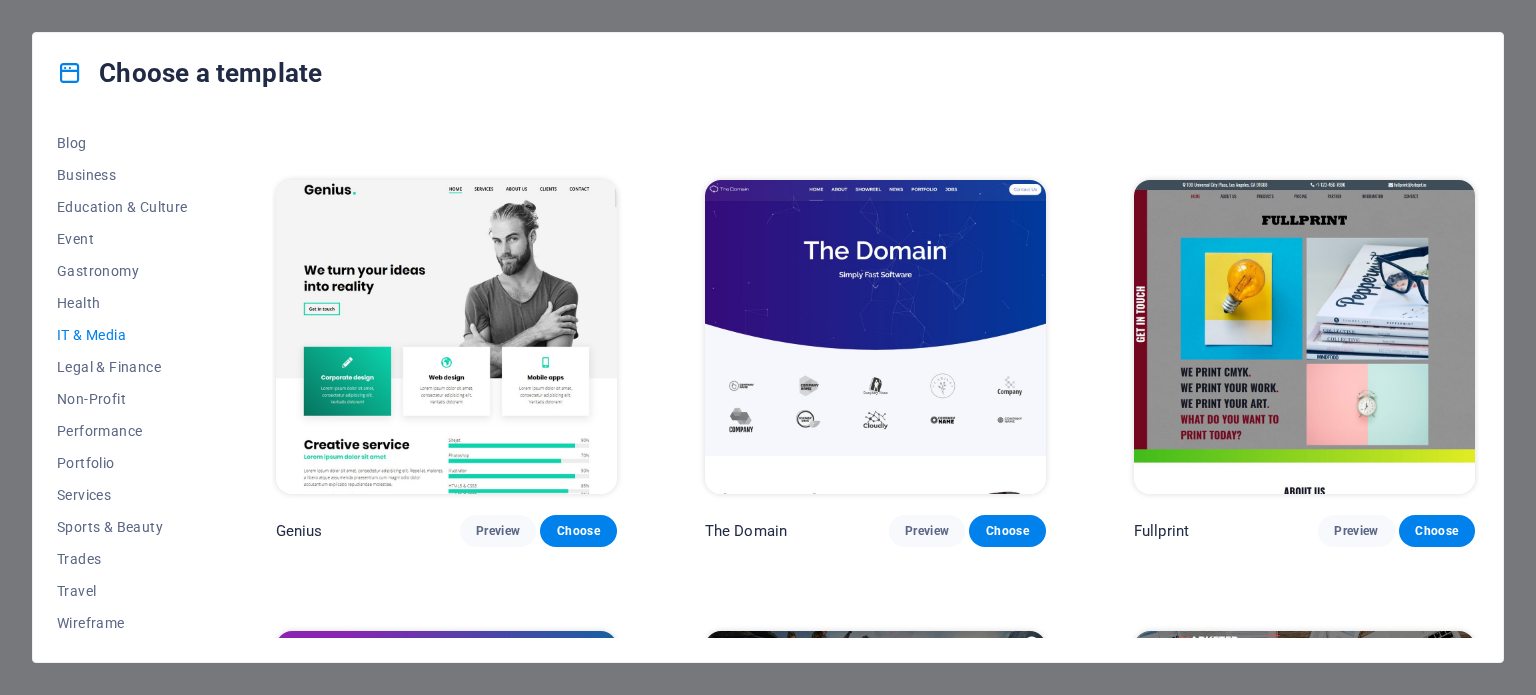 scroll, scrollTop: 900, scrollLeft: 0, axis: vertical 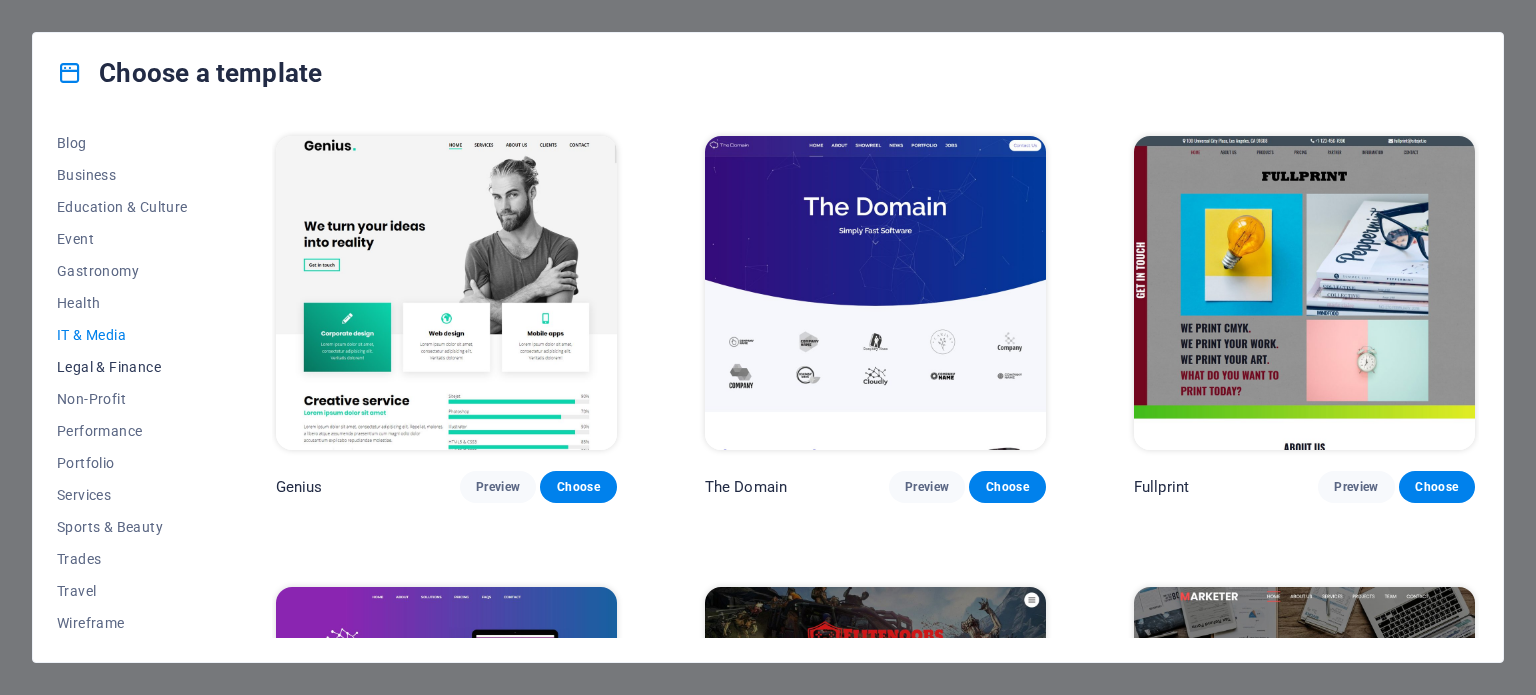 click on "Legal & Finance" at bounding box center (122, 367) 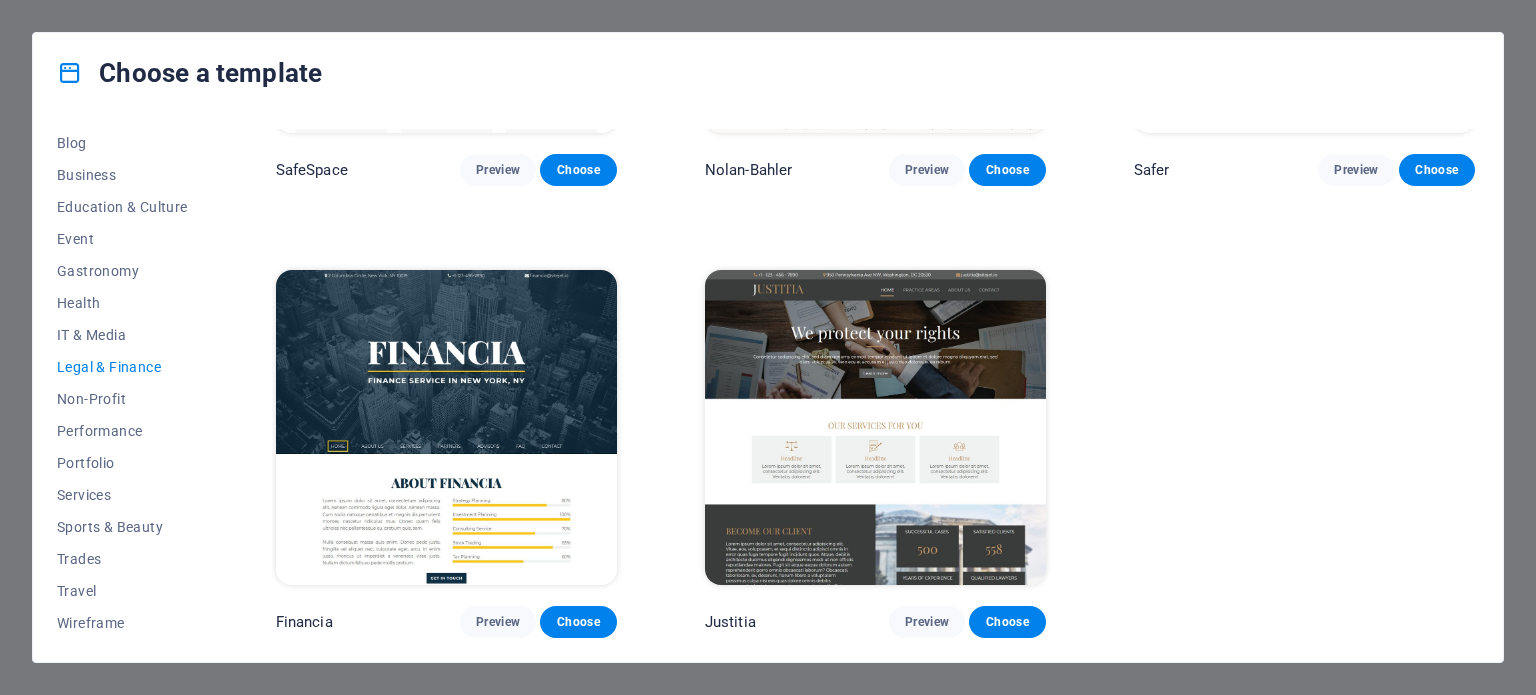 scroll, scrollTop: 0, scrollLeft: 0, axis: both 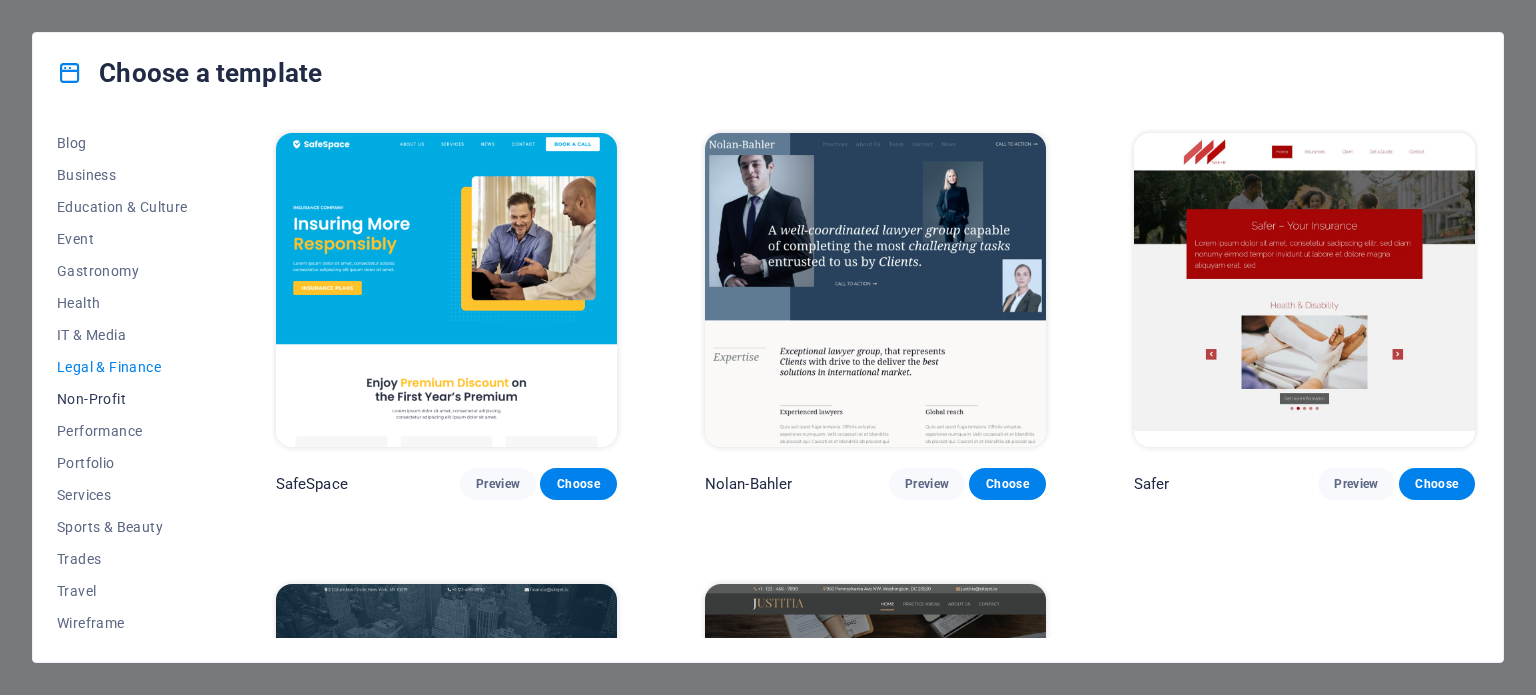 click on "Non-Profit" at bounding box center (122, 399) 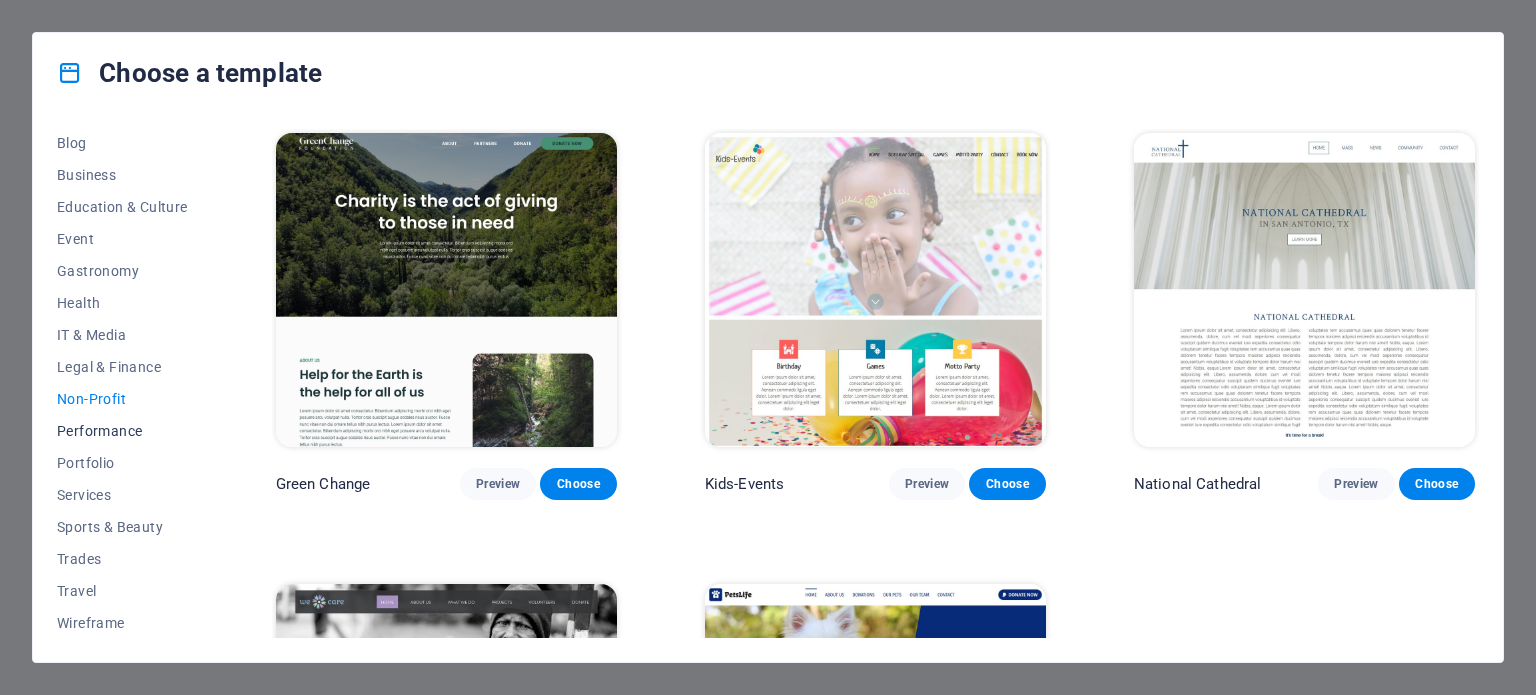 click on "Performance" at bounding box center [122, 431] 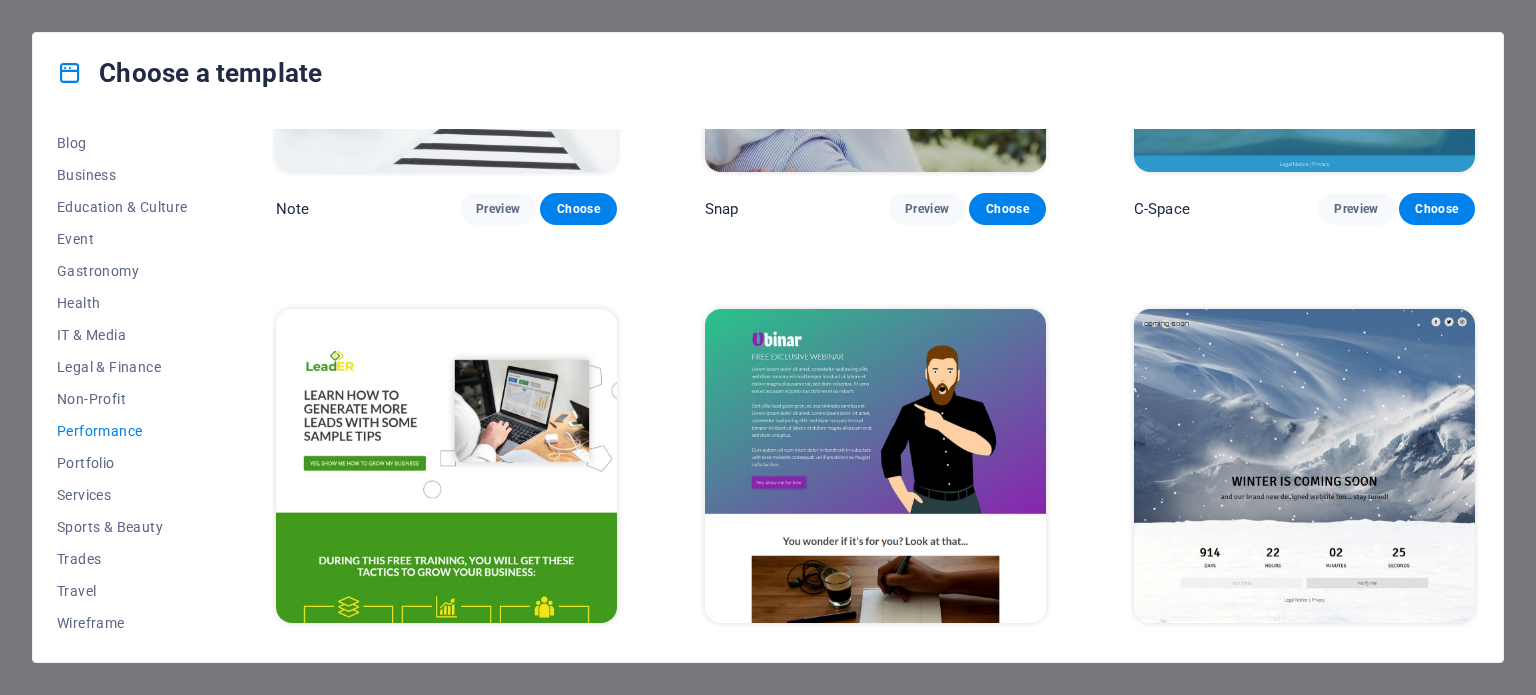 scroll, scrollTop: 1633, scrollLeft: 0, axis: vertical 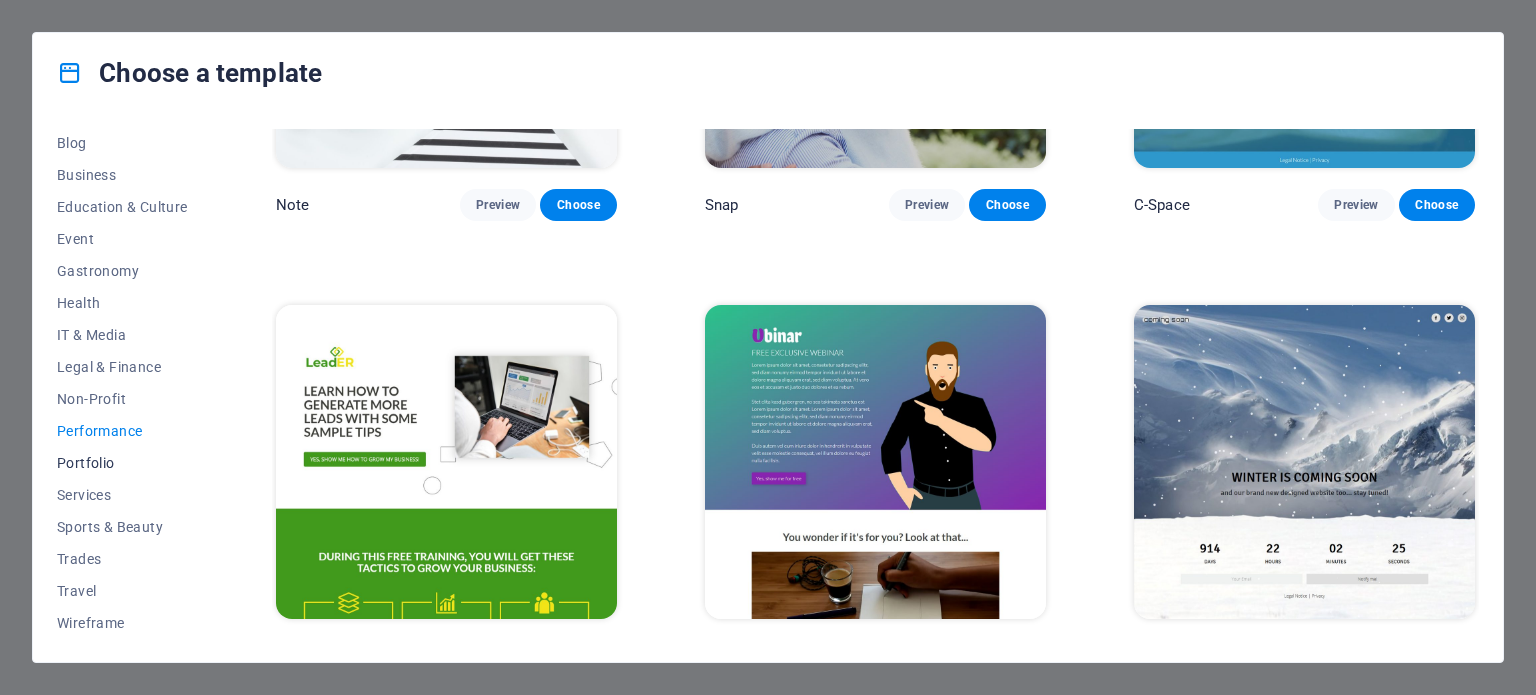 click on "Portfolio" at bounding box center [122, 463] 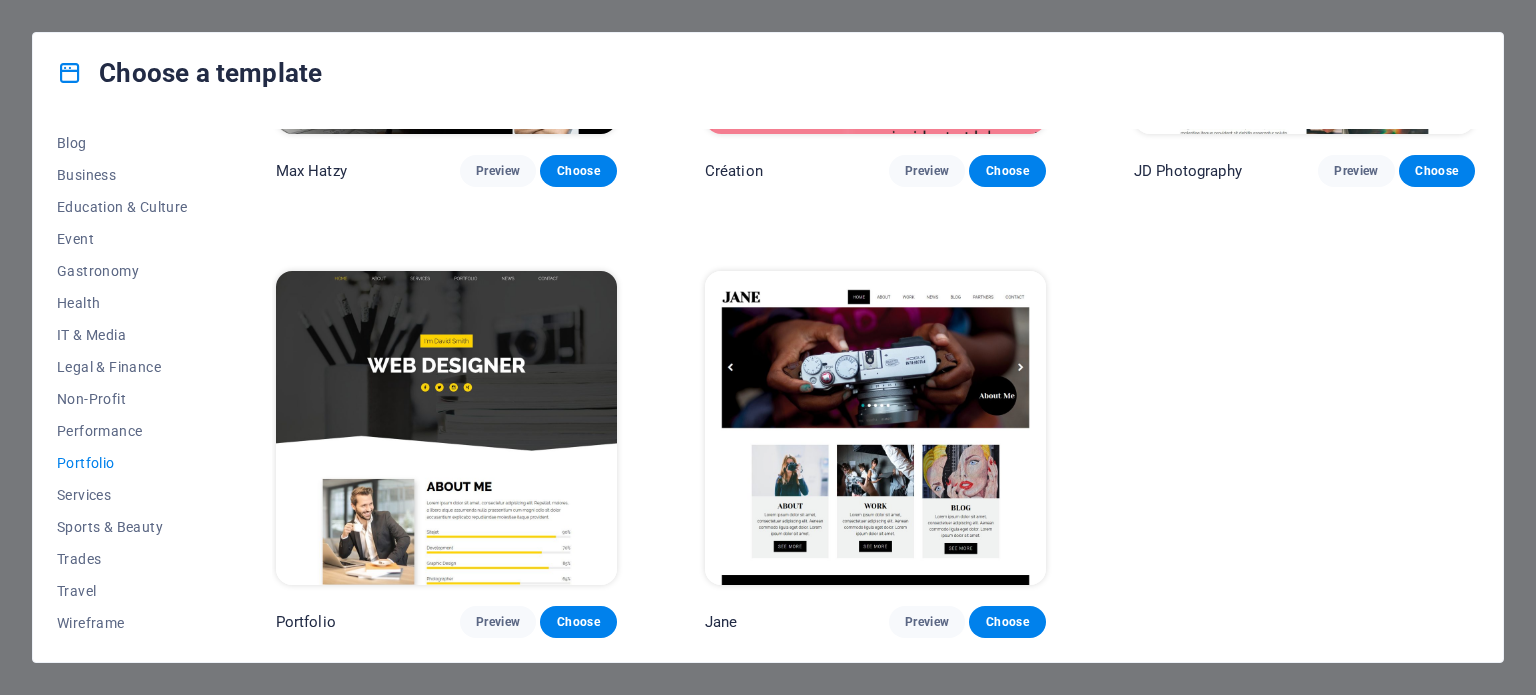 scroll, scrollTop: 0, scrollLeft: 0, axis: both 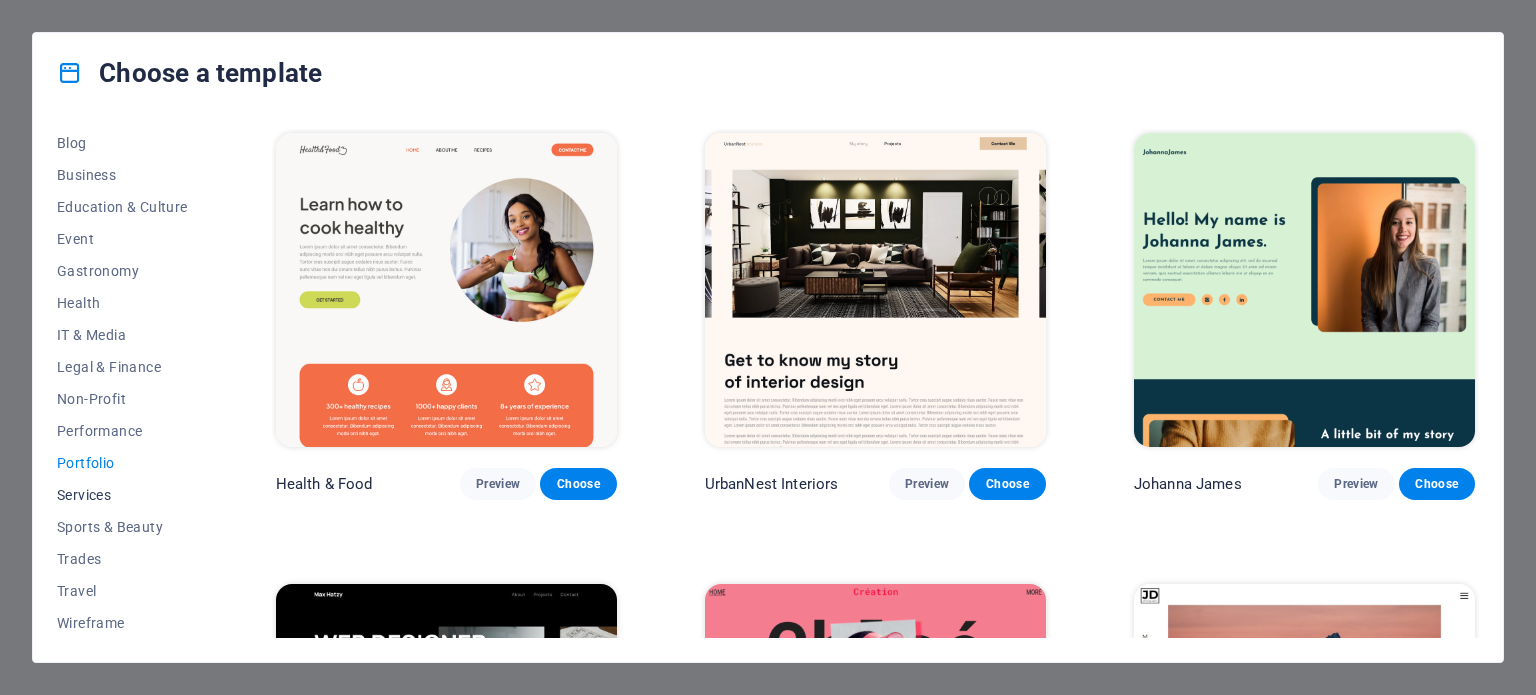 click on "Services" at bounding box center [122, 495] 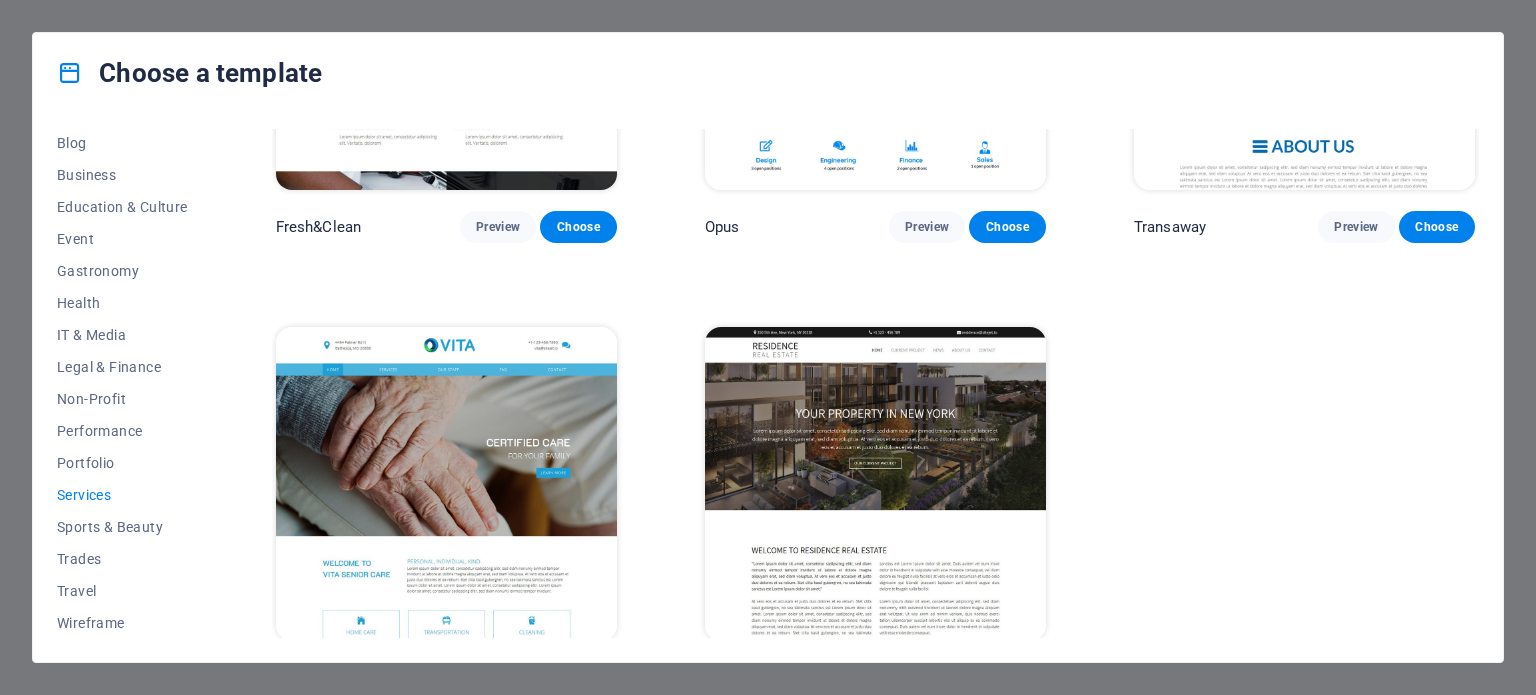 scroll, scrollTop: 2533, scrollLeft: 0, axis: vertical 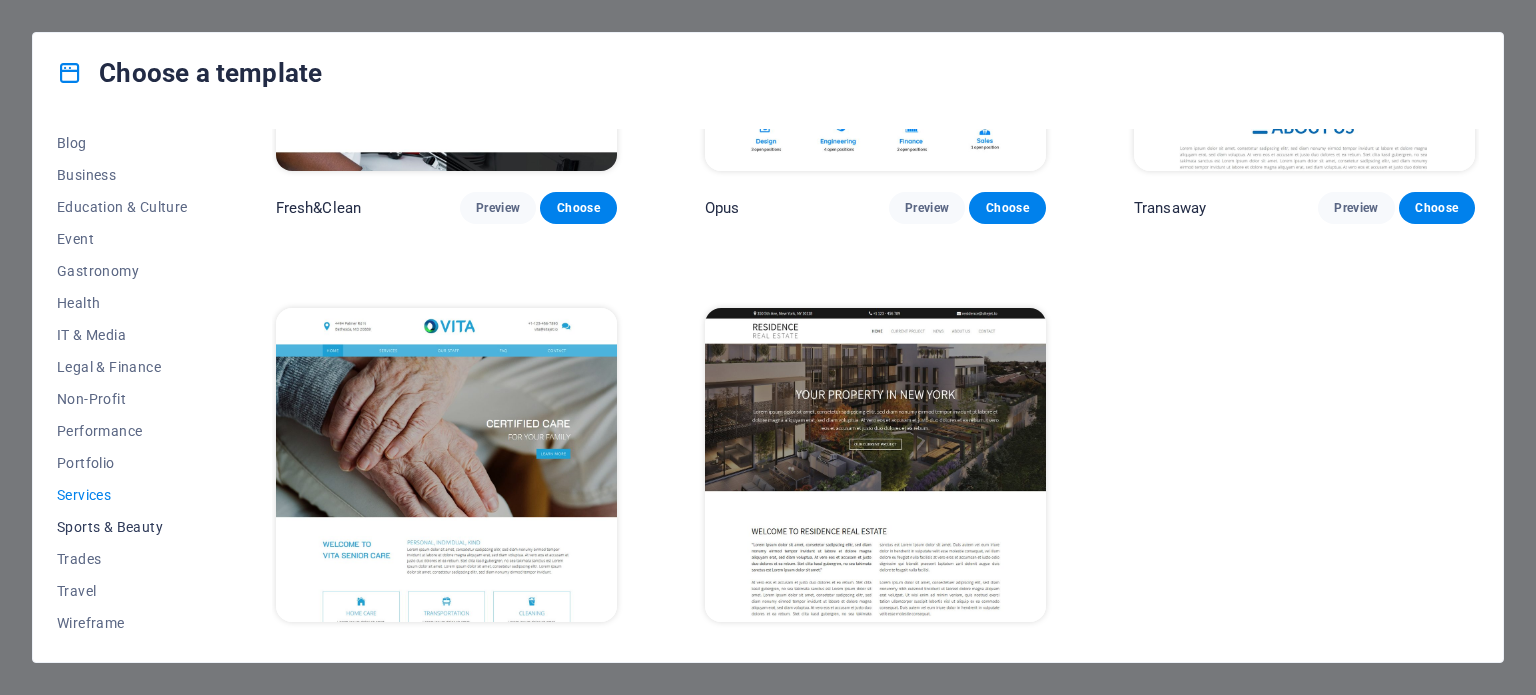 click on "Sports & Beauty" at bounding box center (122, 527) 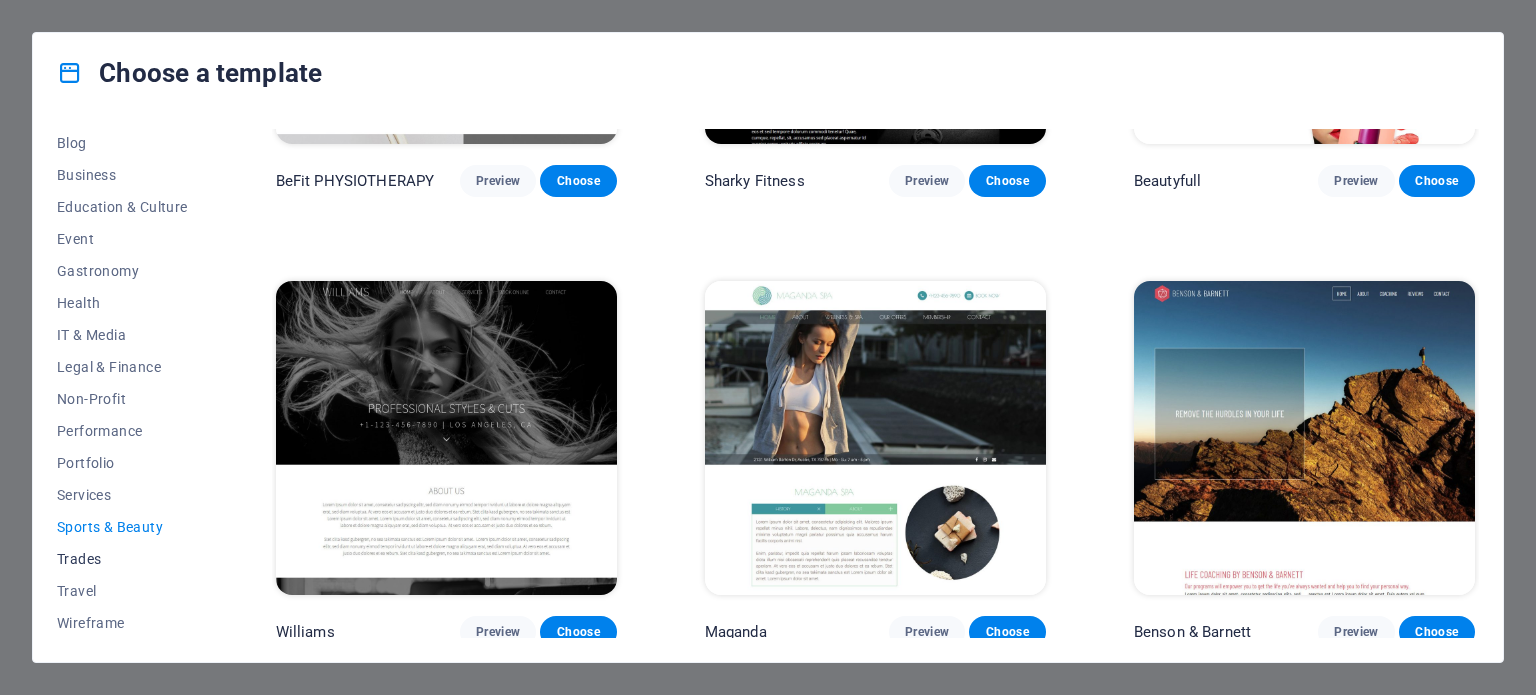 click on "Trades" at bounding box center [122, 559] 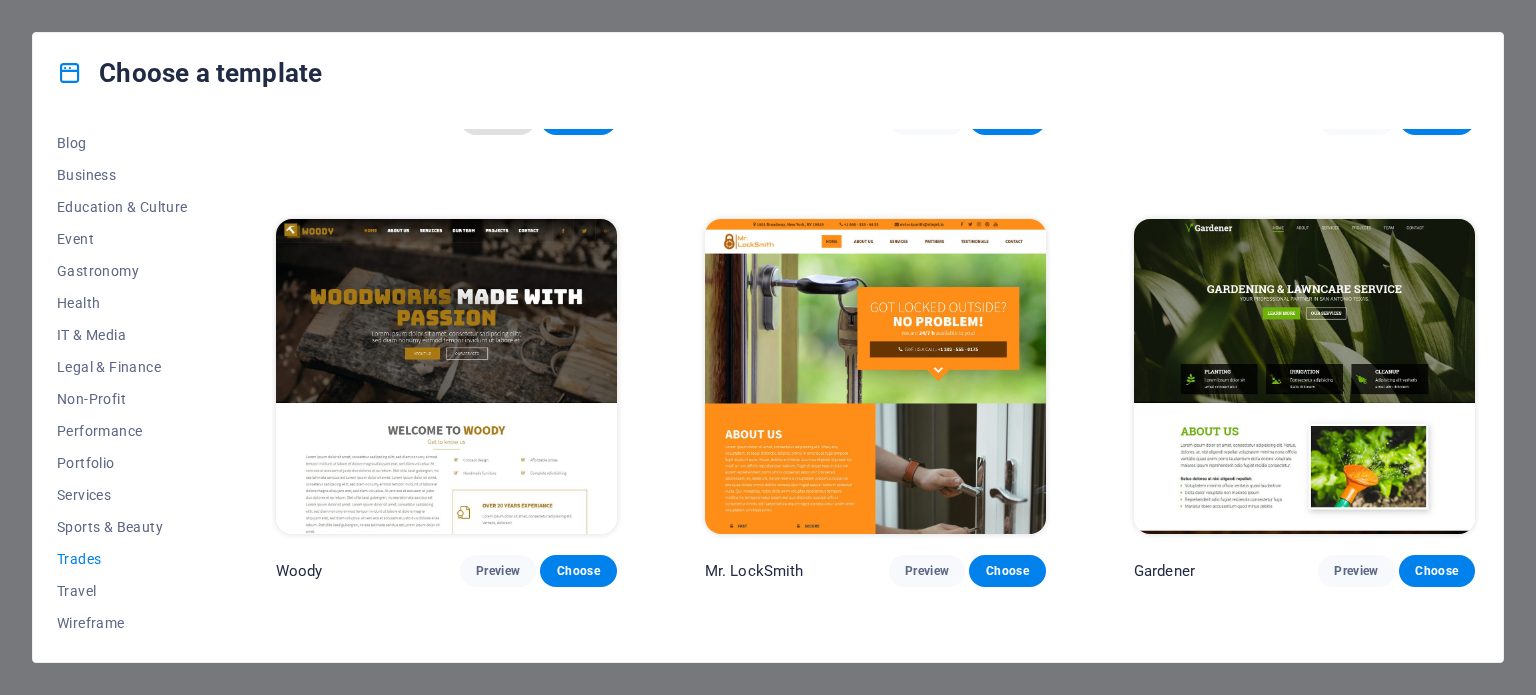 scroll, scrollTop: 366, scrollLeft: 0, axis: vertical 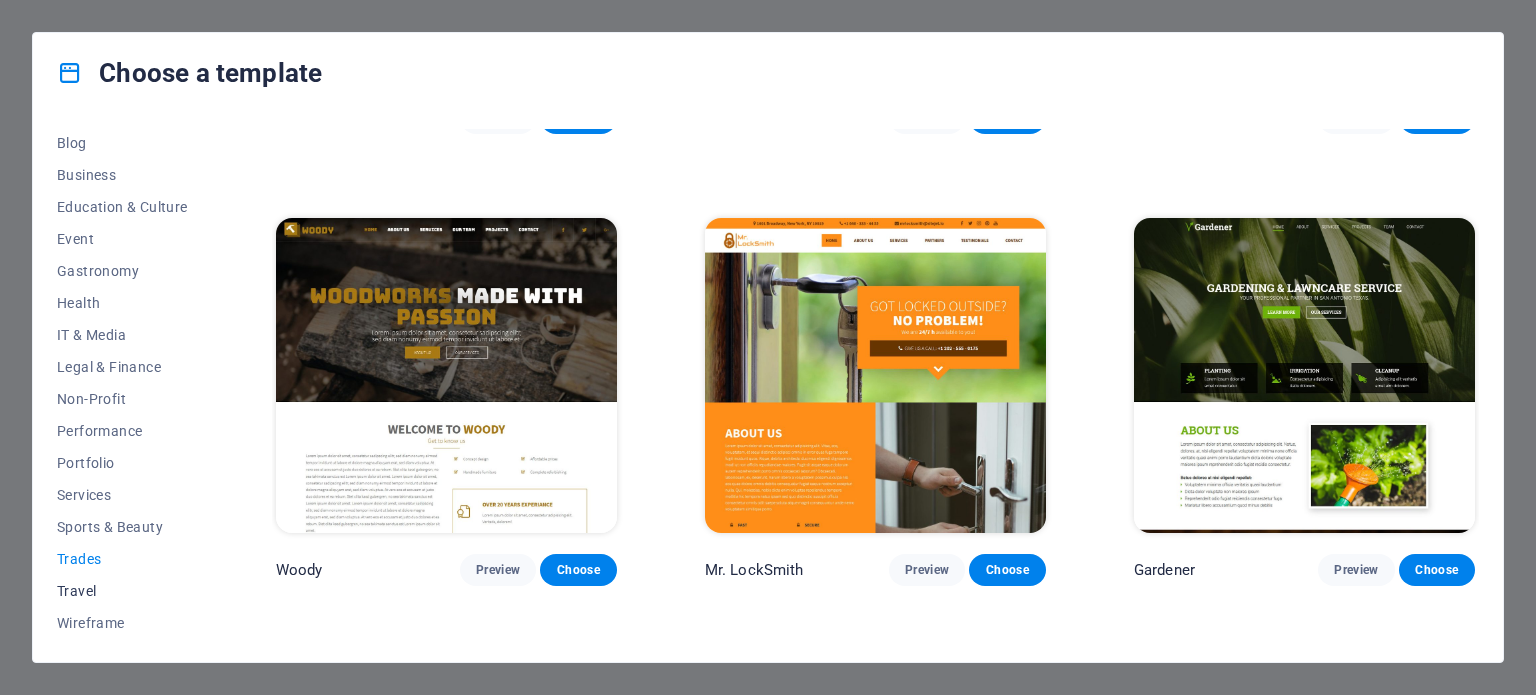 click on "Travel" at bounding box center [122, 591] 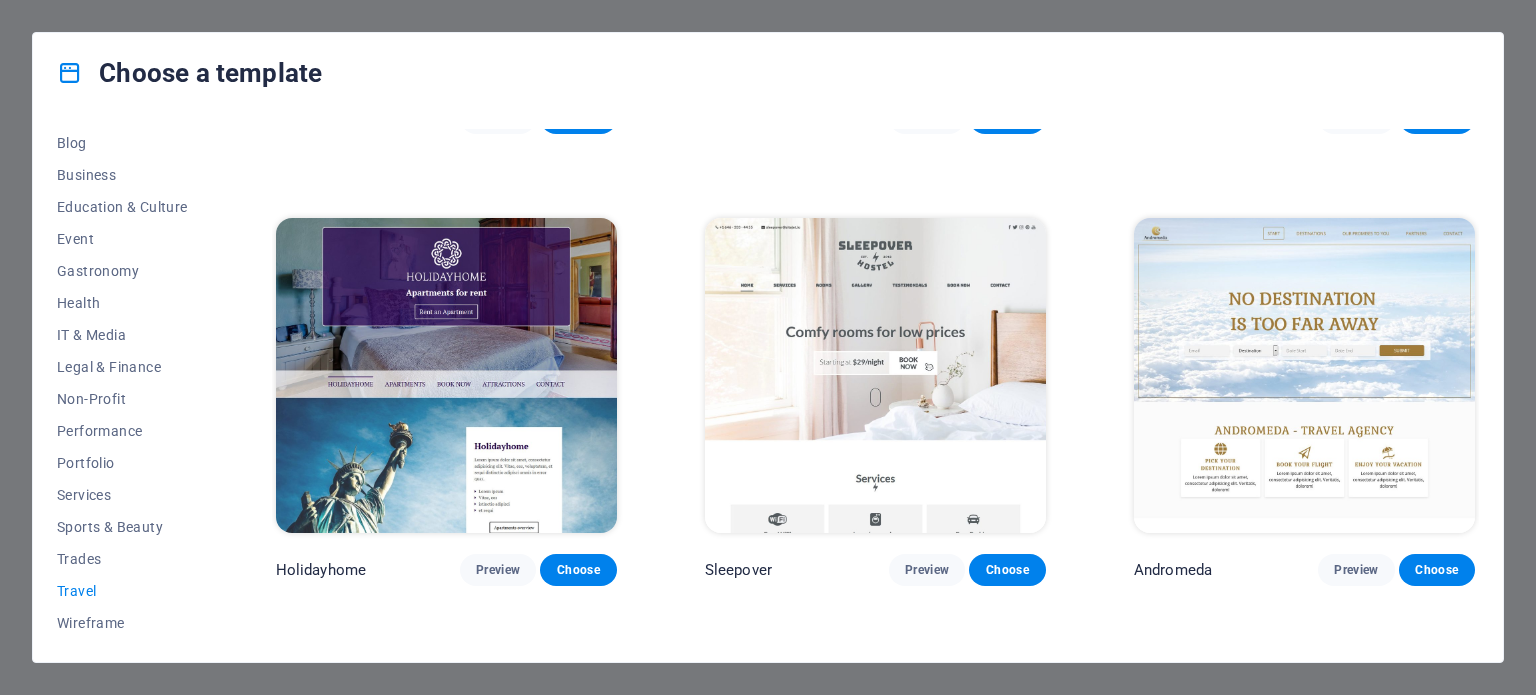 scroll, scrollTop: 0, scrollLeft: 0, axis: both 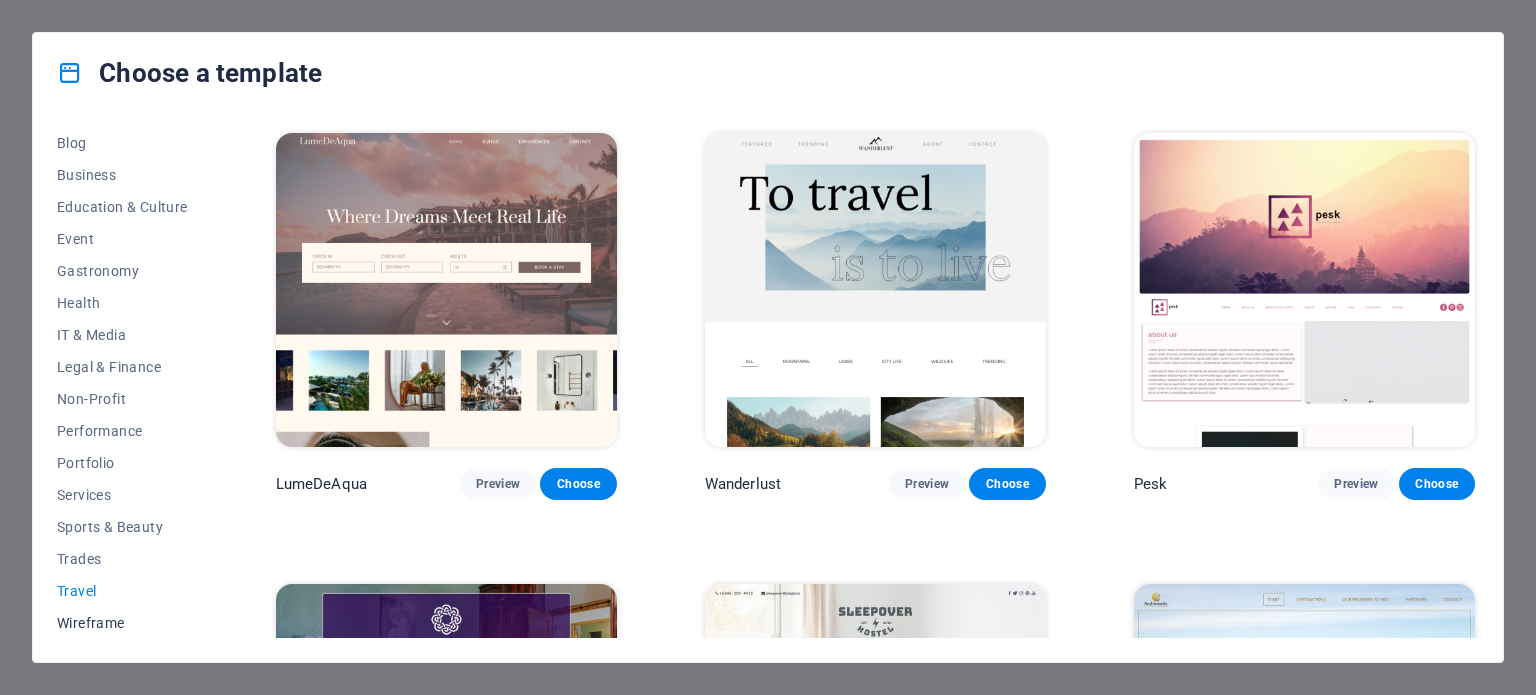 click on "Wireframe" at bounding box center [122, 623] 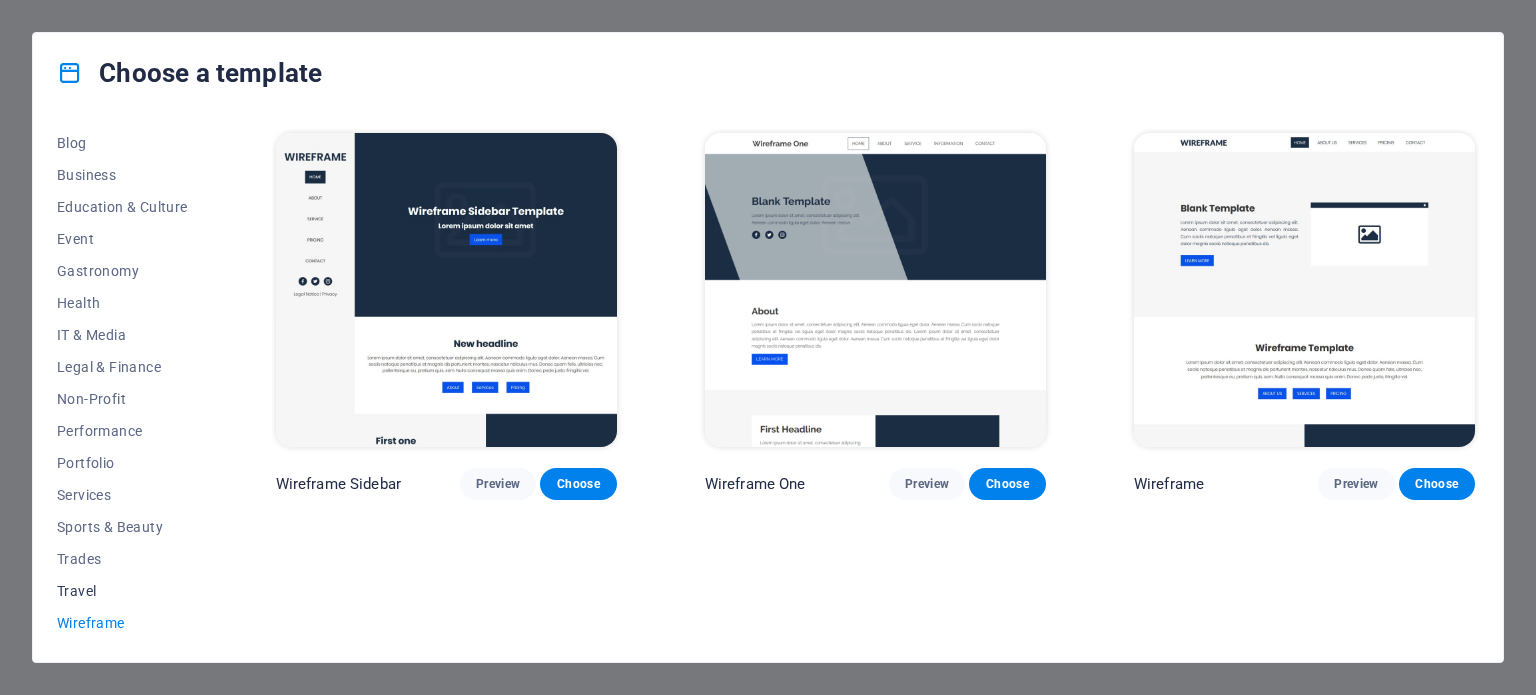 click on "Travel" at bounding box center (122, 591) 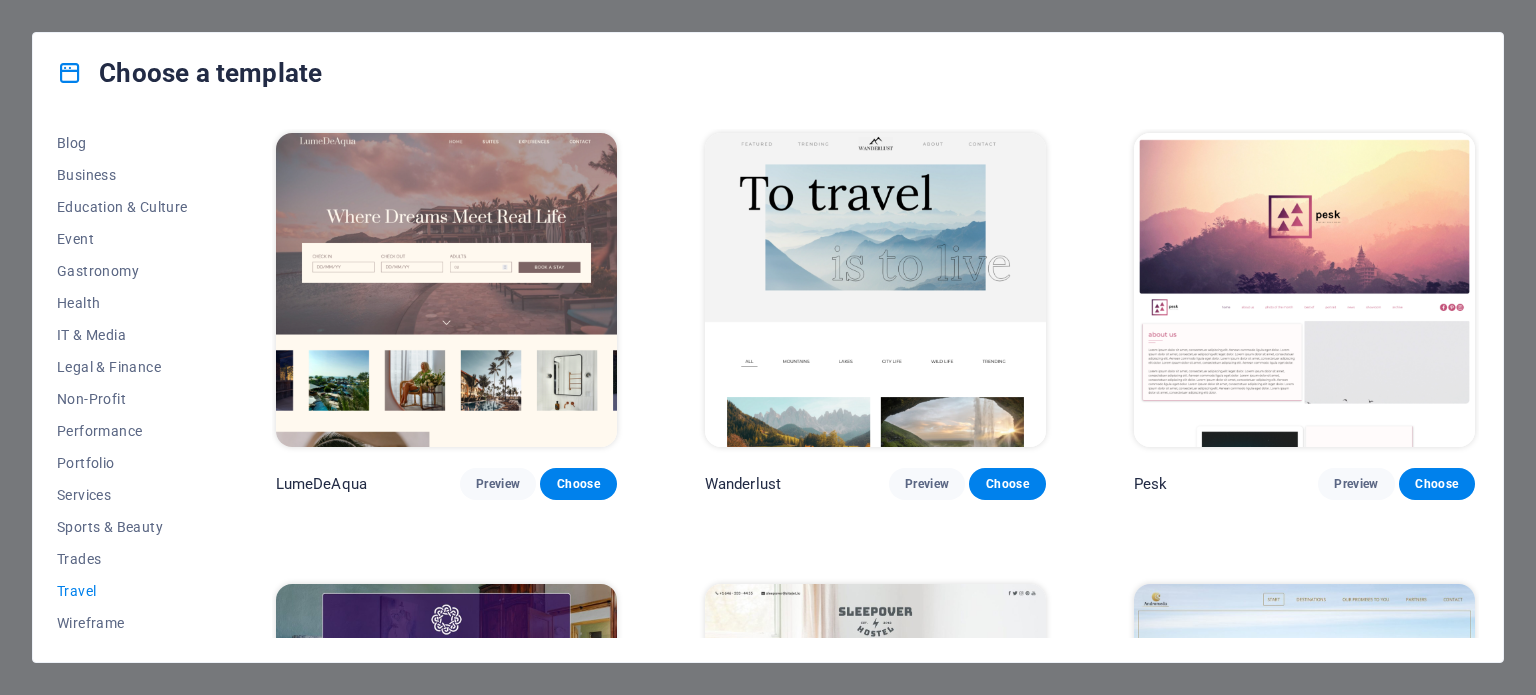 click on "Choose a template" at bounding box center (768, 73) 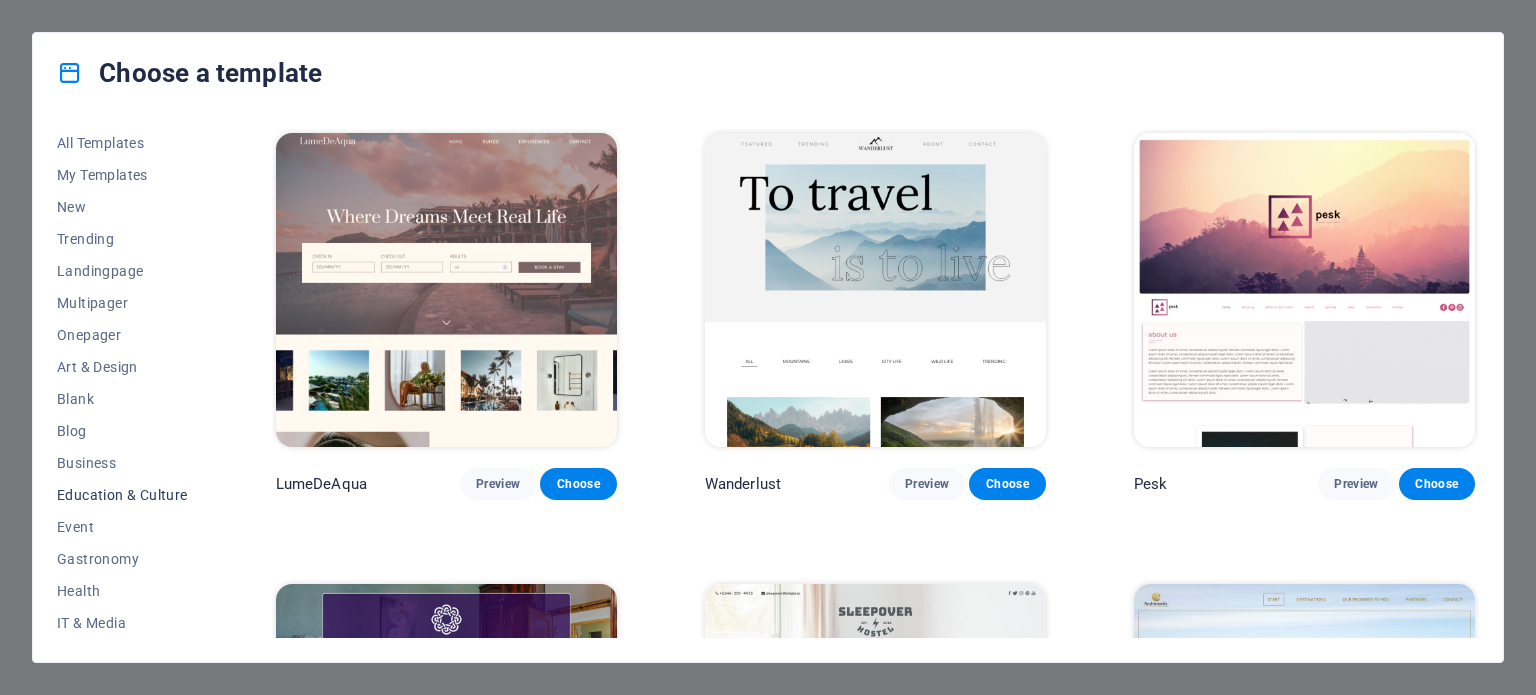 scroll, scrollTop: 0, scrollLeft: 0, axis: both 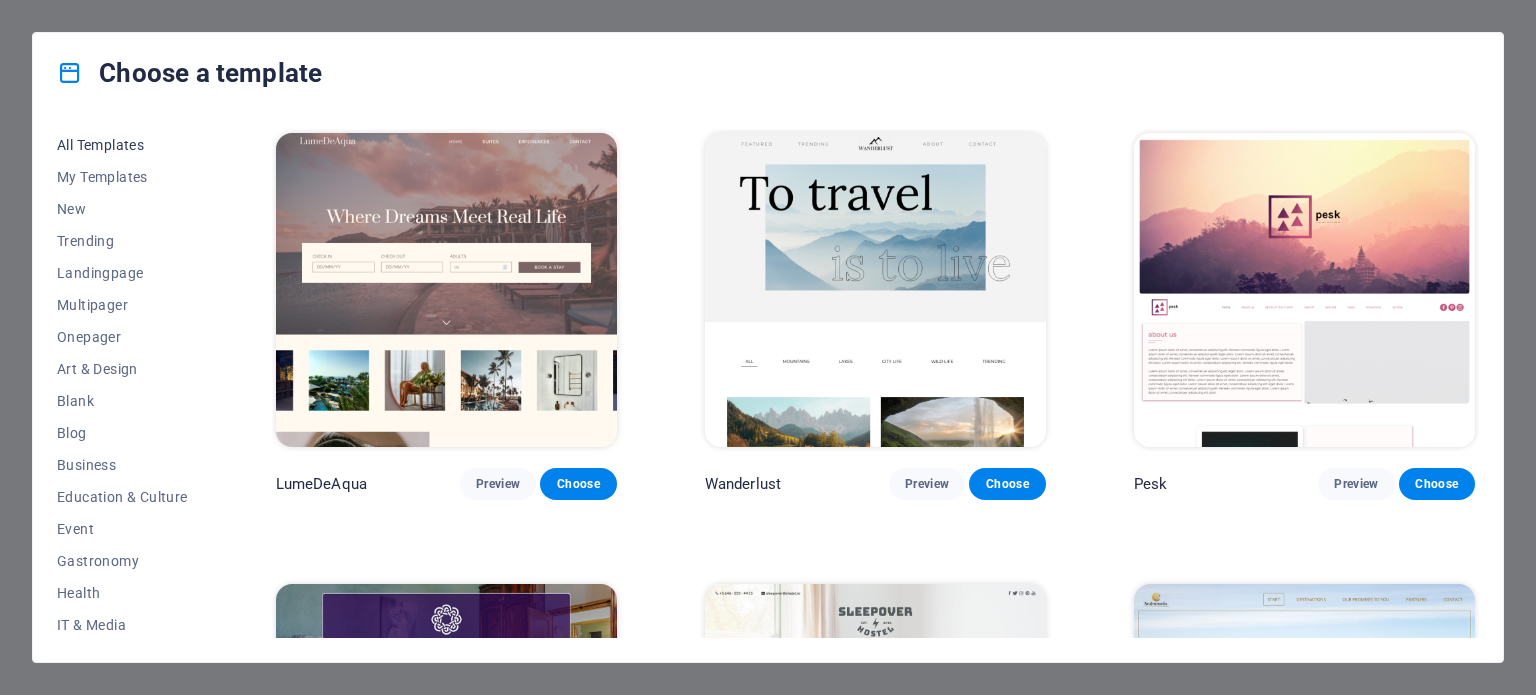 click on "All Templates" at bounding box center (122, 145) 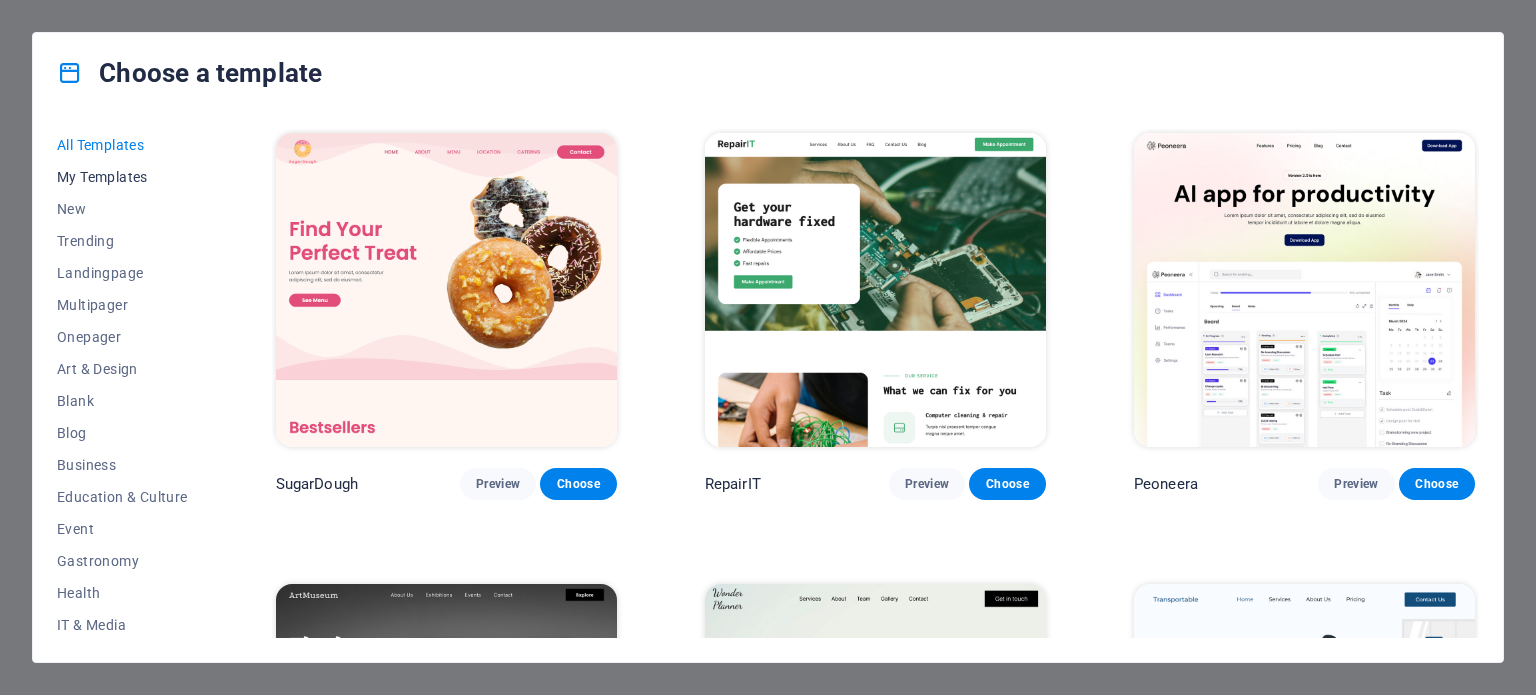 click on "My Templates" at bounding box center [122, 177] 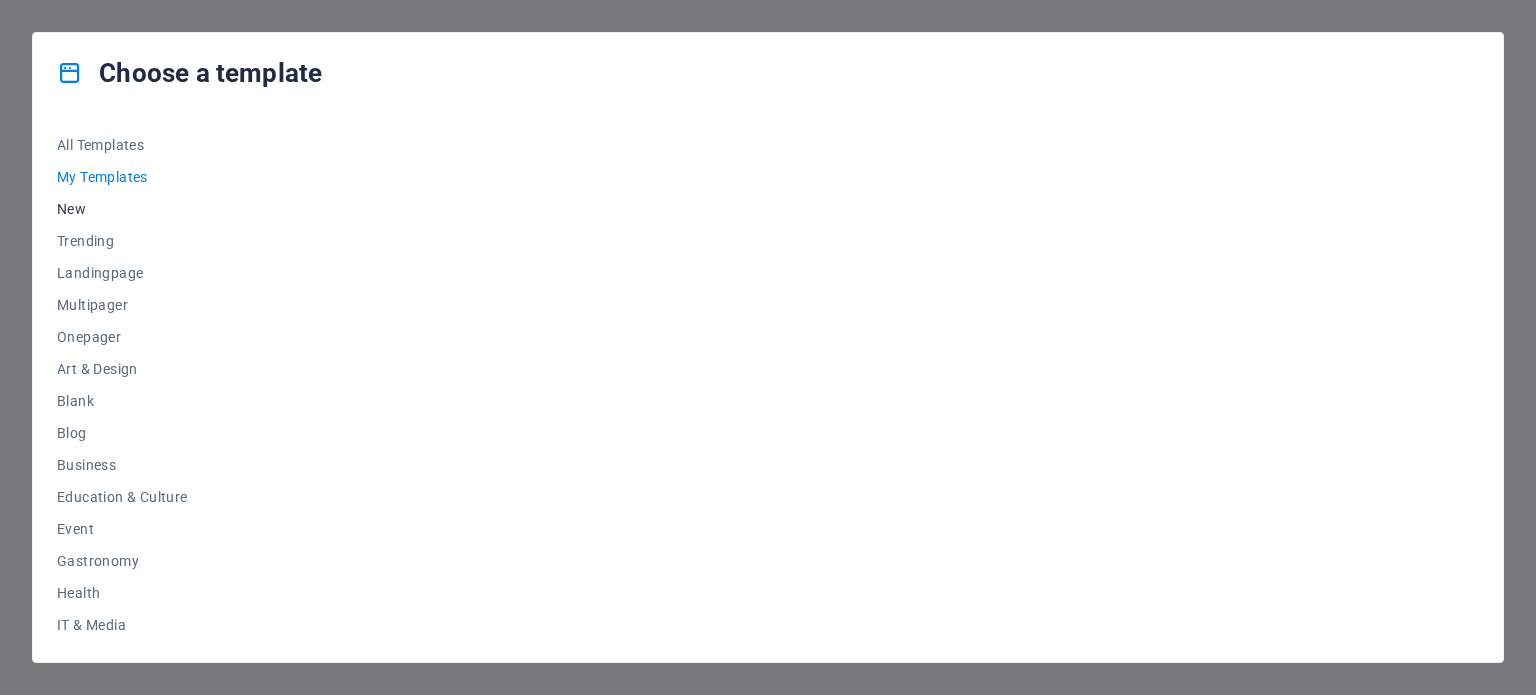 click on "New" at bounding box center [122, 209] 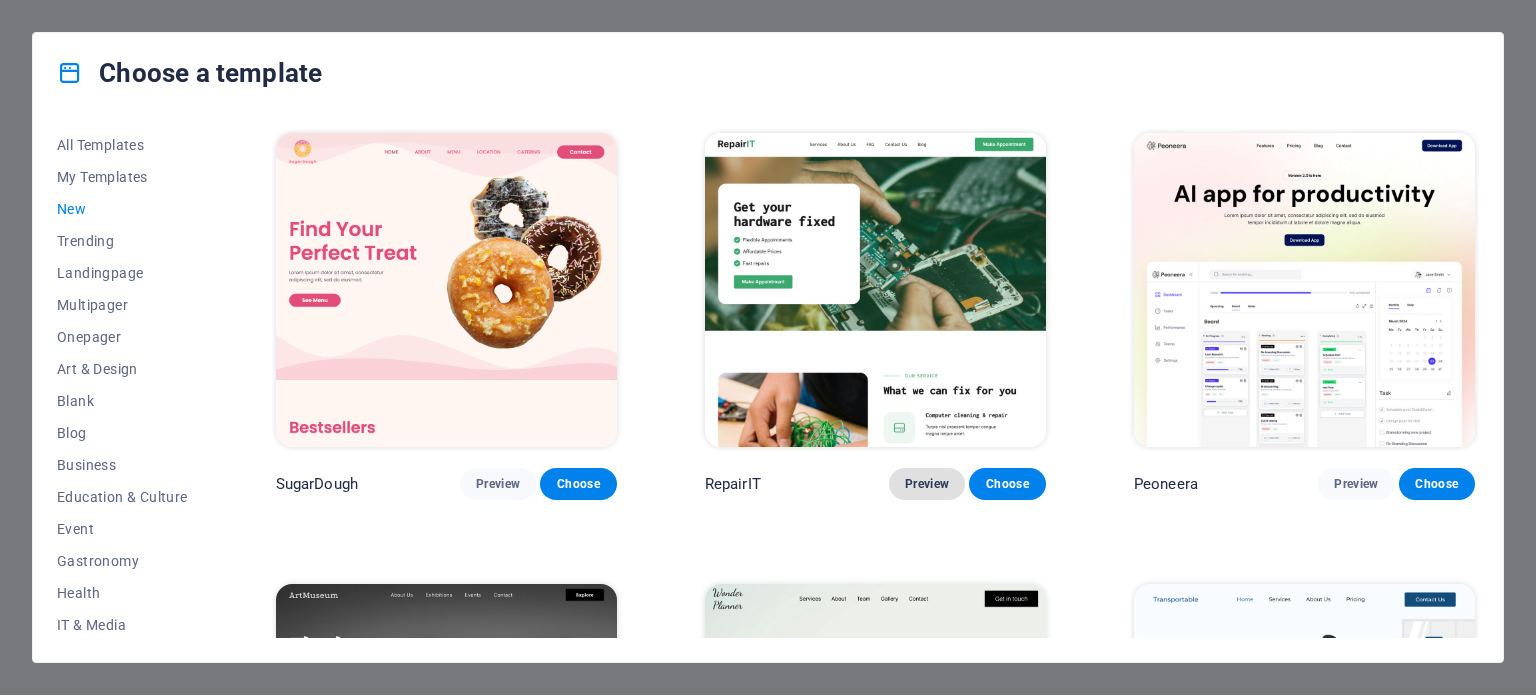 click on "Preview" at bounding box center [927, 484] 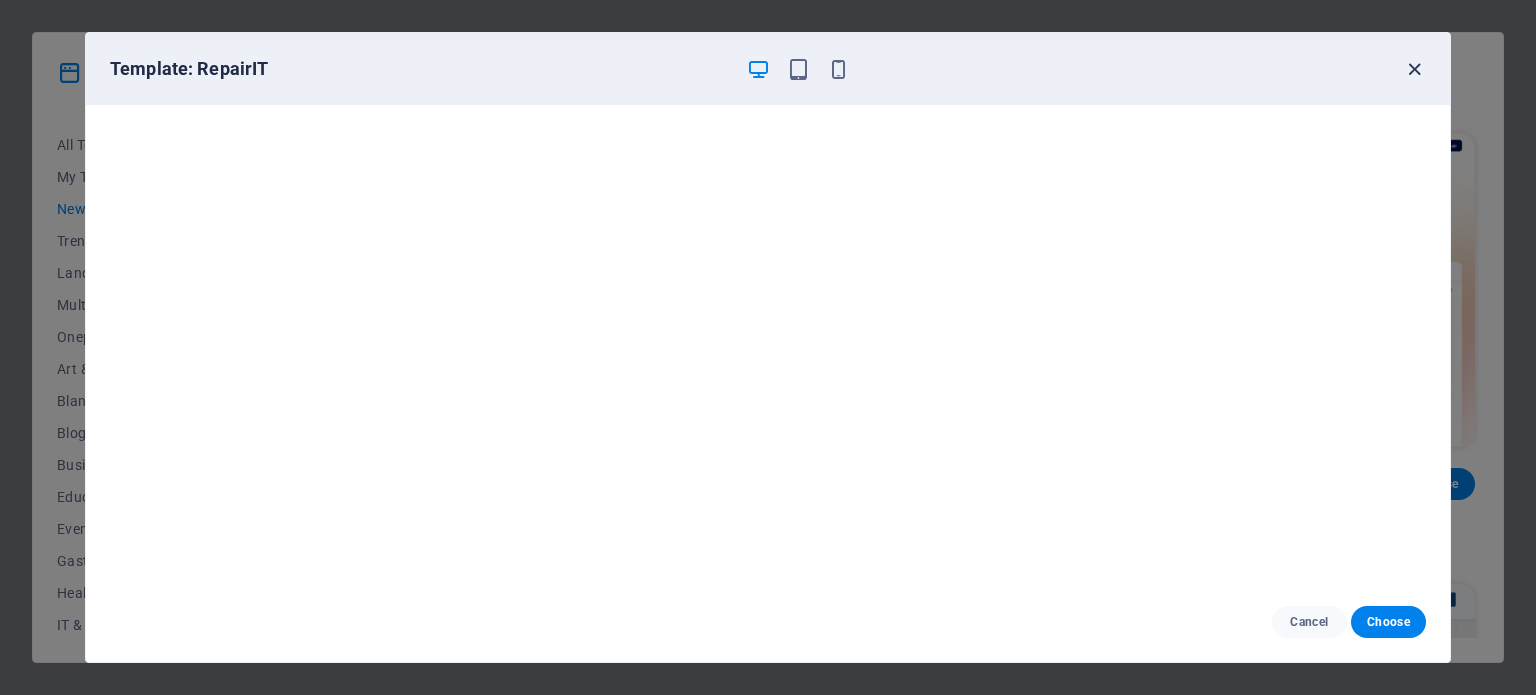 click at bounding box center [1414, 69] 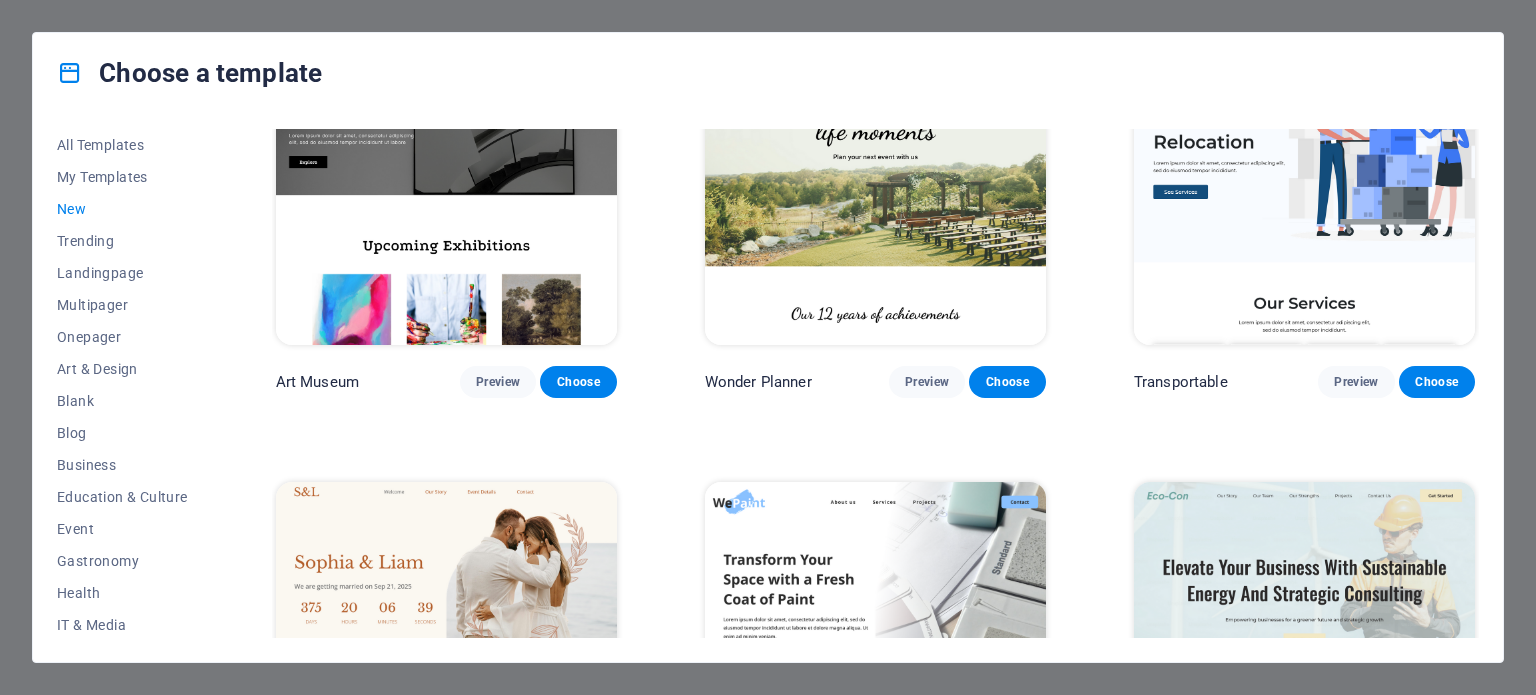 scroll, scrollTop: 566, scrollLeft: 0, axis: vertical 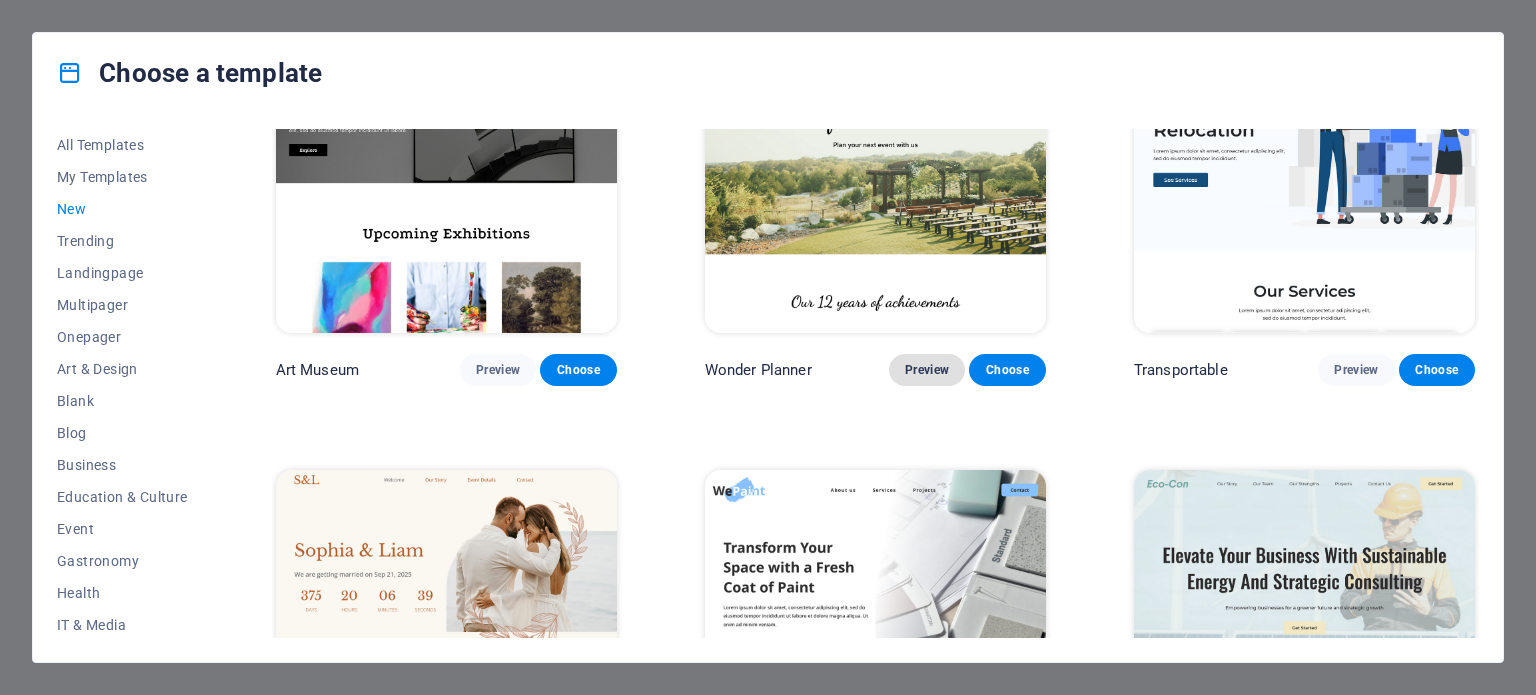 click on "Preview" at bounding box center [927, 370] 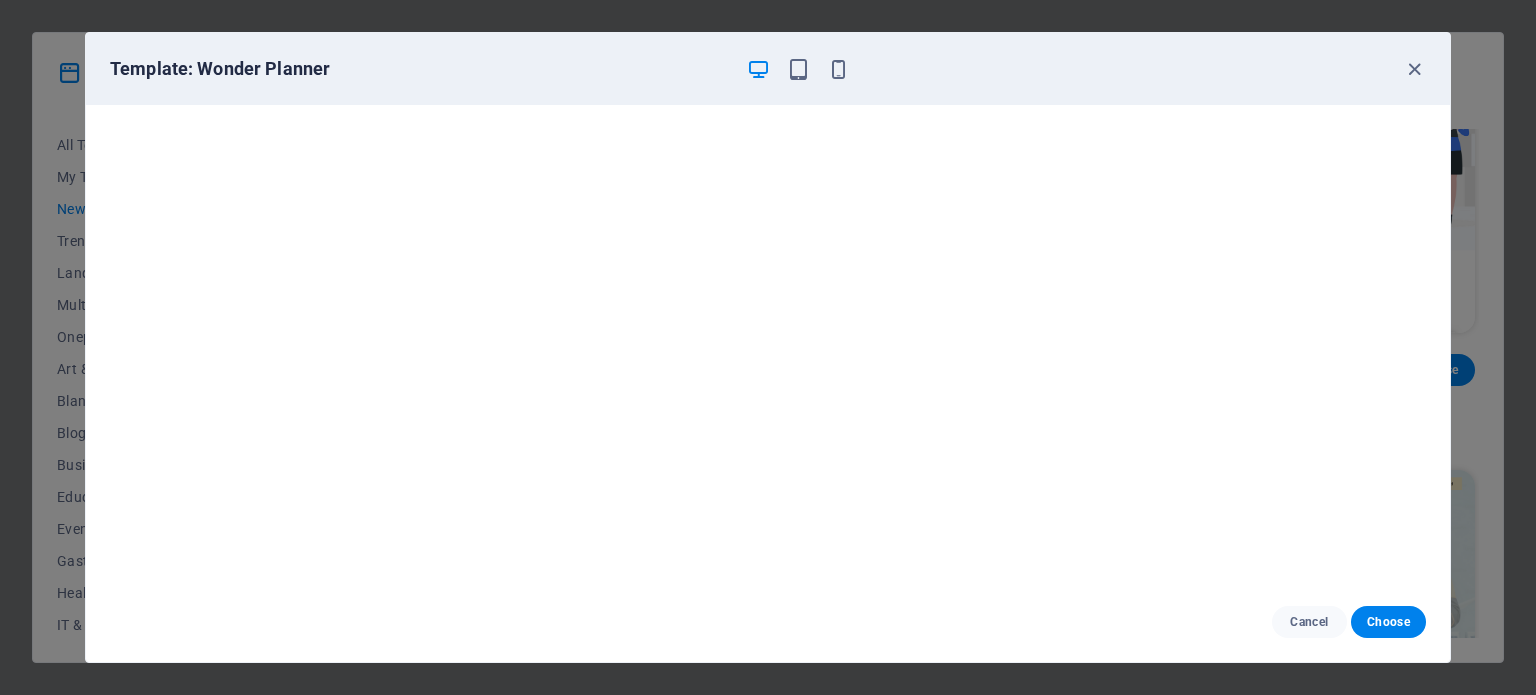 type 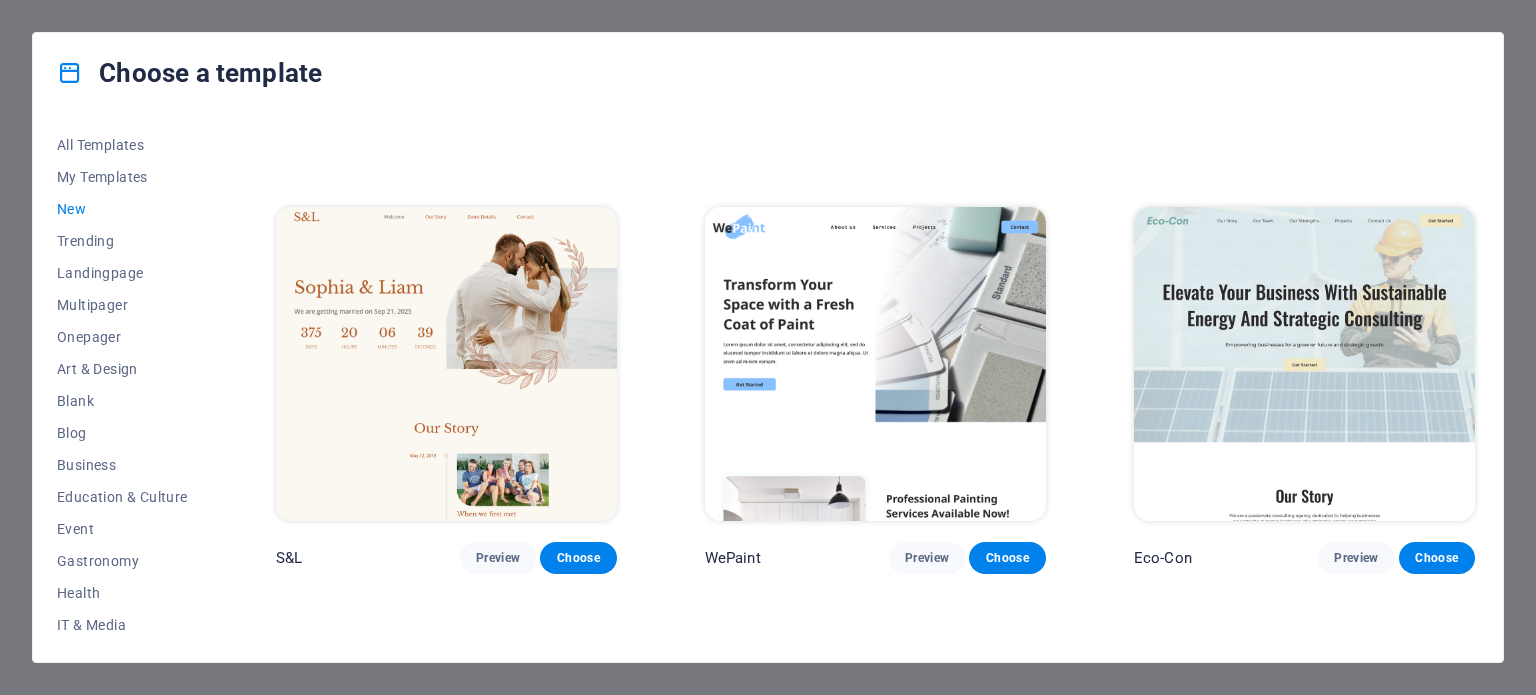 scroll, scrollTop: 833, scrollLeft: 0, axis: vertical 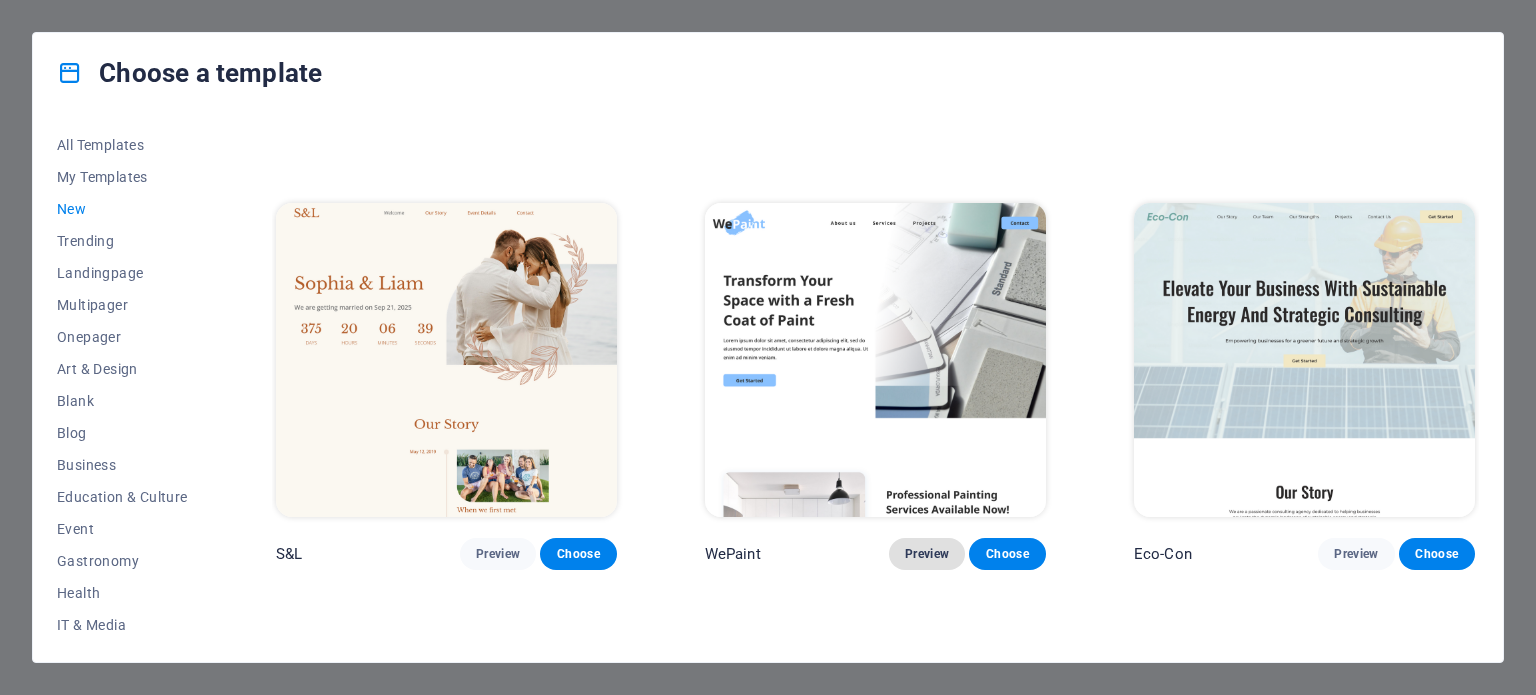 click on "Preview" at bounding box center (927, 554) 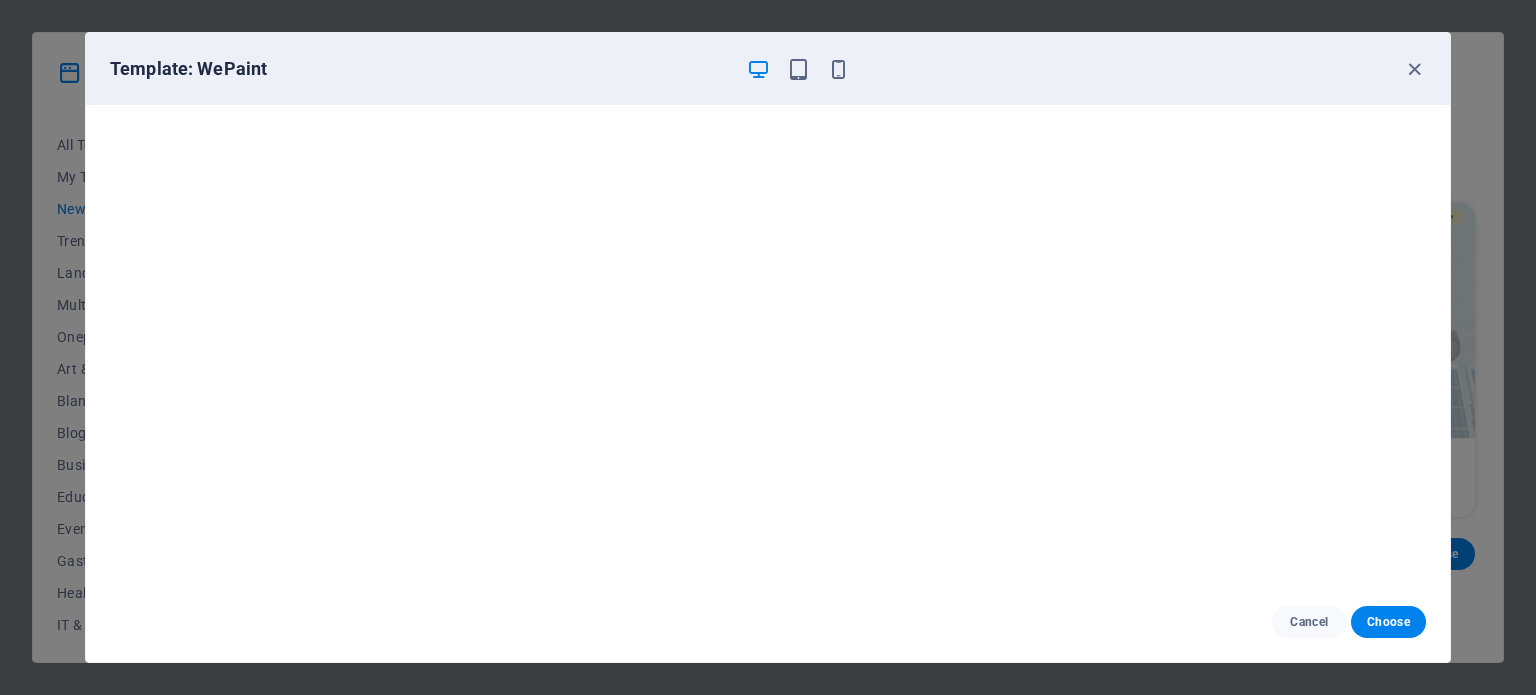 type 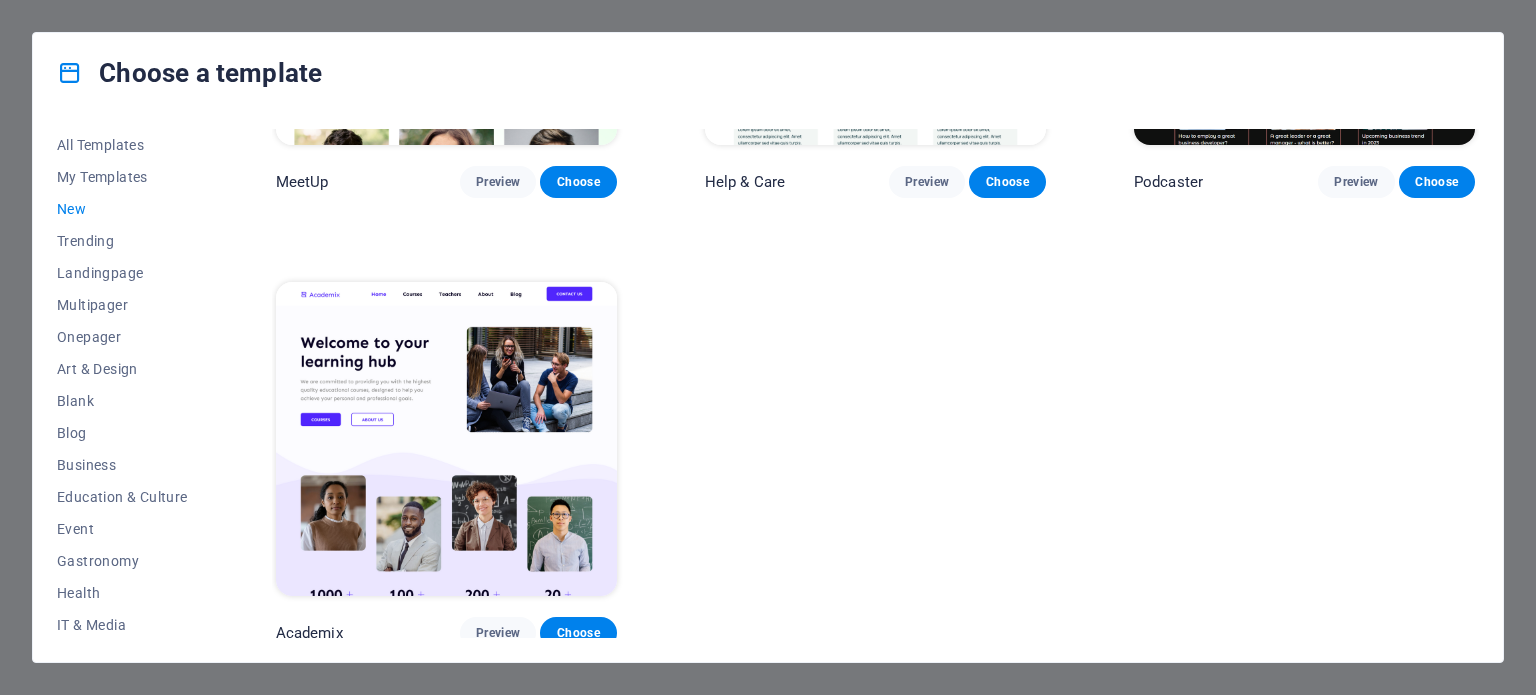 scroll, scrollTop: 1657, scrollLeft: 0, axis: vertical 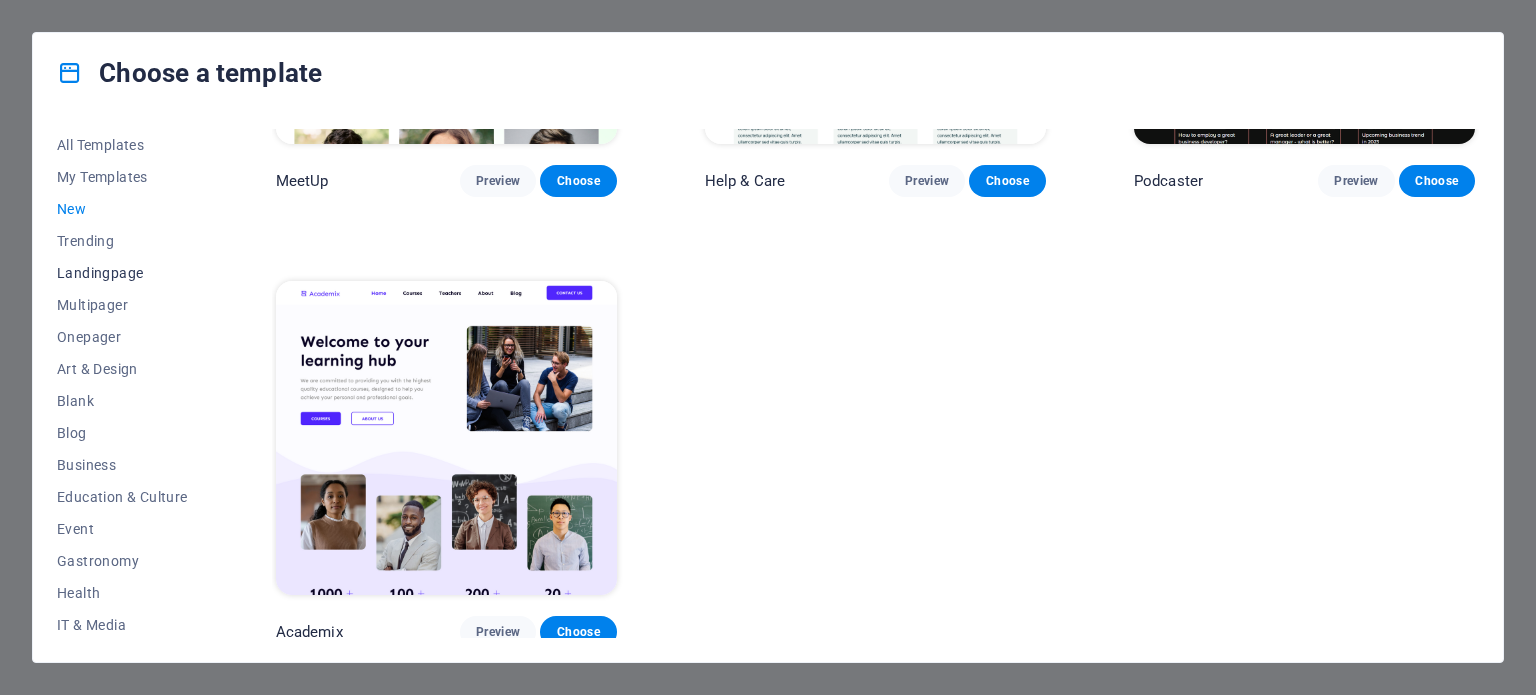 click on "Landingpage" at bounding box center (122, 273) 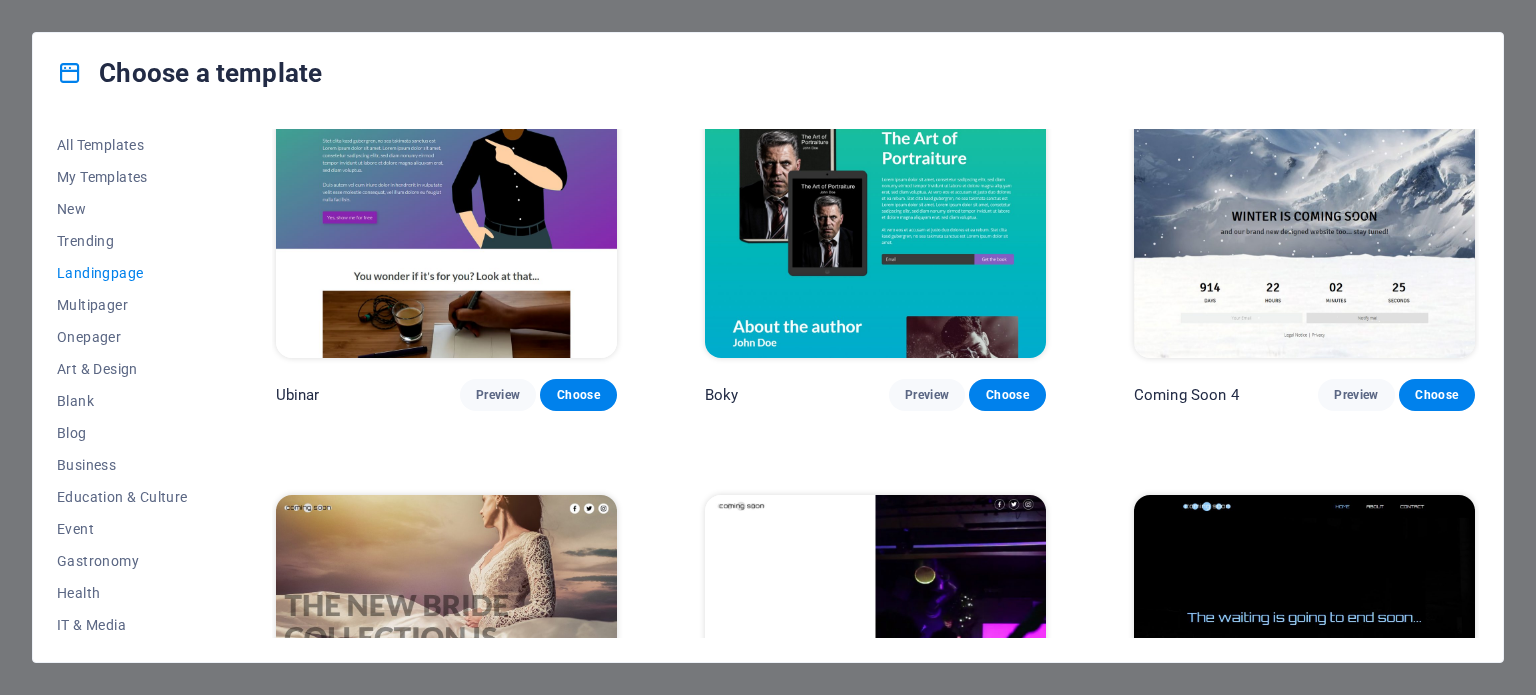 scroll, scrollTop: 3454, scrollLeft: 0, axis: vertical 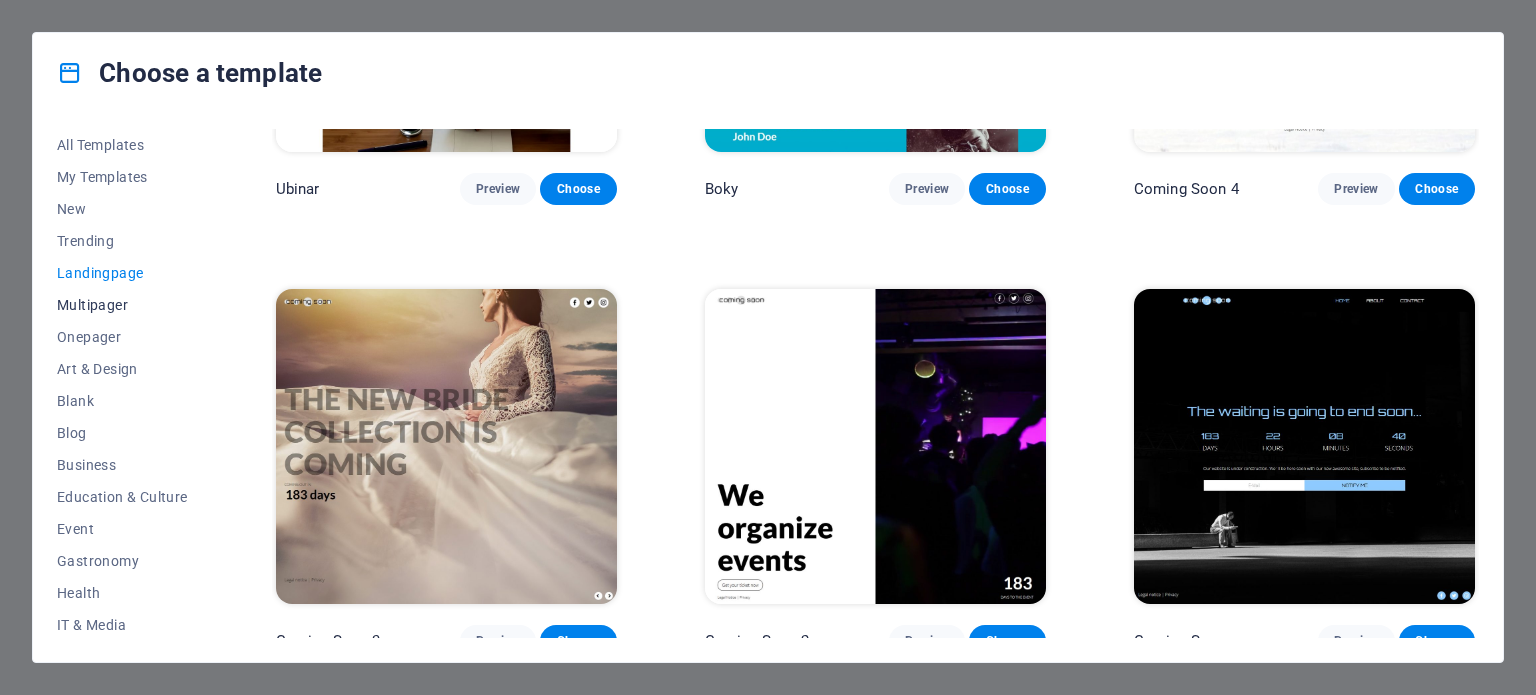 click on "Multipager" at bounding box center [122, 305] 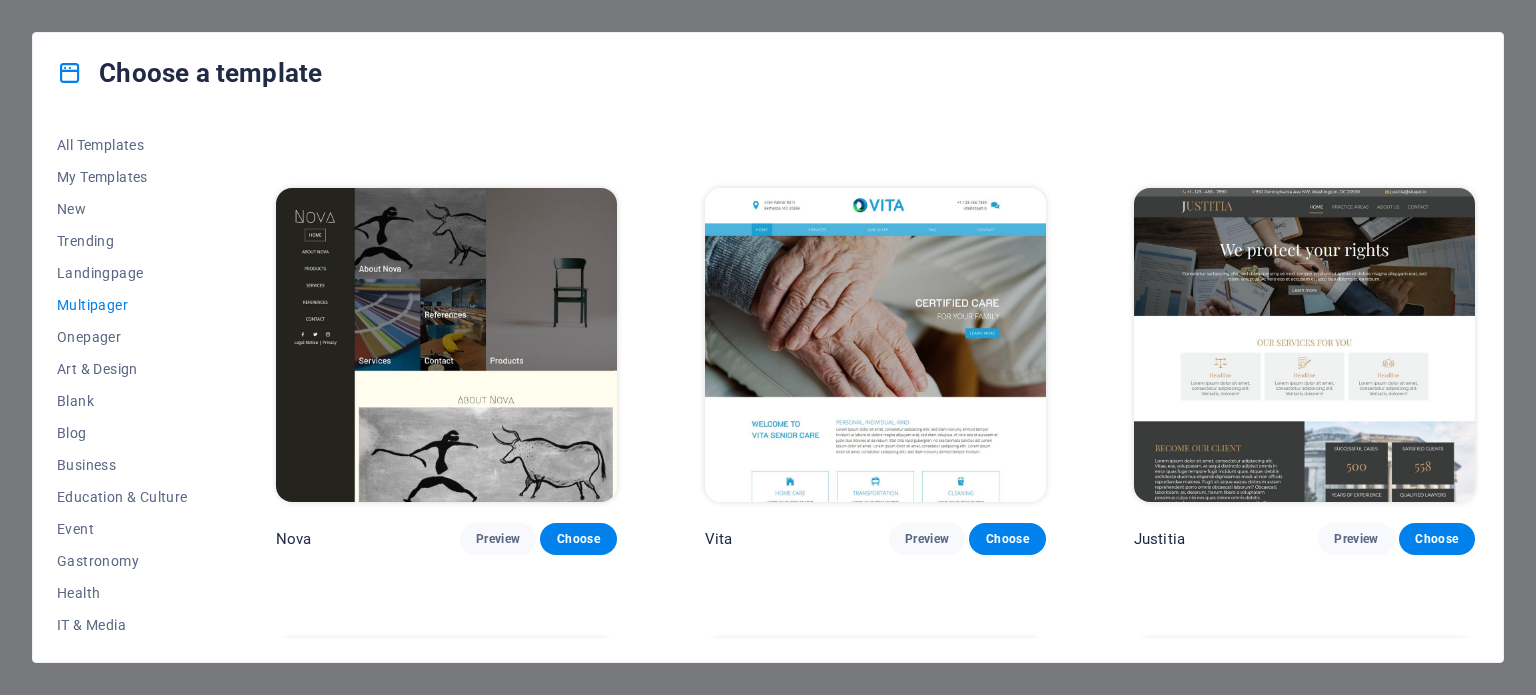 scroll, scrollTop: 8520, scrollLeft: 0, axis: vertical 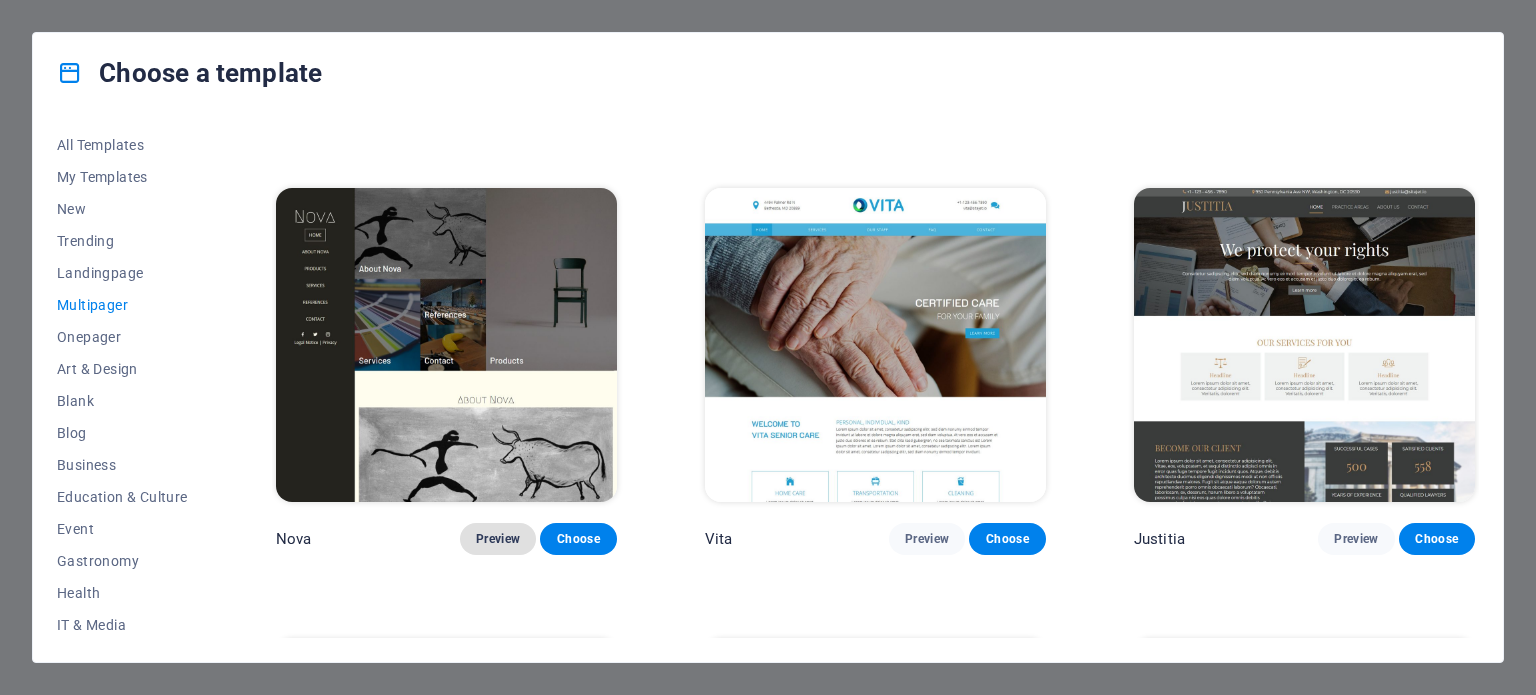 click on "Preview" at bounding box center (498, 539) 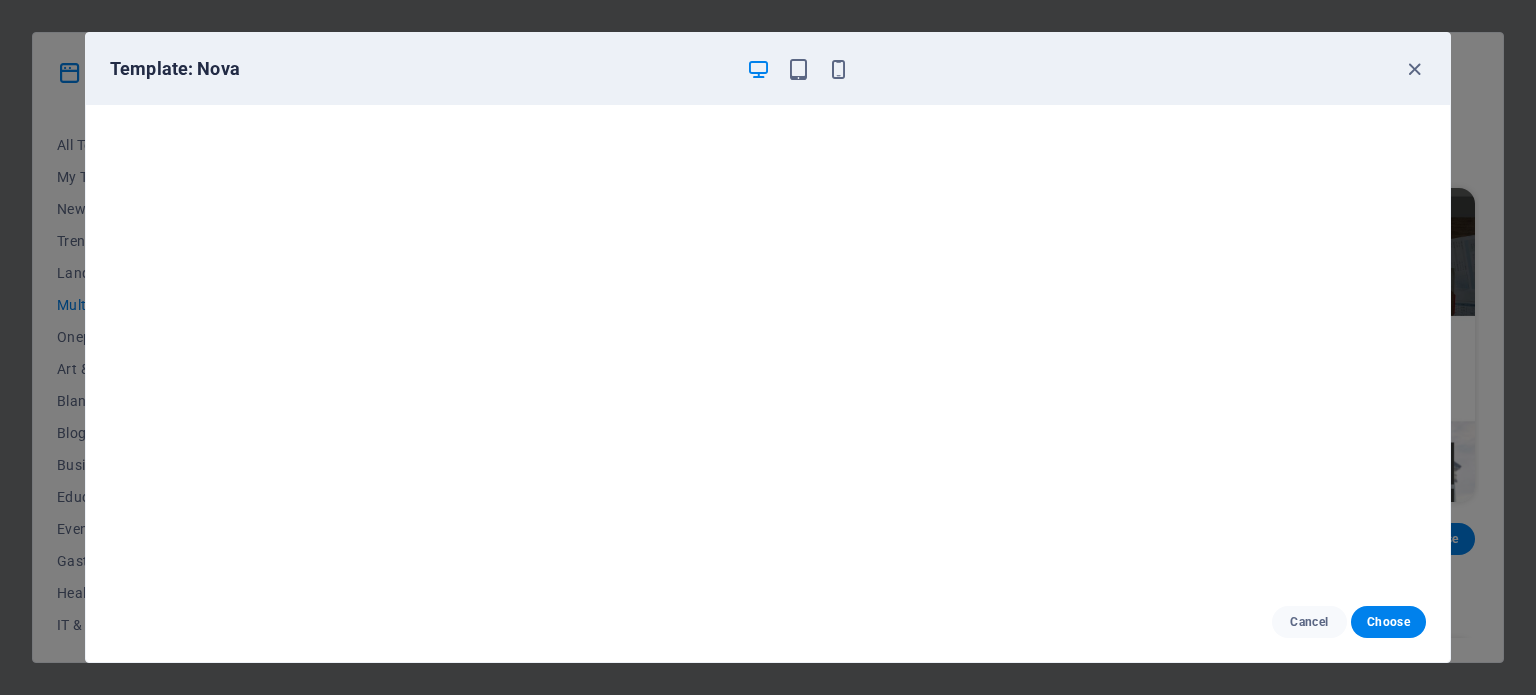 scroll, scrollTop: 5, scrollLeft: 0, axis: vertical 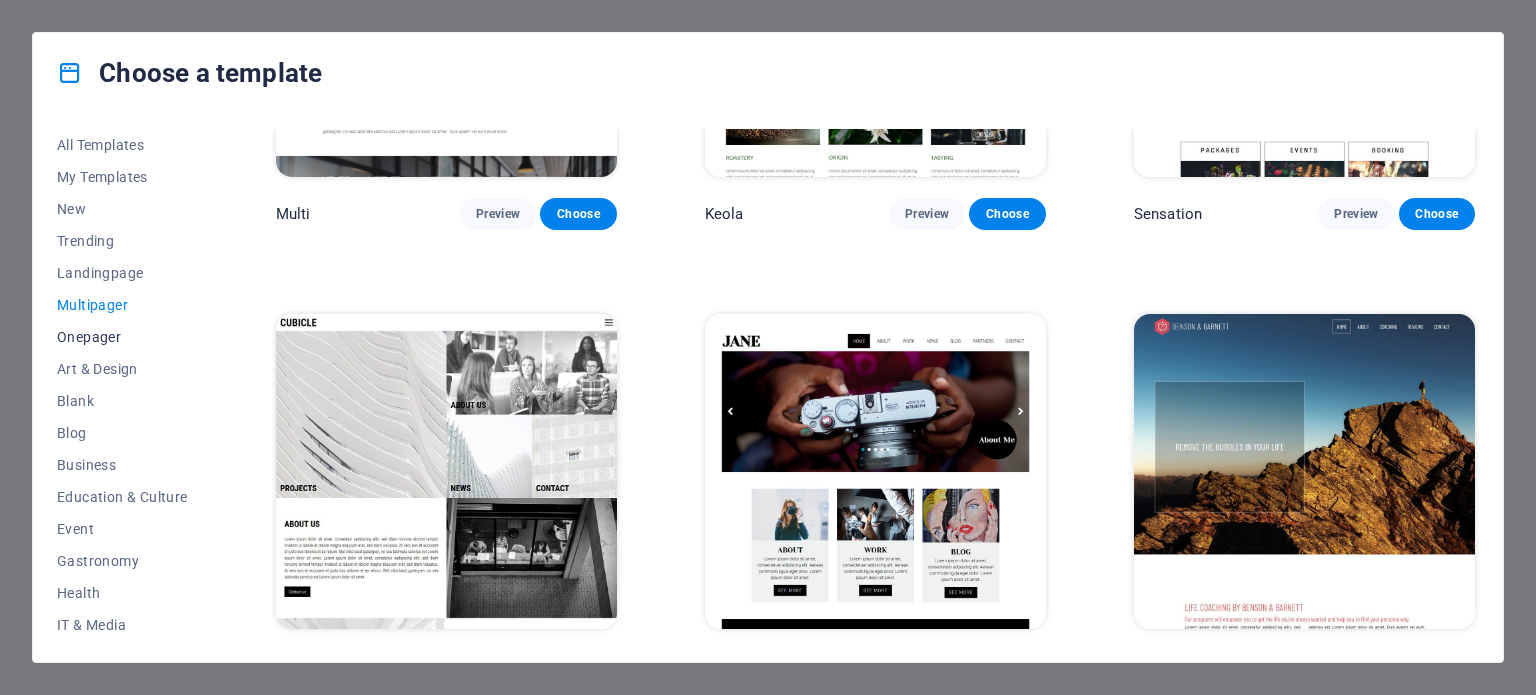click on "Onepager" at bounding box center [122, 337] 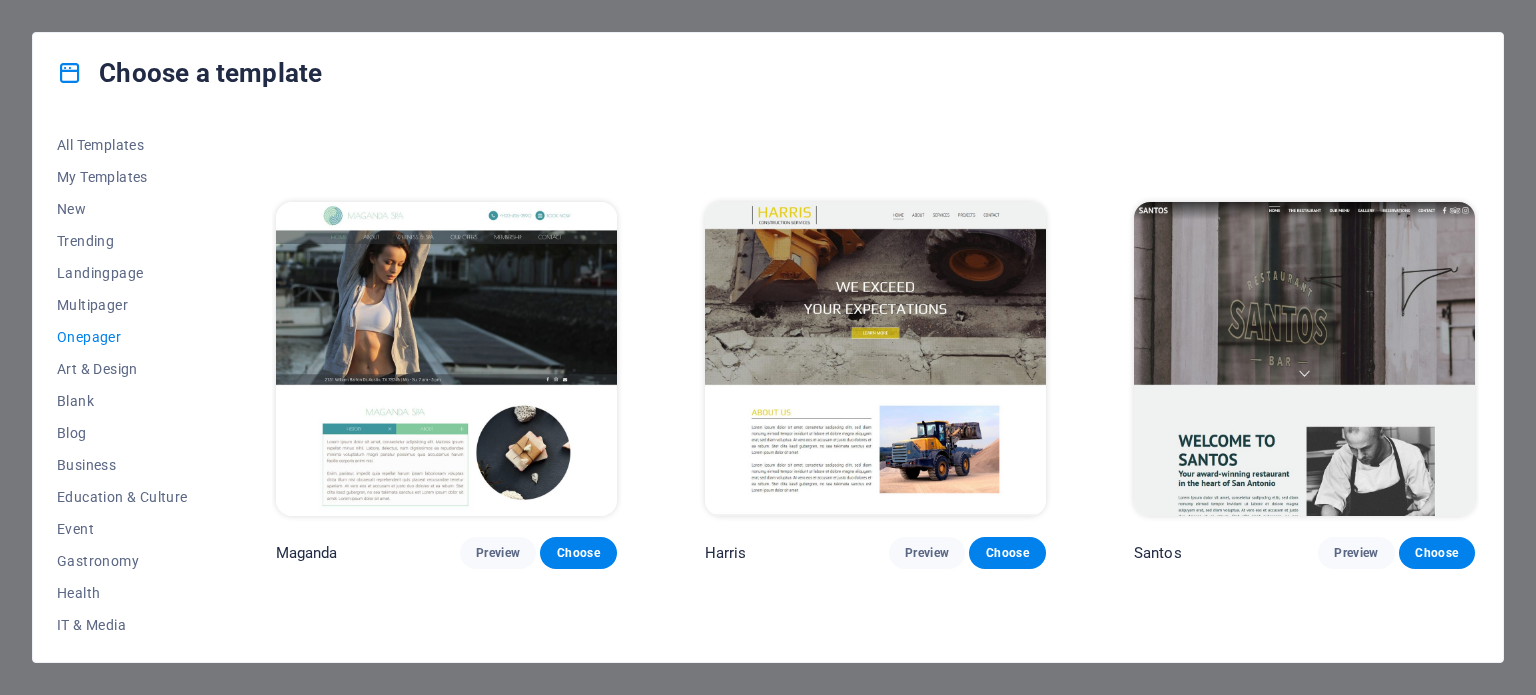 scroll, scrollTop: 9863, scrollLeft: 0, axis: vertical 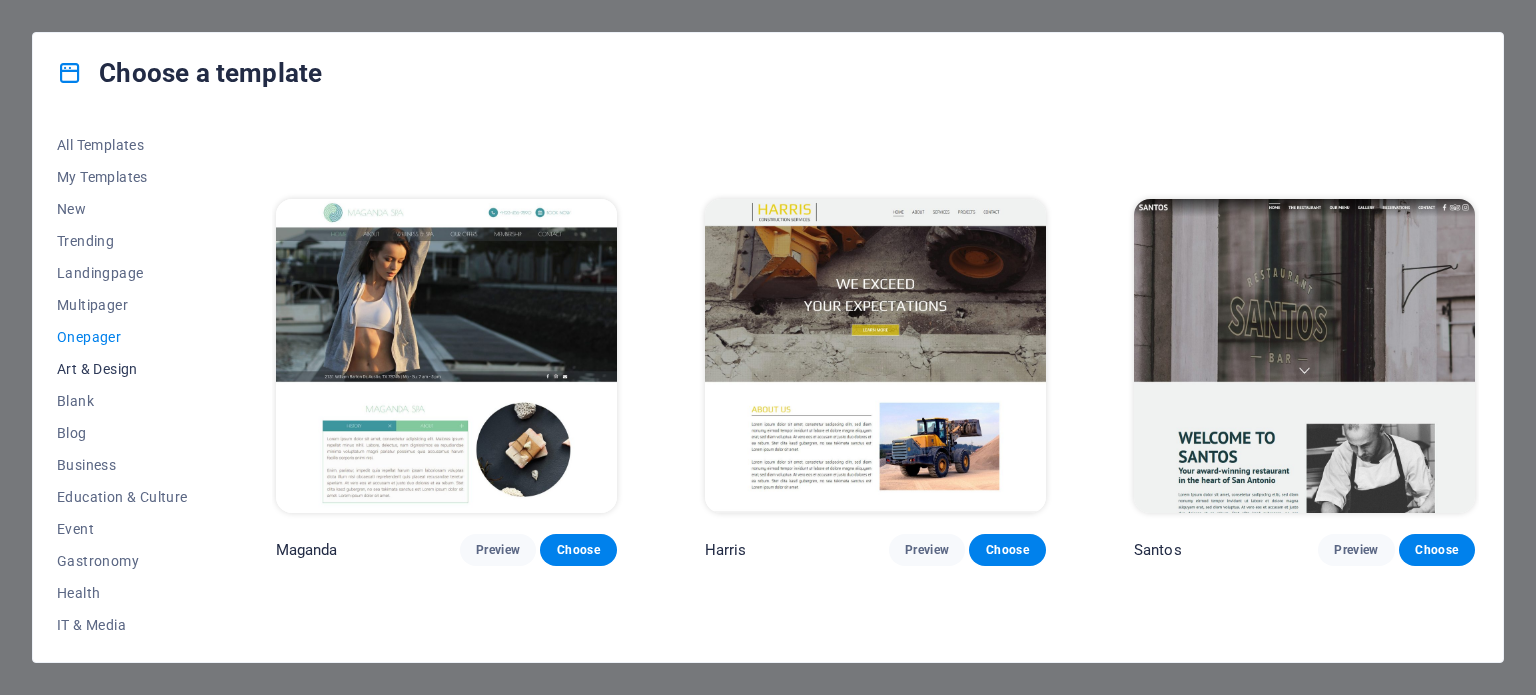 click on "Art & Design" at bounding box center [122, 369] 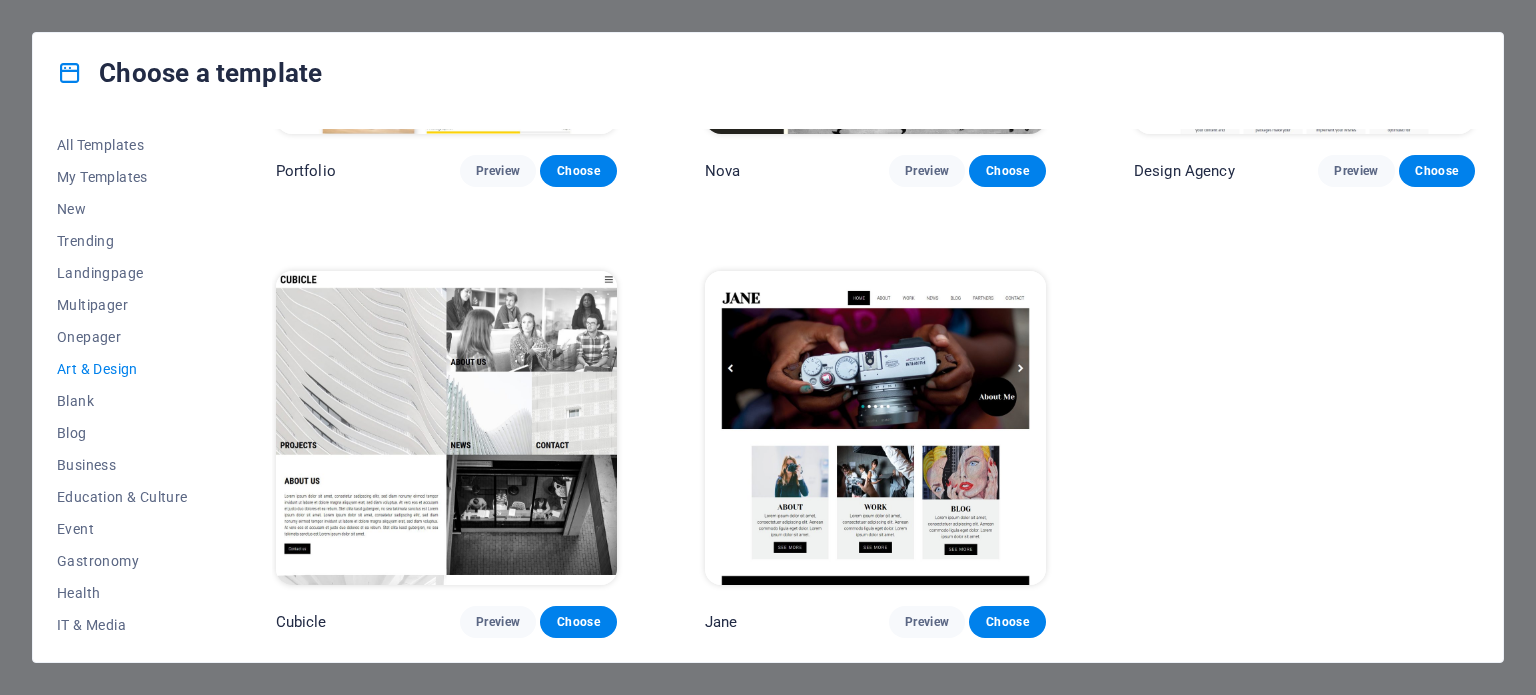 scroll, scrollTop: 1657, scrollLeft: 0, axis: vertical 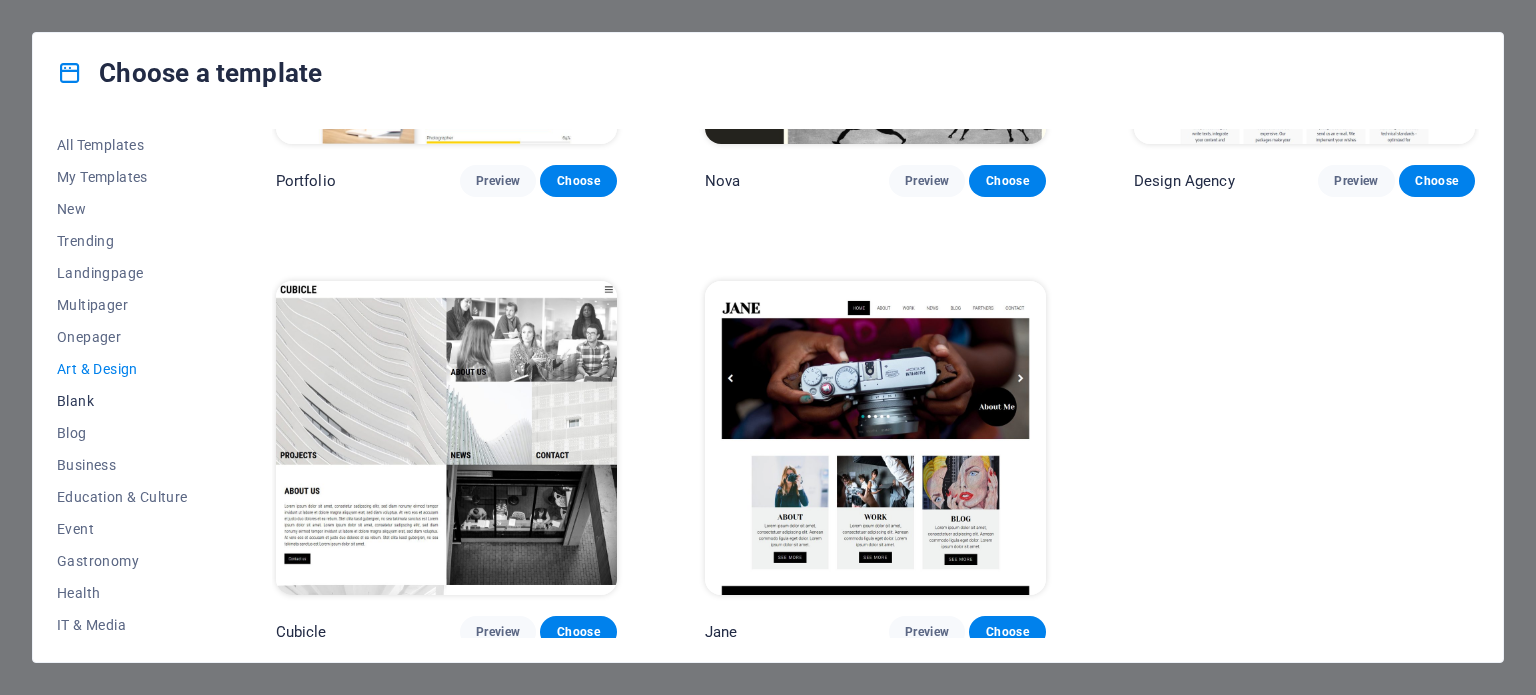 click on "Blank" at bounding box center (122, 401) 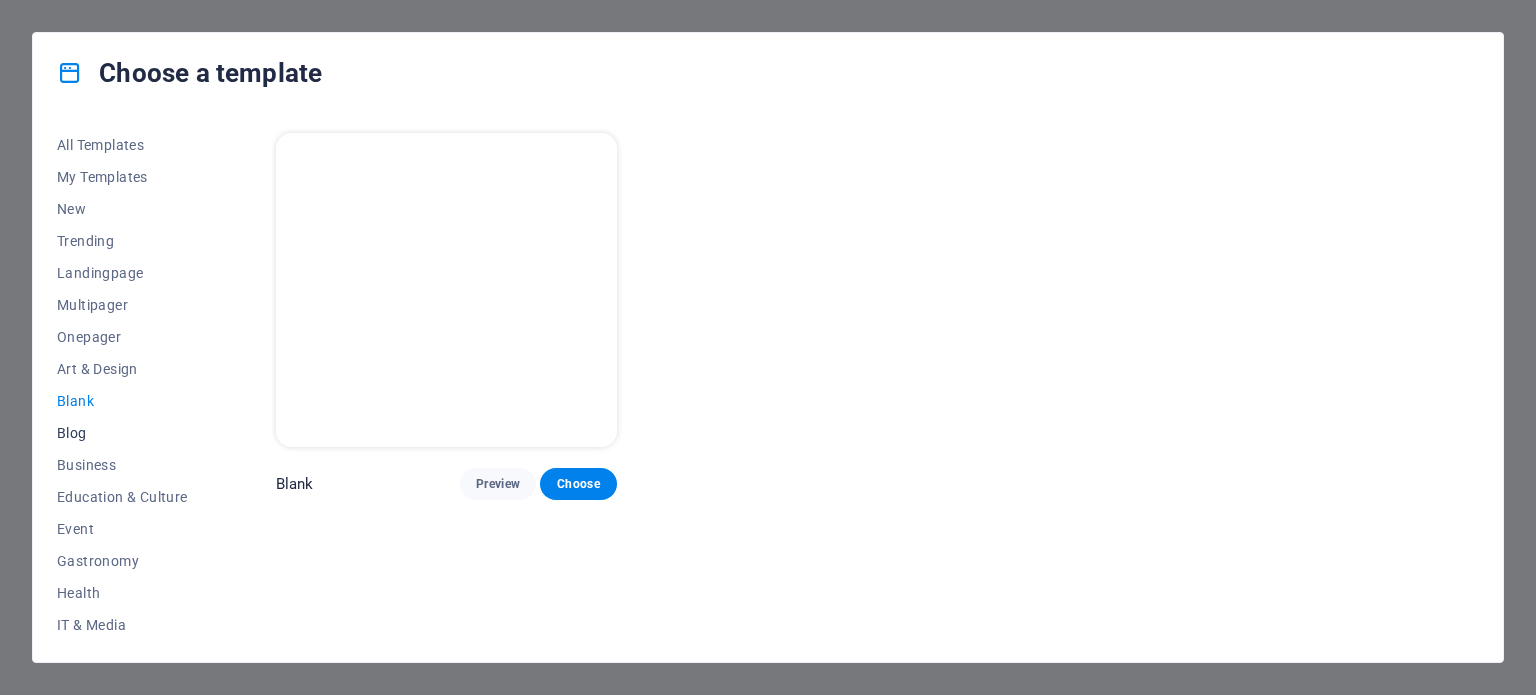 click on "Blog" at bounding box center (122, 433) 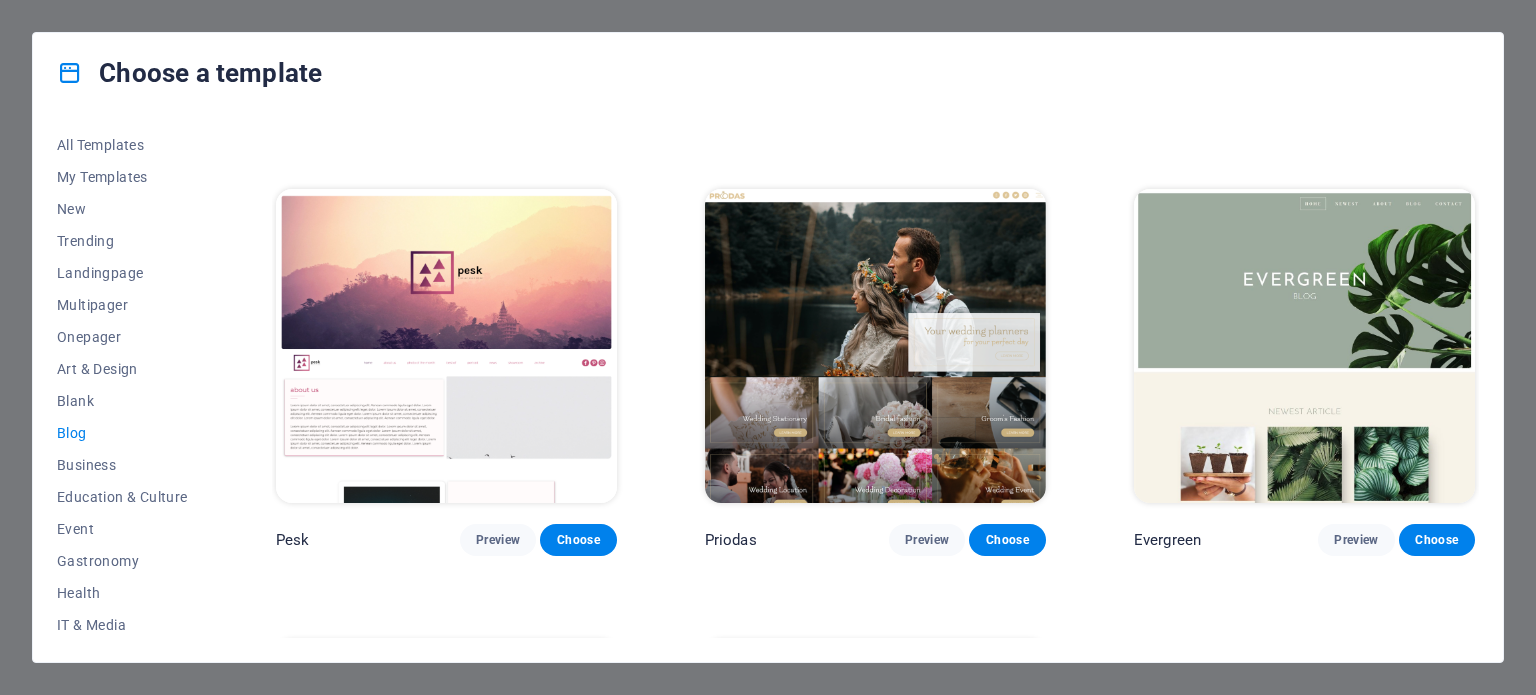 scroll, scrollTop: 2633, scrollLeft: 0, axis: vertical 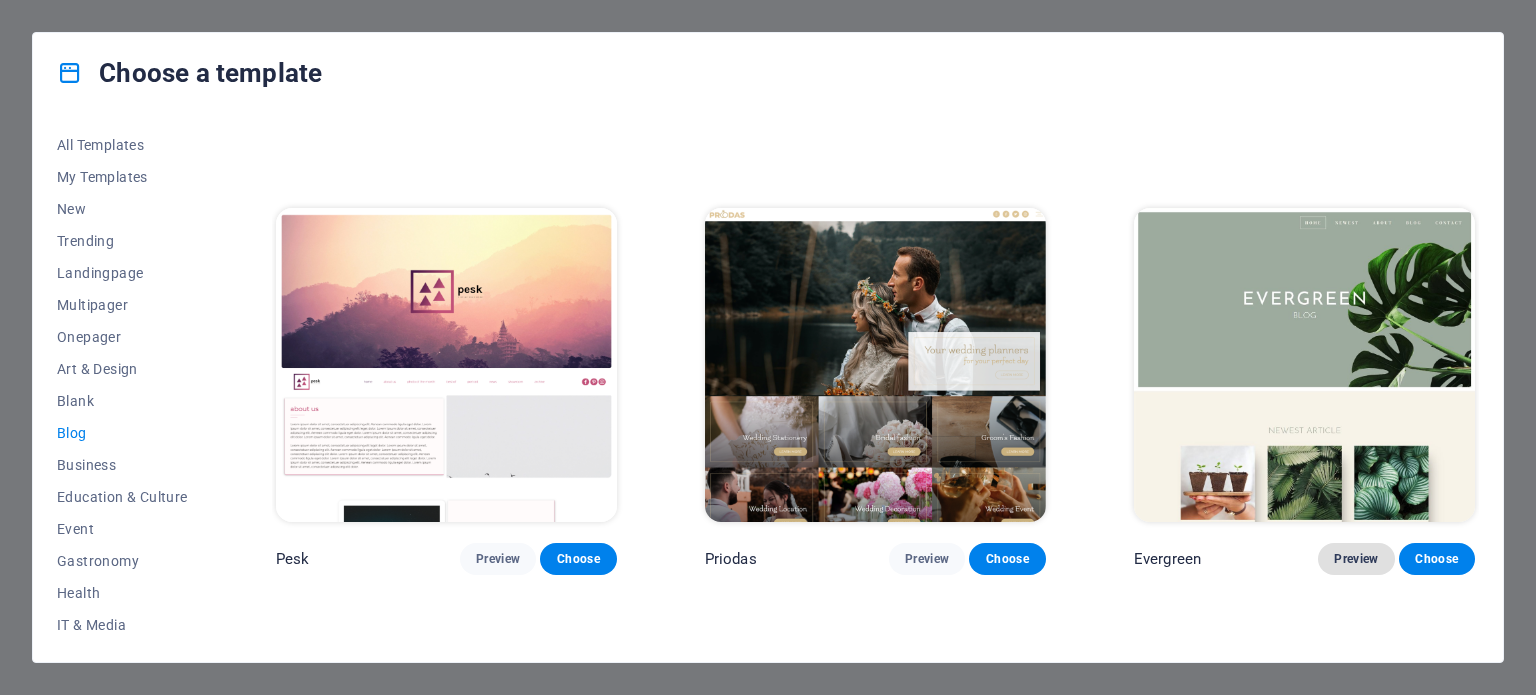 click on "Preview" at bounding box center (1356, 559) 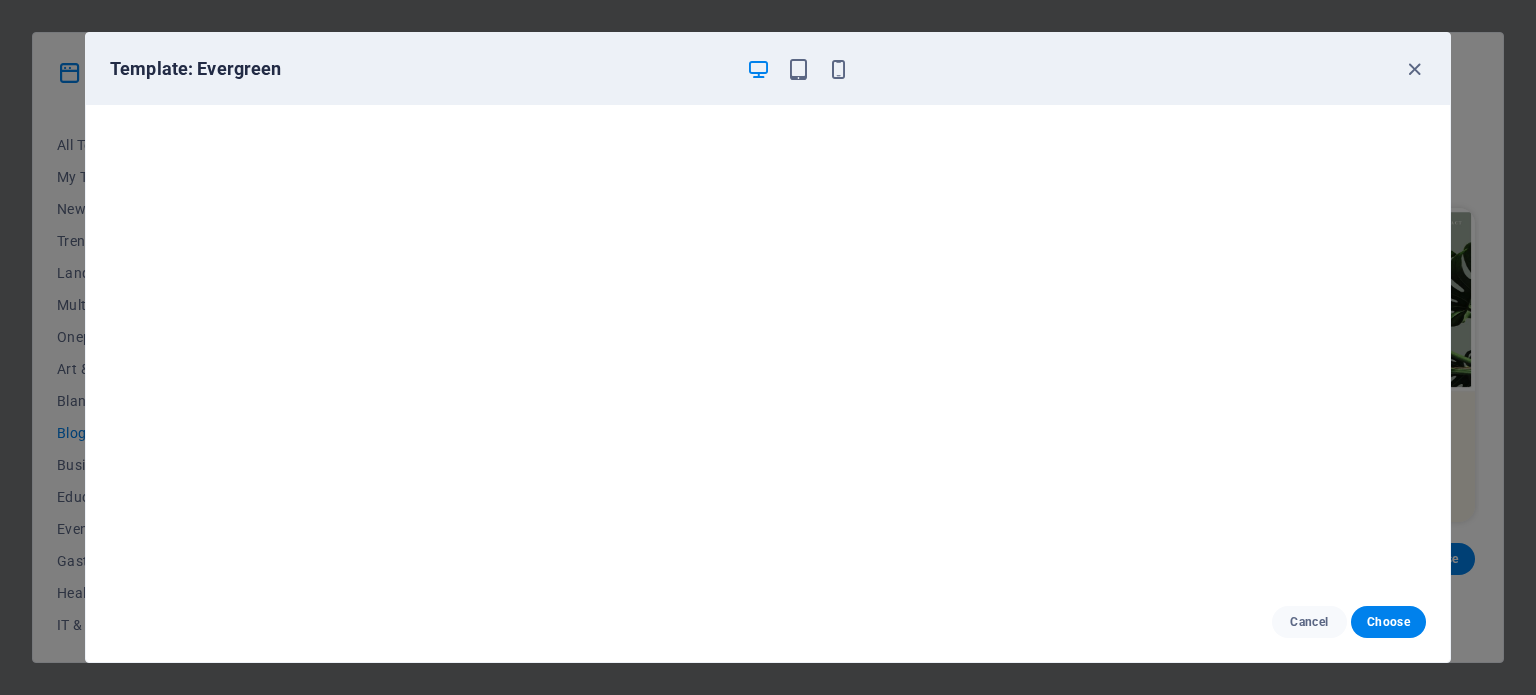 click on "Template: Evergreen Cancel Choose" at bounding box center (768, 347) 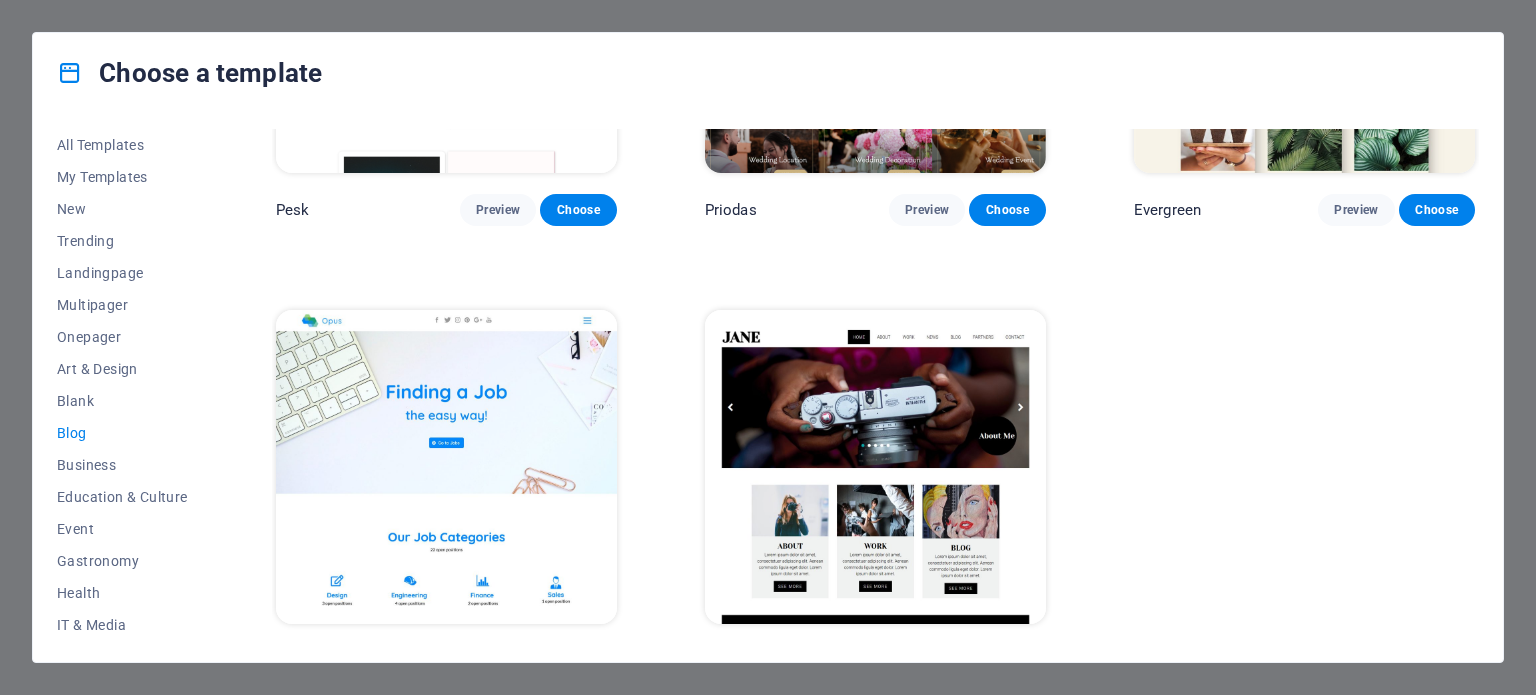 scroll, scrollTop: 3005, scrollLeft: 0, axis: vertical 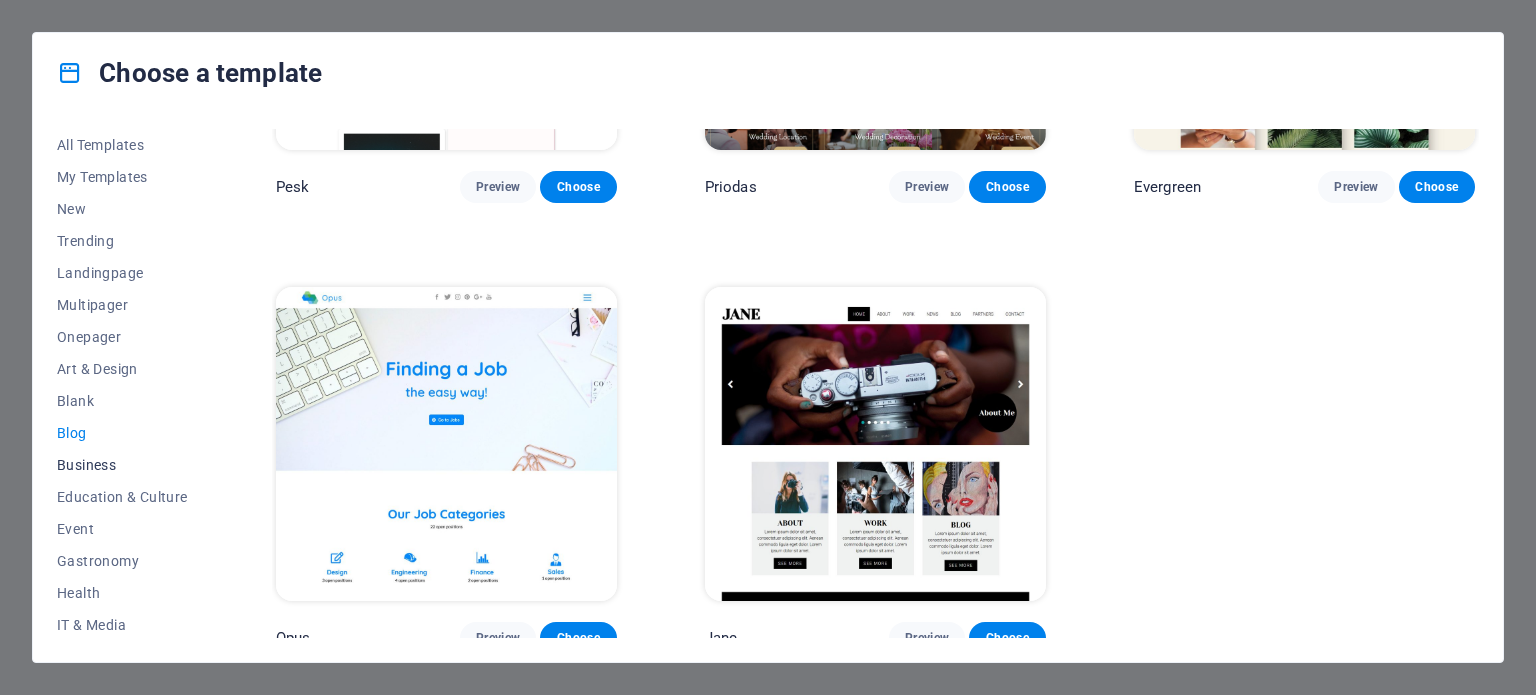 click on "Business" at bounding box center (122, 465) 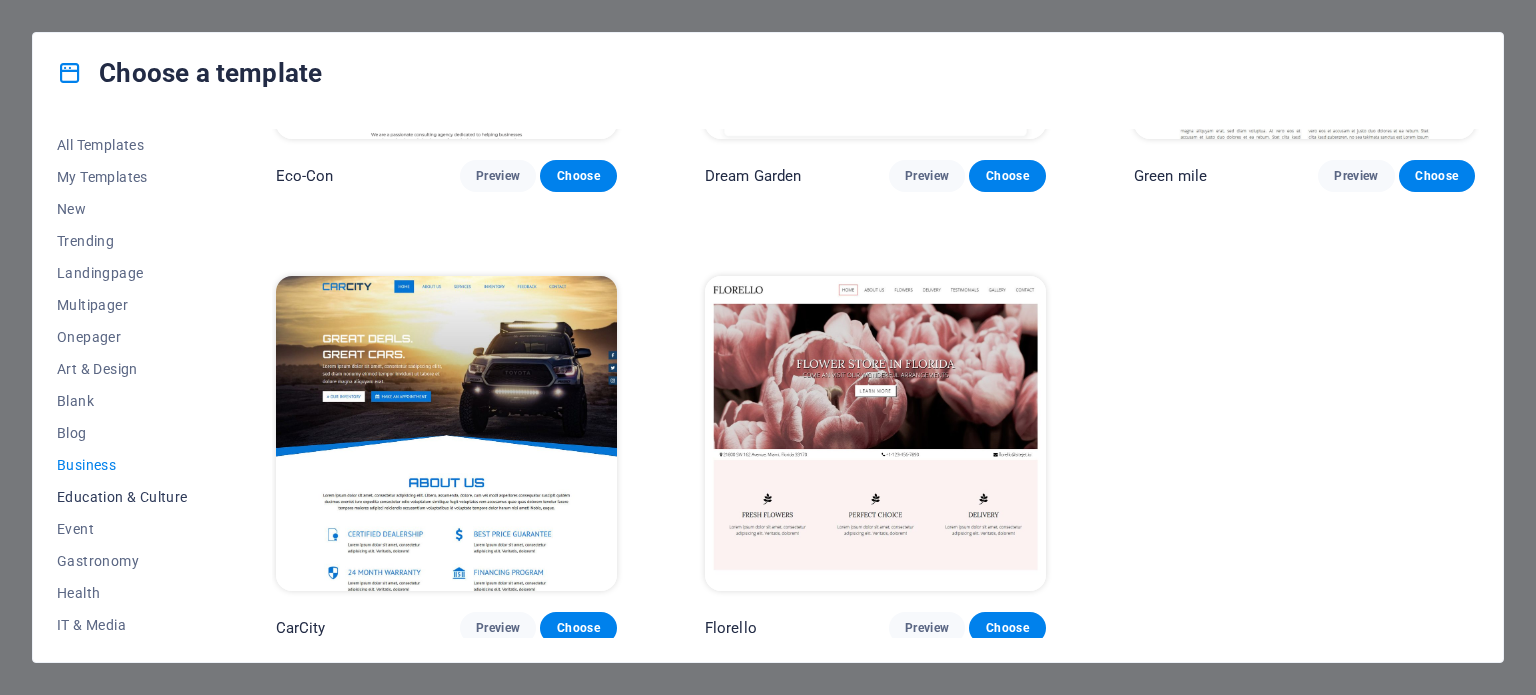 click on "Education & Culture" at bounding box center [122, 497] 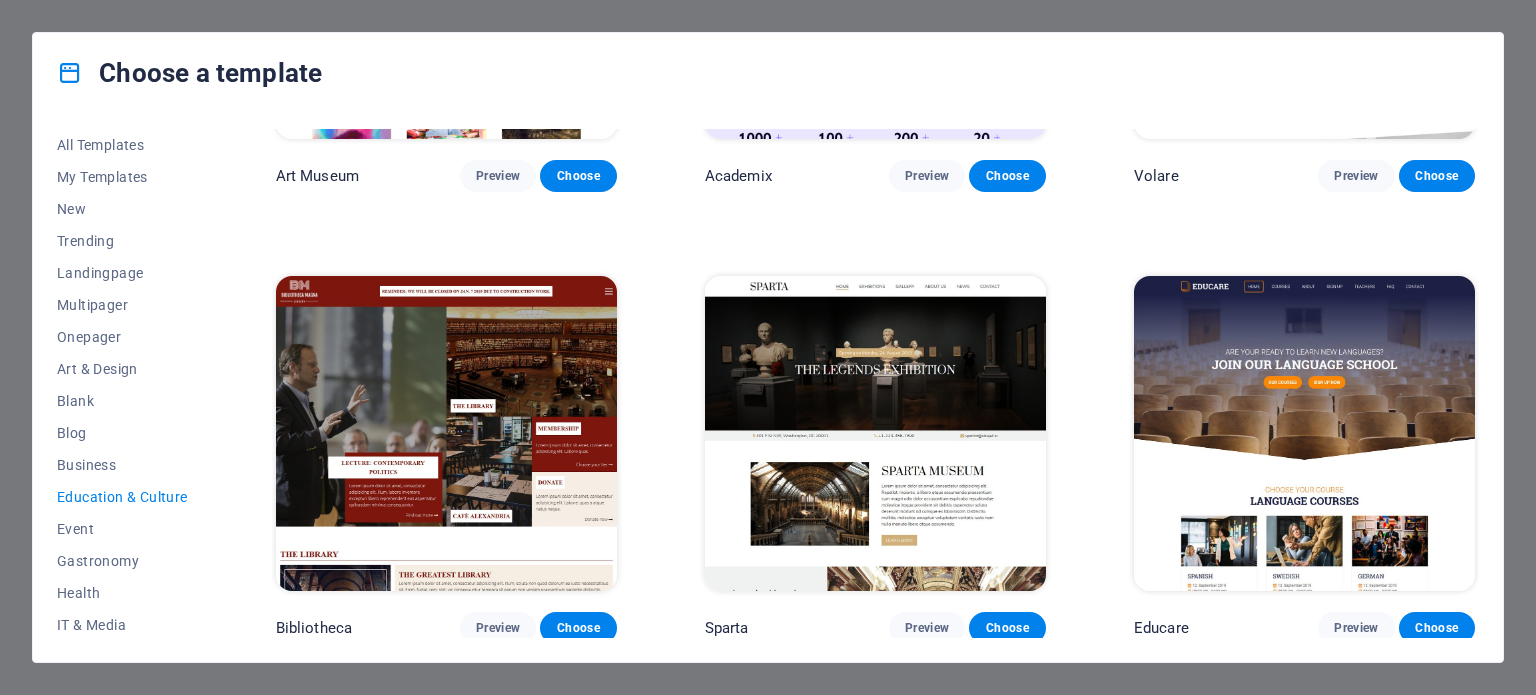 scroll, scrollTop: 758, scrollLeft: 0, axis: vertical 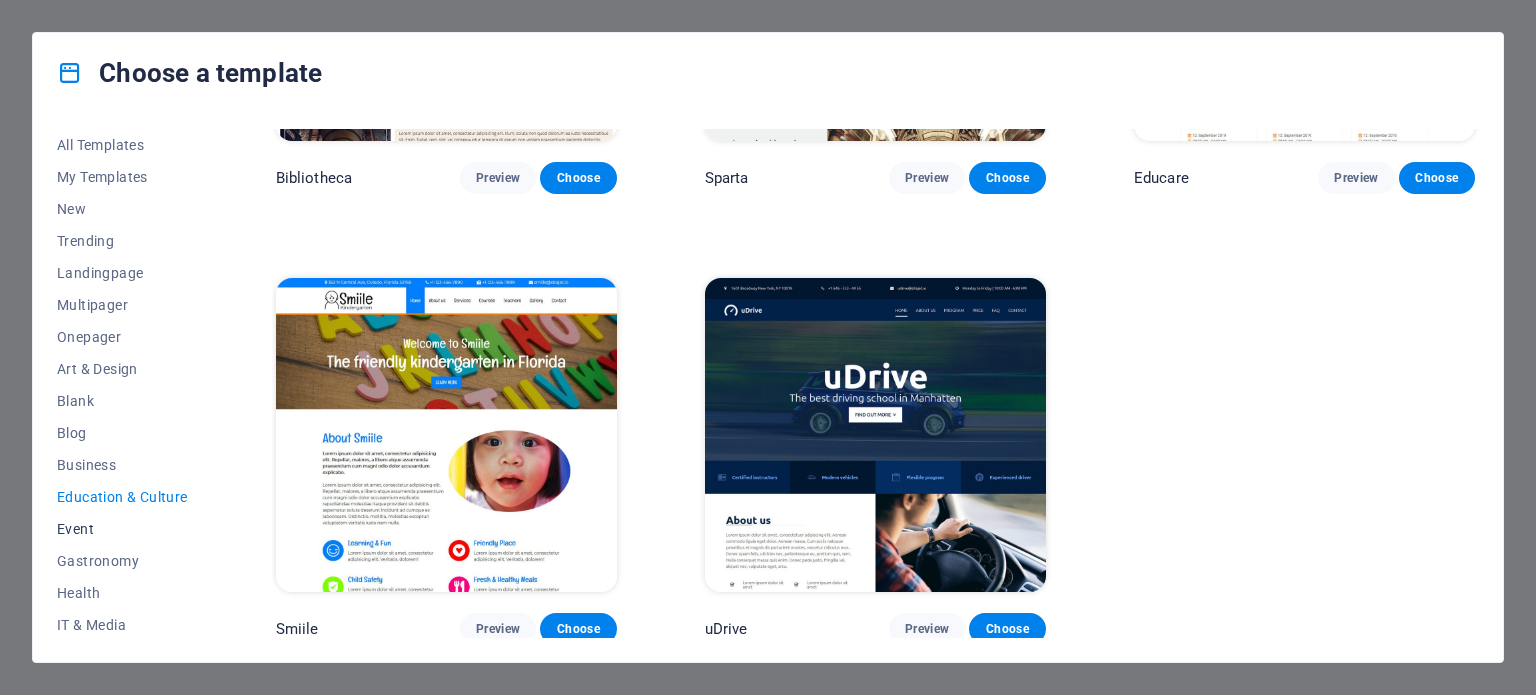 click on "Event" at bounding box center (122, 529) 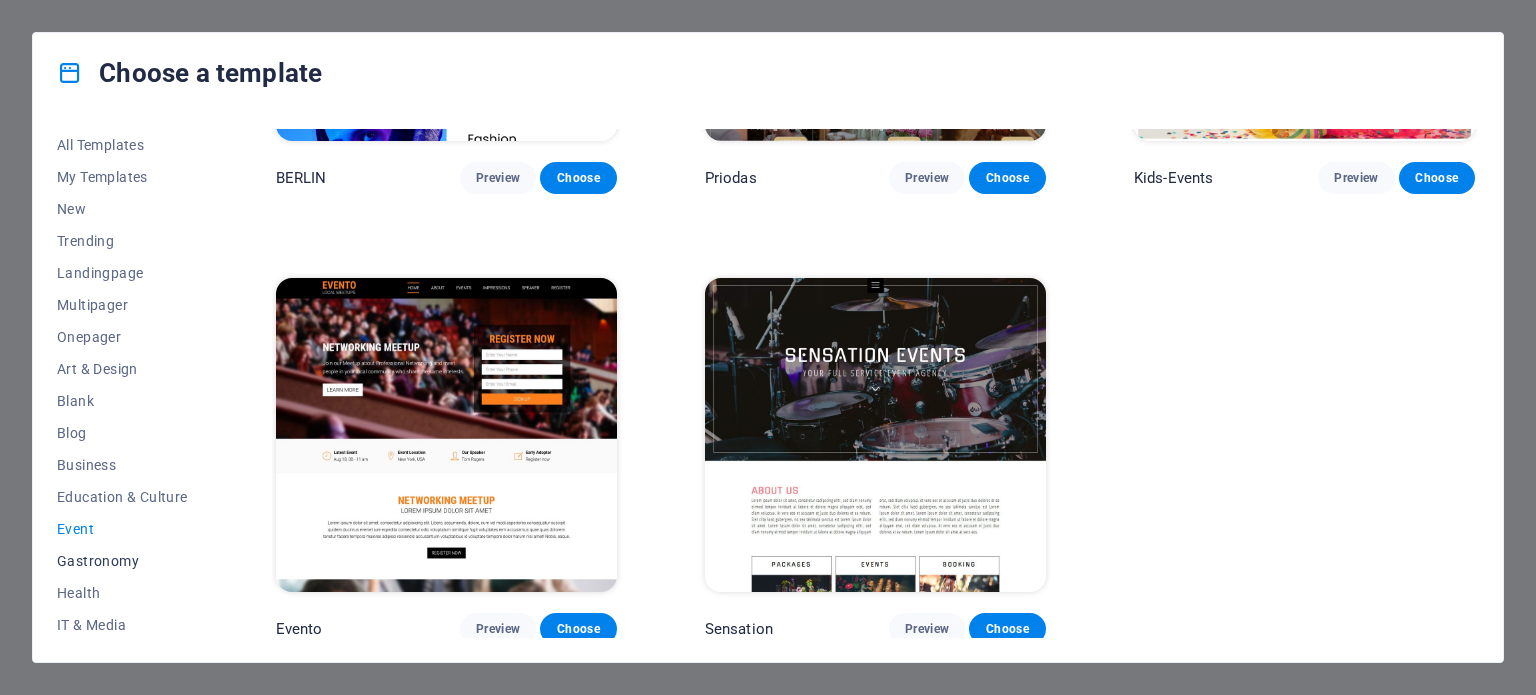 drag, startPoint x: 111, startPoint y: 555, endPoint x: 112, endPoint y: 567, distance: 12.0415945 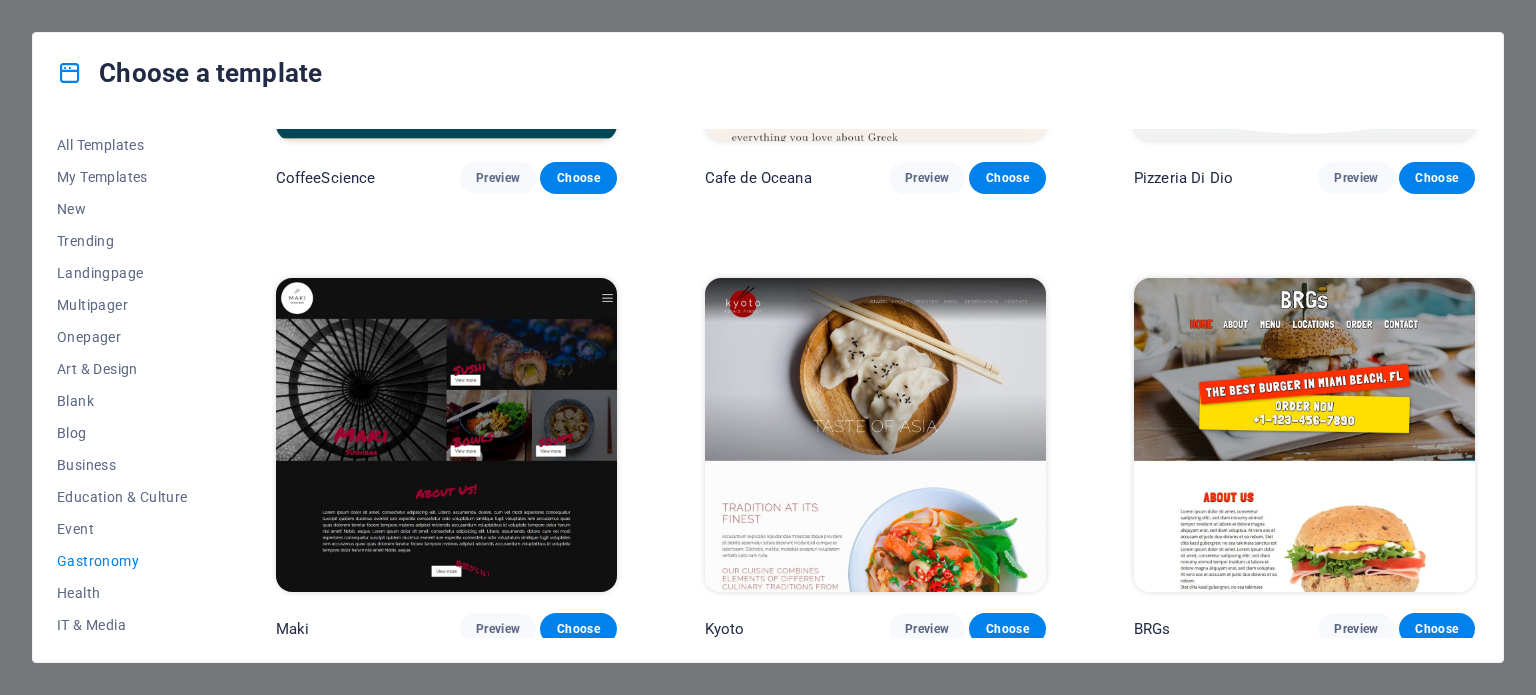 scroll, scrollTop: 2106, scrollLeft: 0, axis: vertical 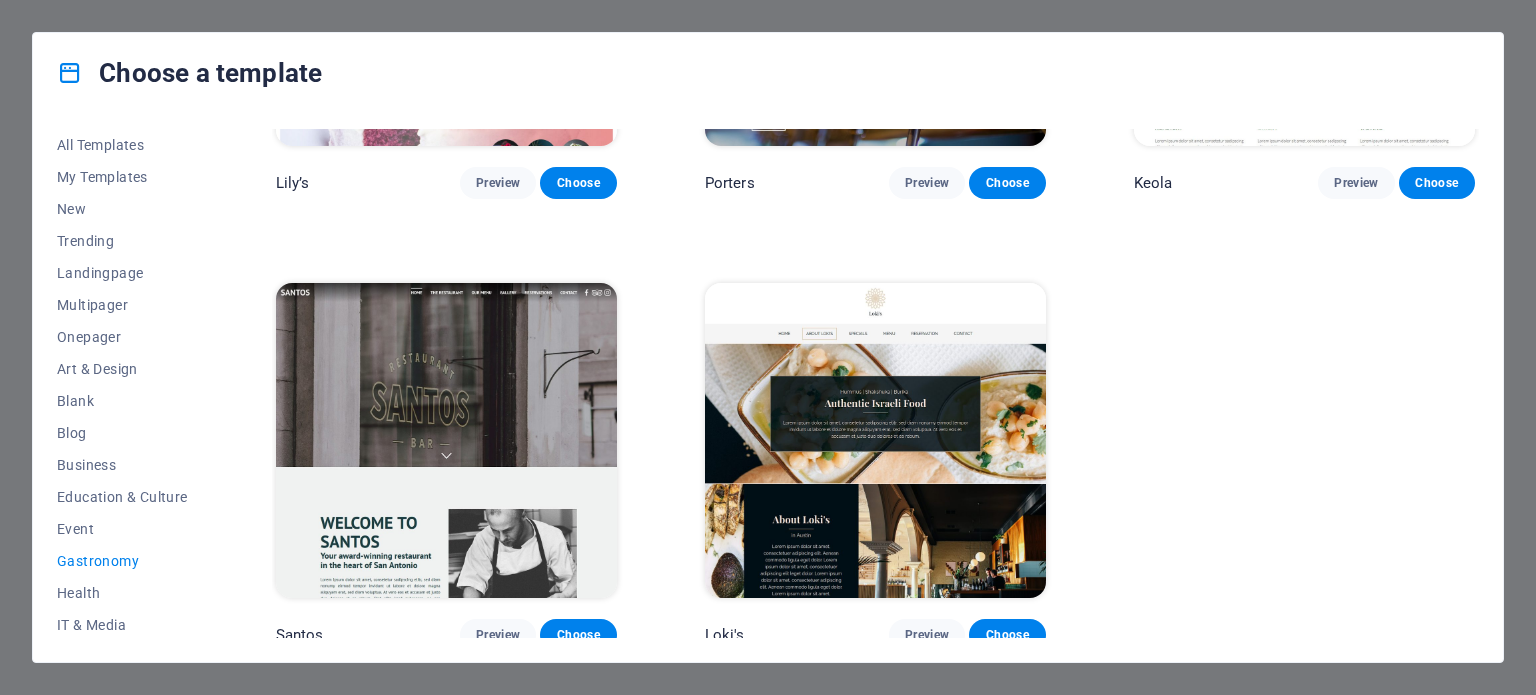 click on "Gastronomy" at bounding box center (122, 561) 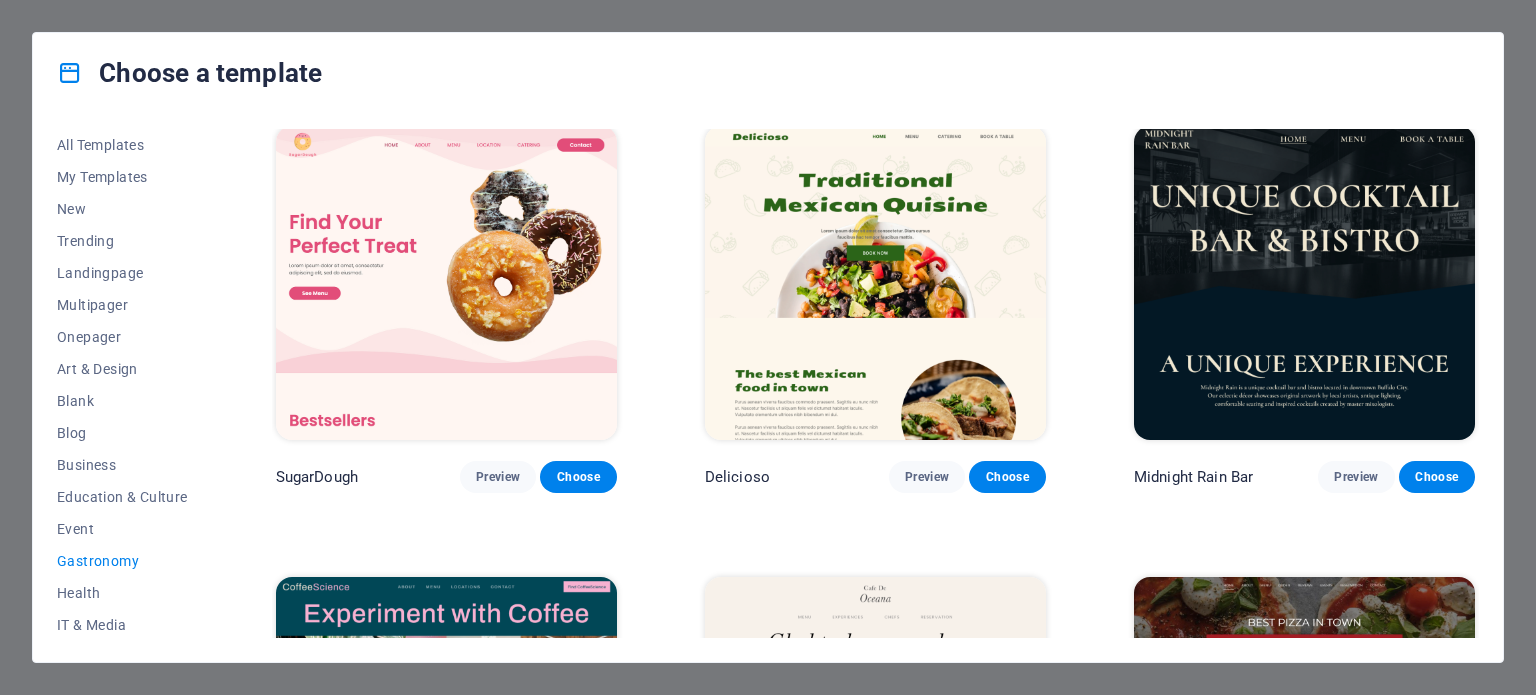 scroll, scrollTop: 0, scrollLeft: 0, axis: both 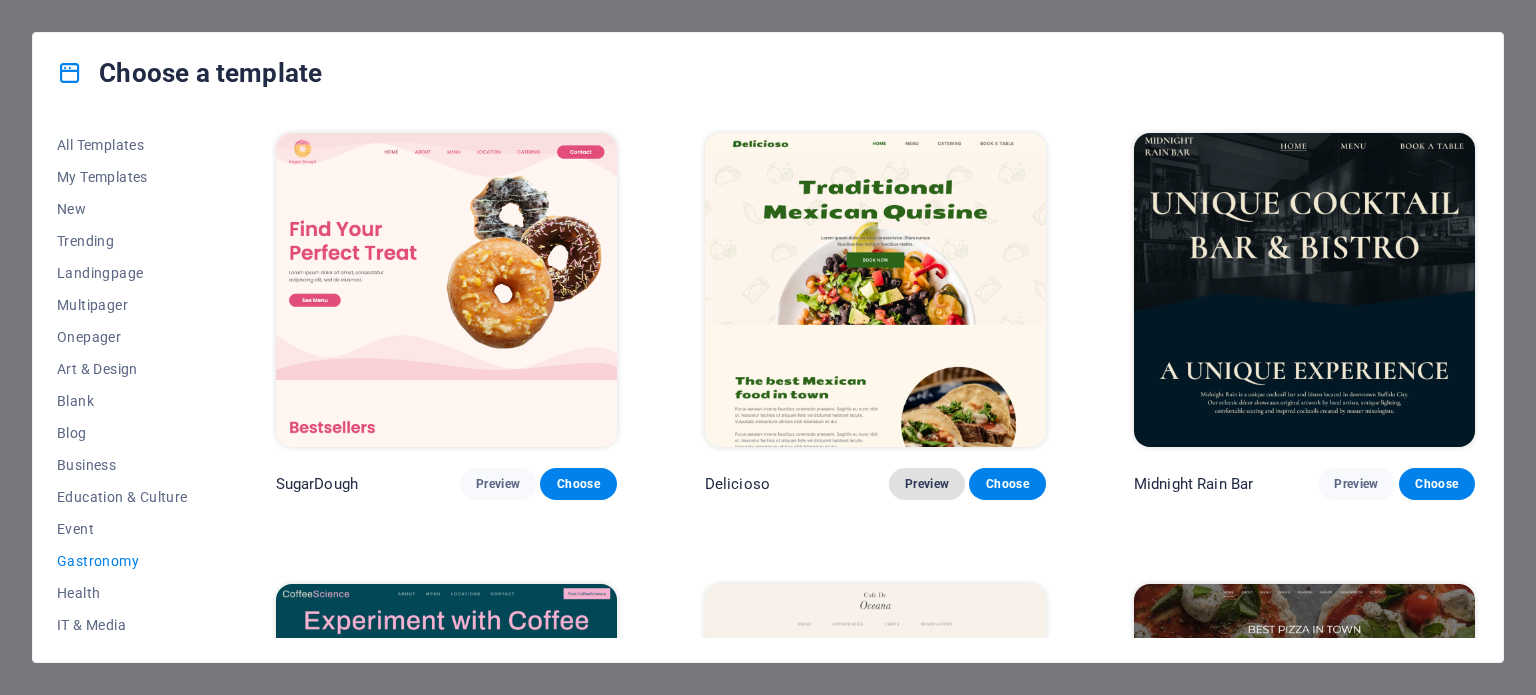 click on "Preview" at bounding box center [927, 484] 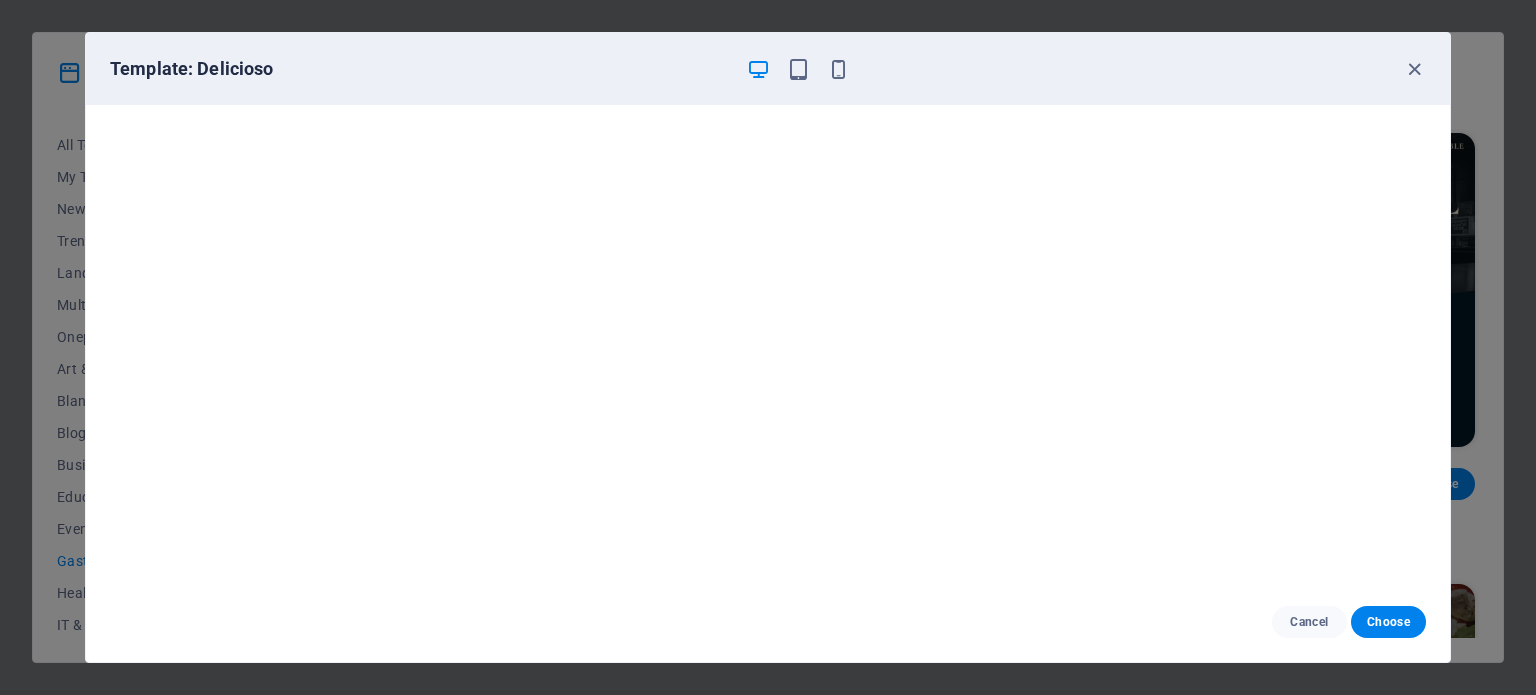 click on "Template: Delicioso Cancel Choose" at bounding box center (768, 347) 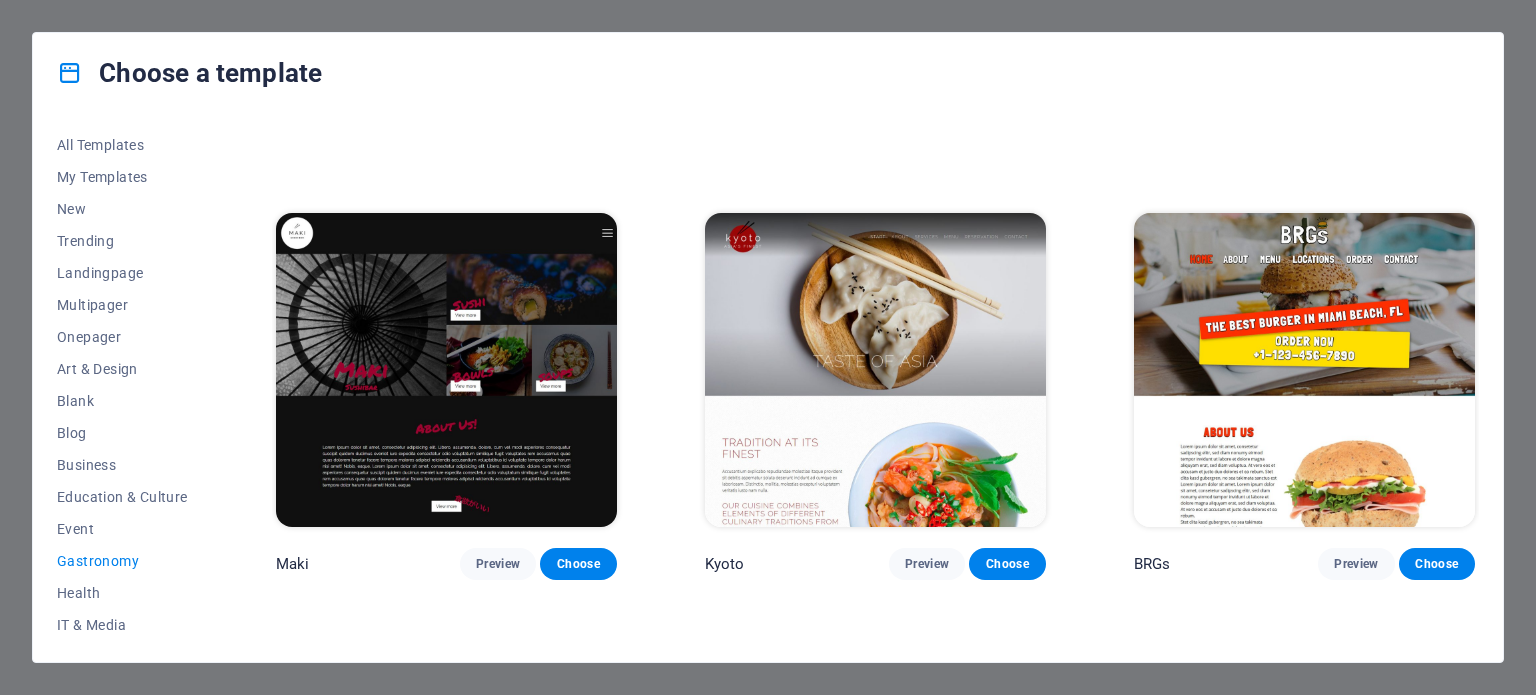 scroll, scrollTop: 933, scrollLeft: 0, axis: vertical 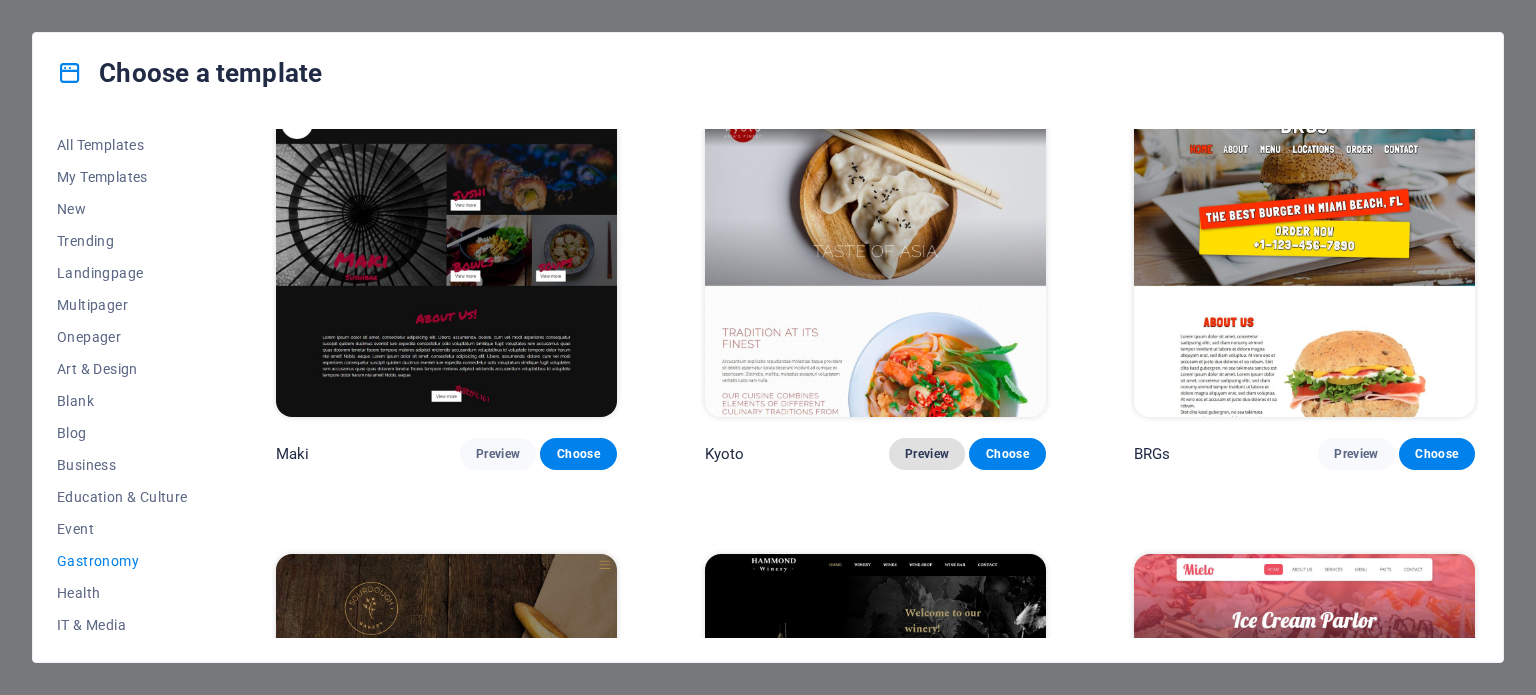 click on "Preview" at bounding box center [927, 454] 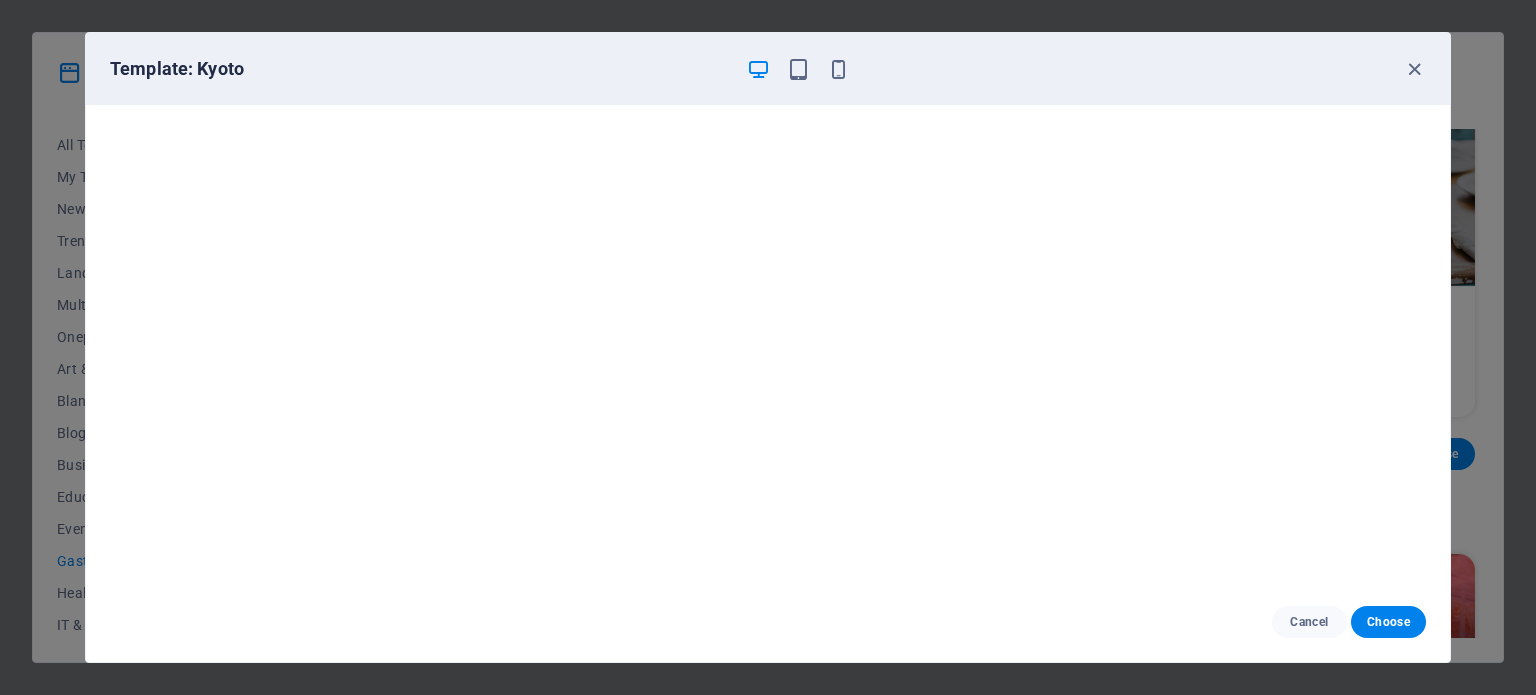 click on "Template: Kyoto Cancel Choose" at bounding box center (768, 347) 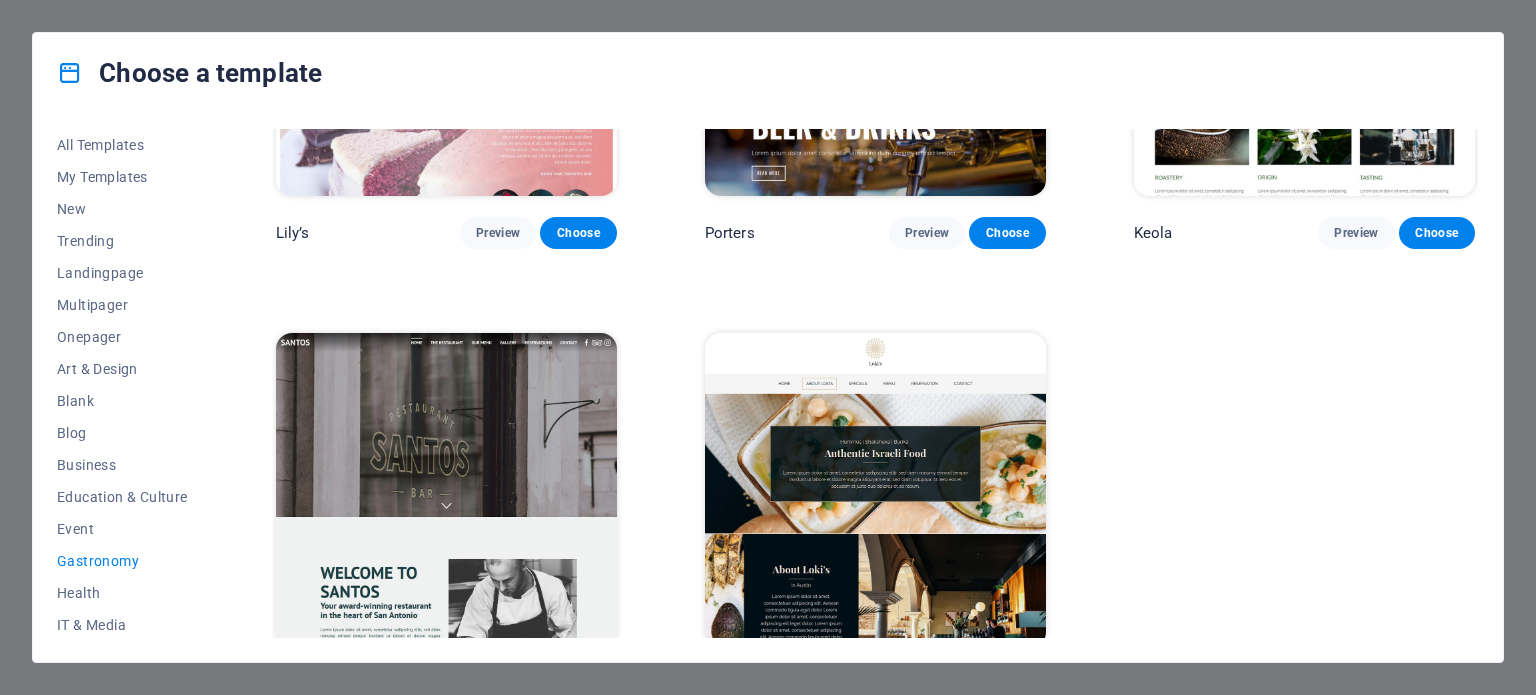 scroll, scrollTop: 2106, scrollLeft: 0, axis: vertical 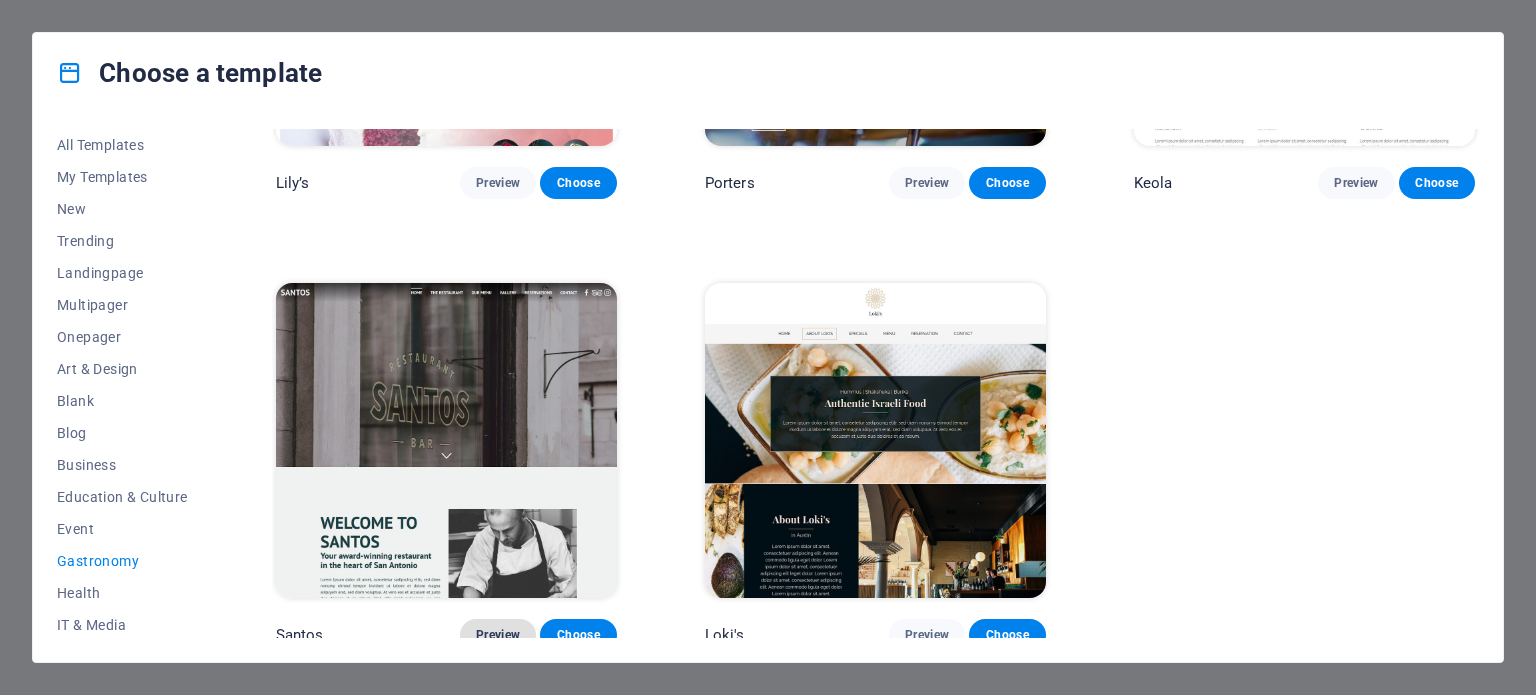 click on "Preview" at bounding box center (498, 635) 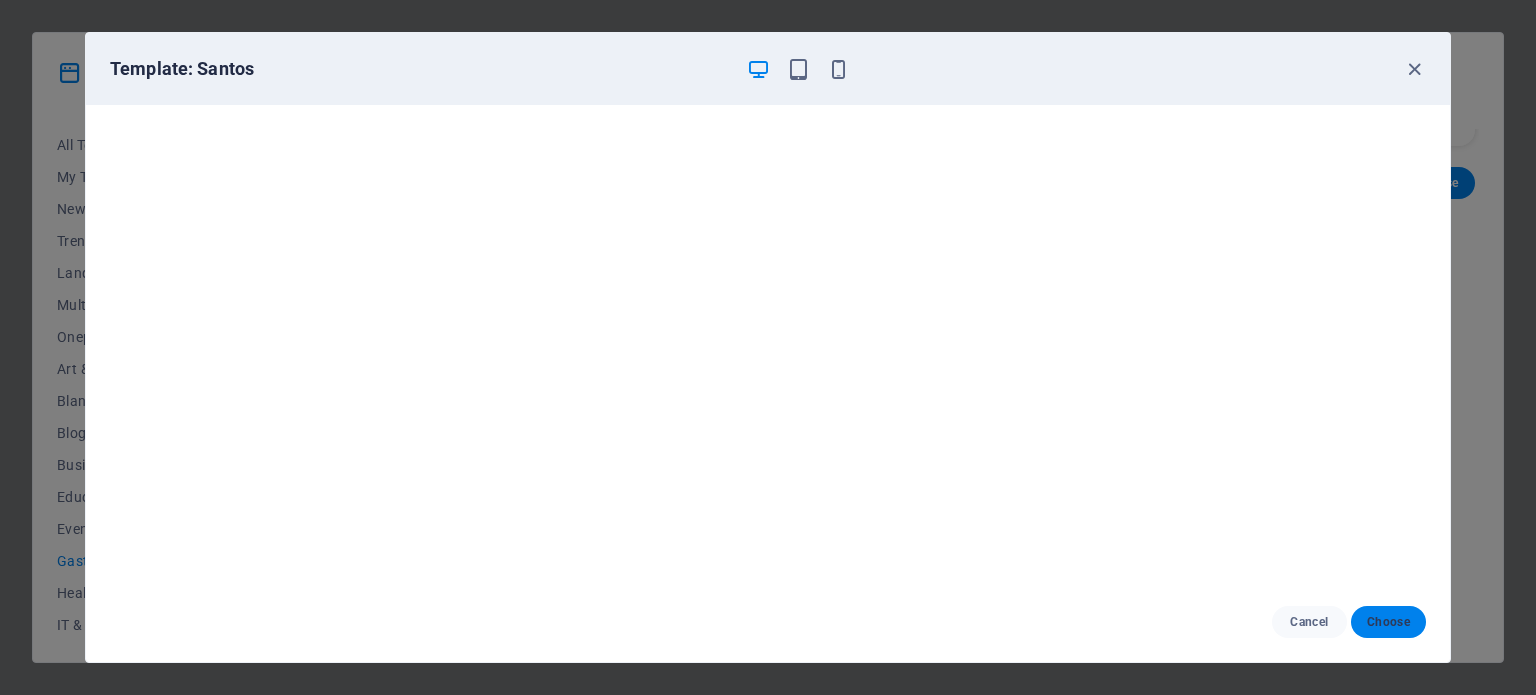 drag, startPoint x: 1351, startPoint y: 615, endPoint x: 1366, endPoint y: 614, distance: 15.033297 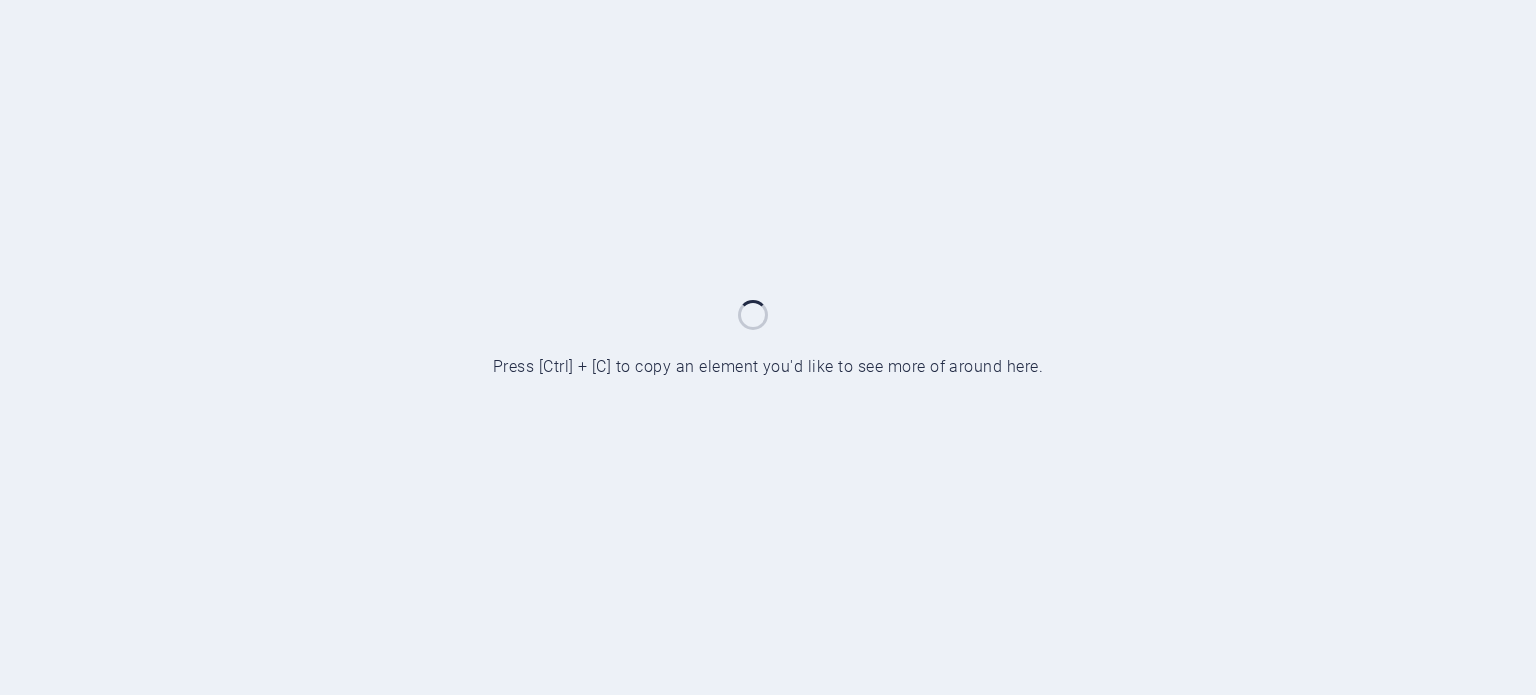 scroll, scrollTop: 0, scrollLeft: 0, axis: both 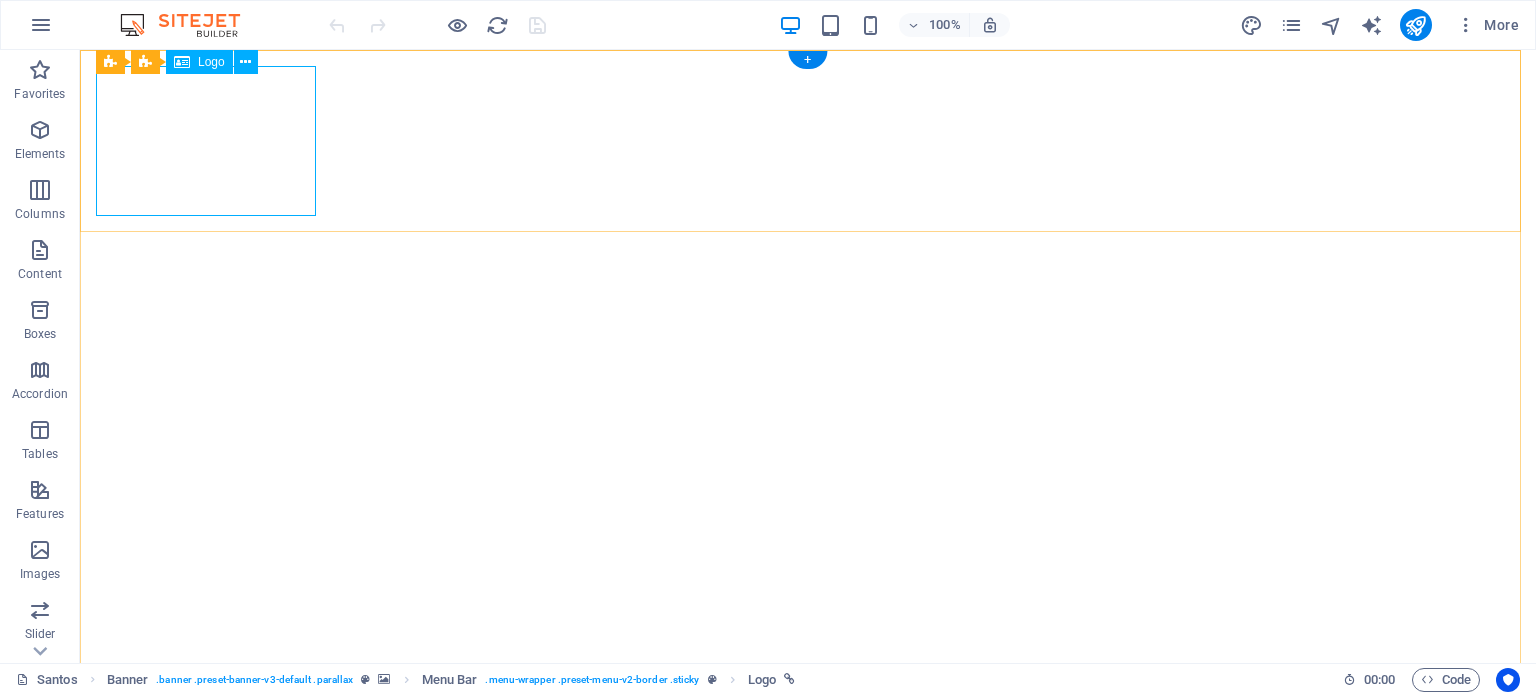 select on "px" 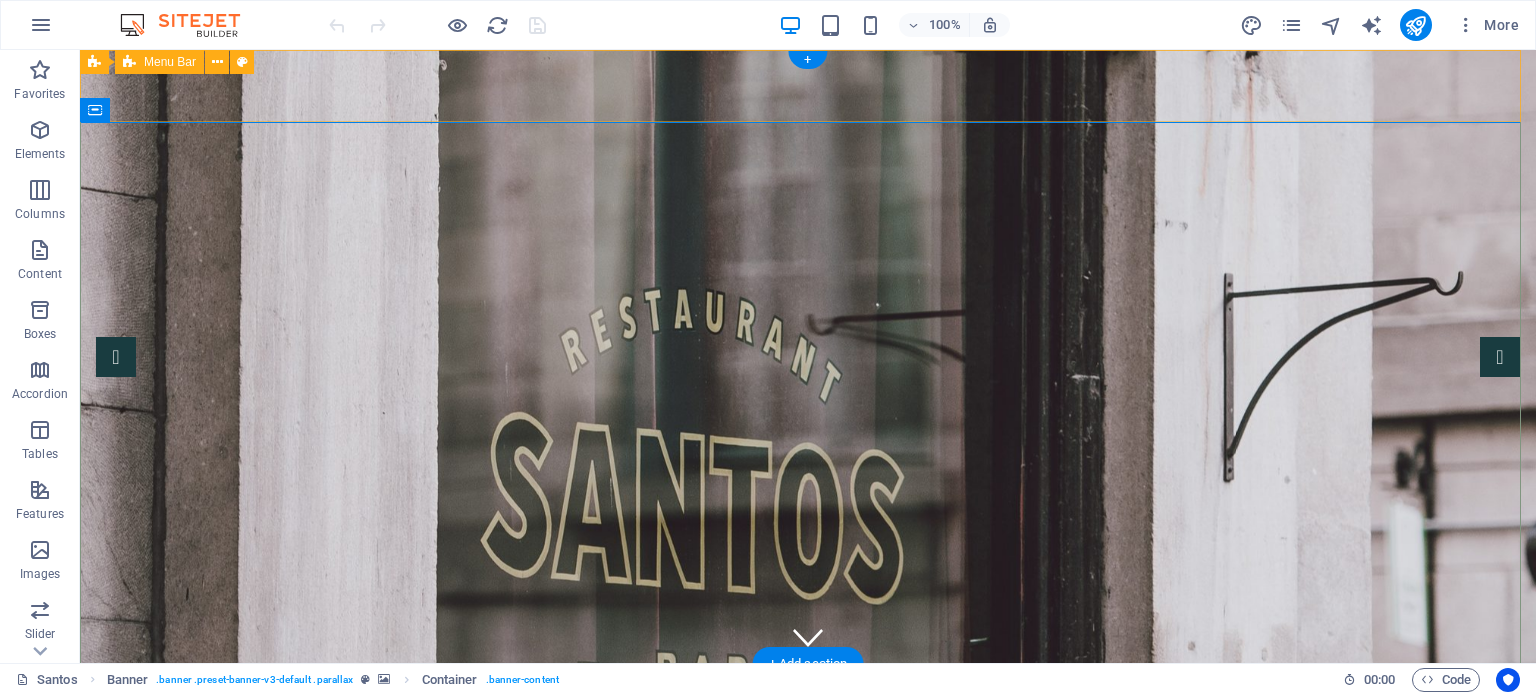 scroll, scrollTop: 0, scrollLeft: 0, axis: both 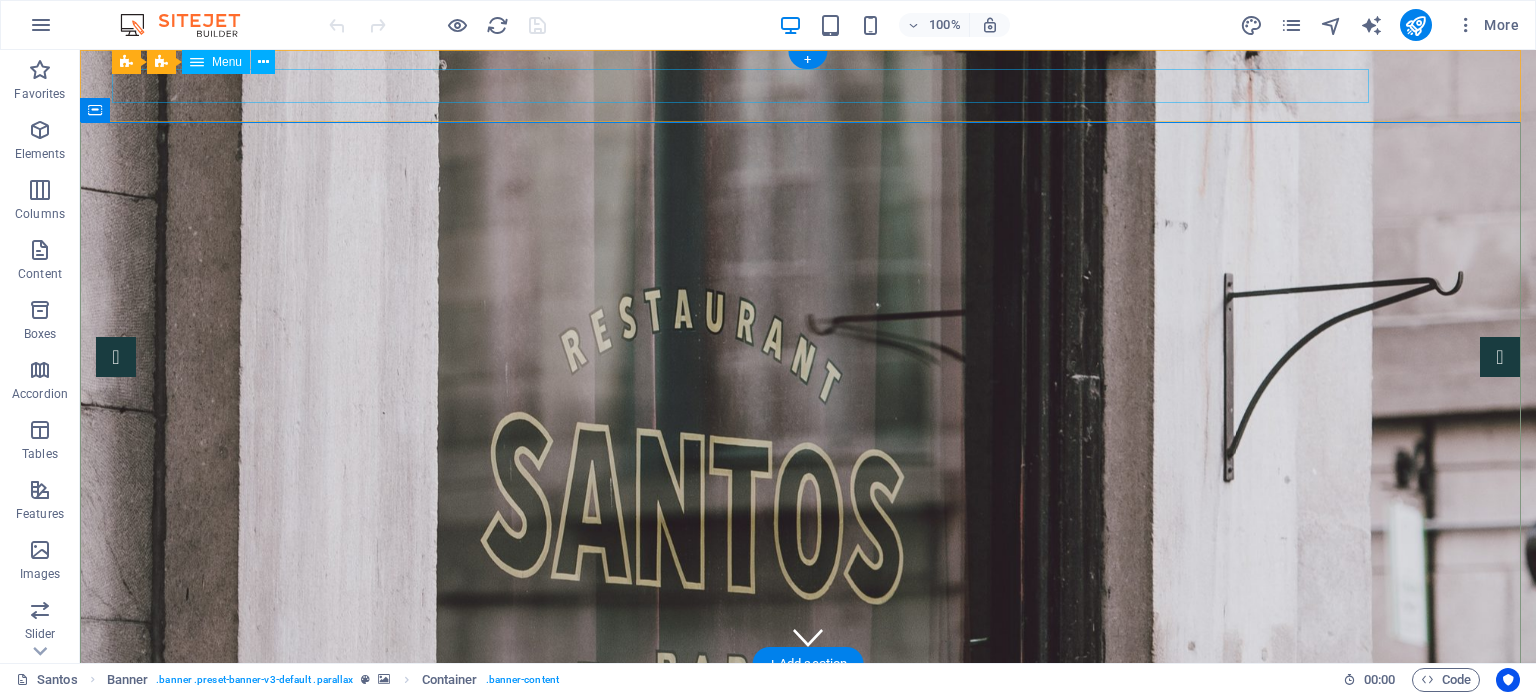click on "Home The Restaurant Our Menu Gallery Reservations Contact" at bounding box center (808, 922) 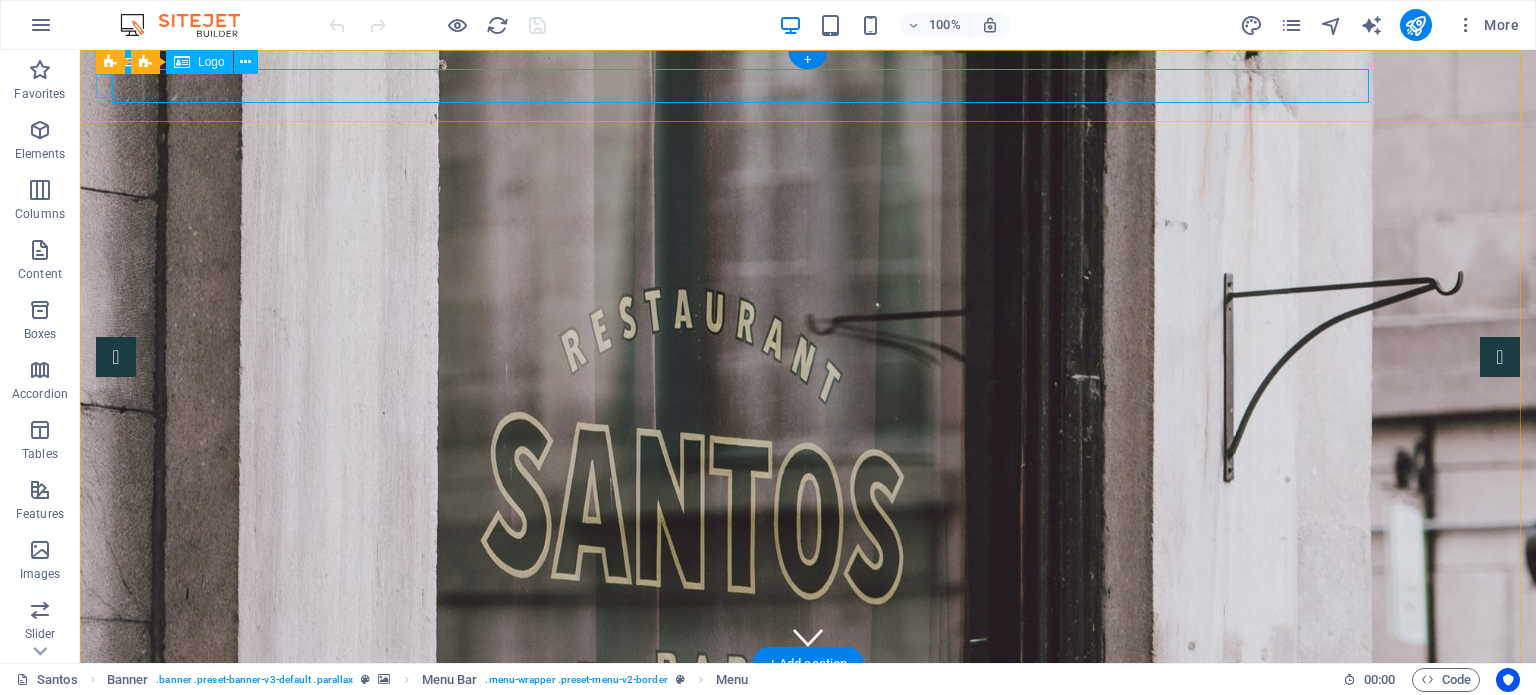 click at bounding box center (808, 758) 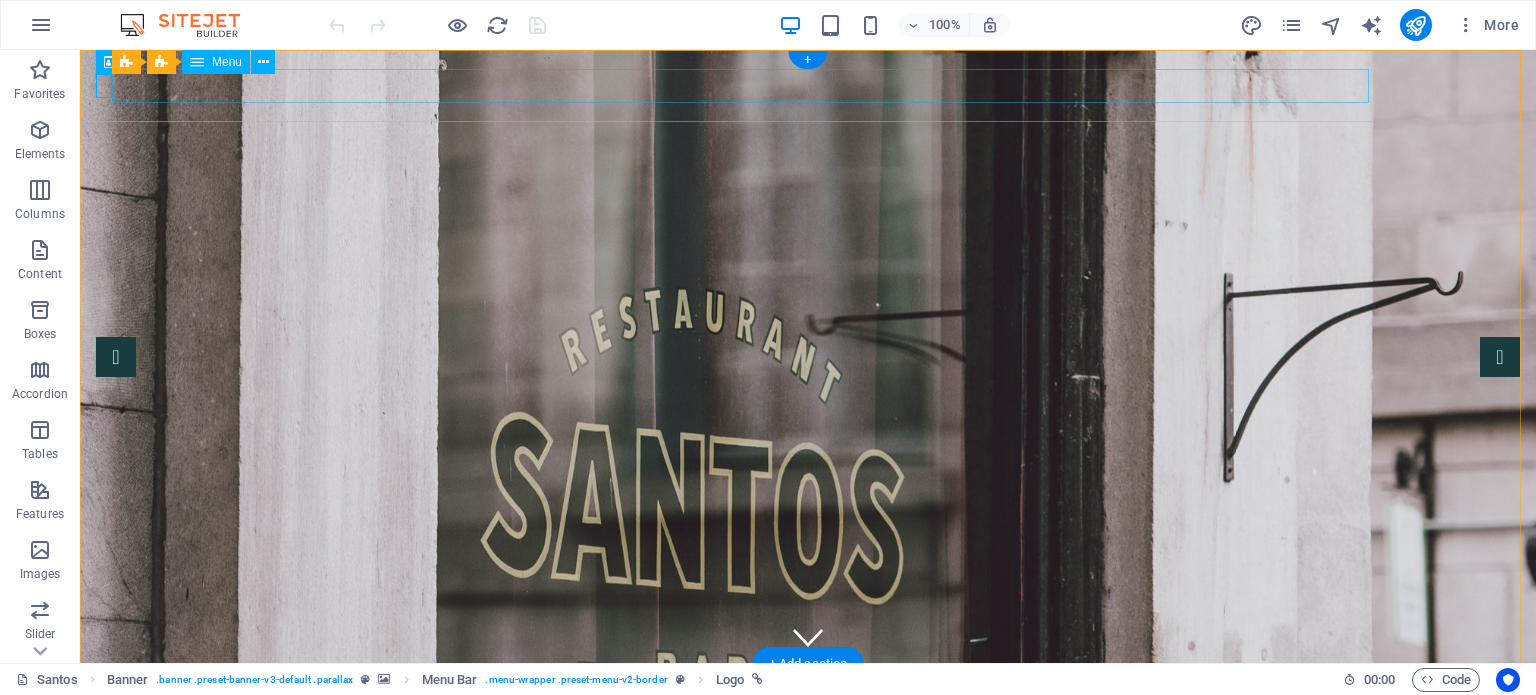 click on "Home The Restaurant Our Menu Gallery Reservations Contact" at bounding box center [808, 922] 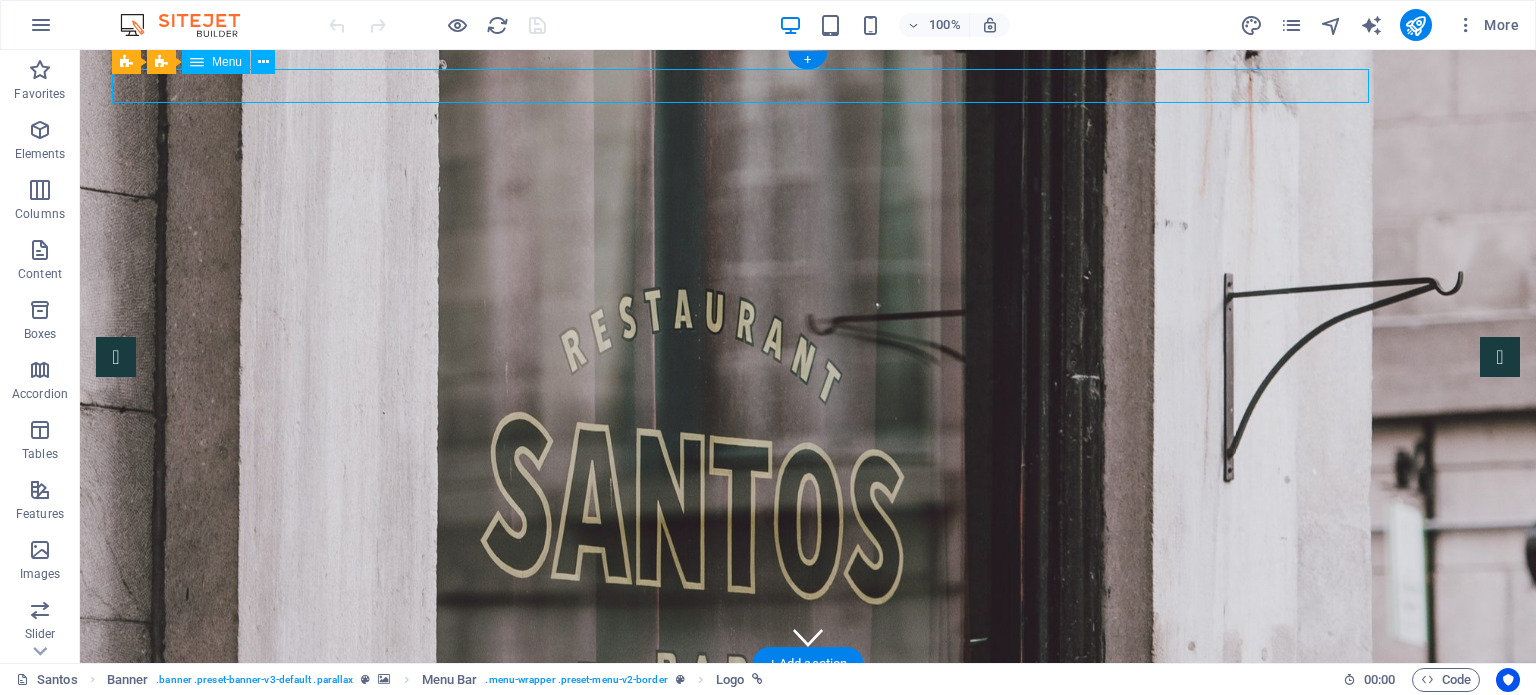 click on "Home The Restaurant Our Menu Gallery Reservations Contact" at bounding box center [808, 922] 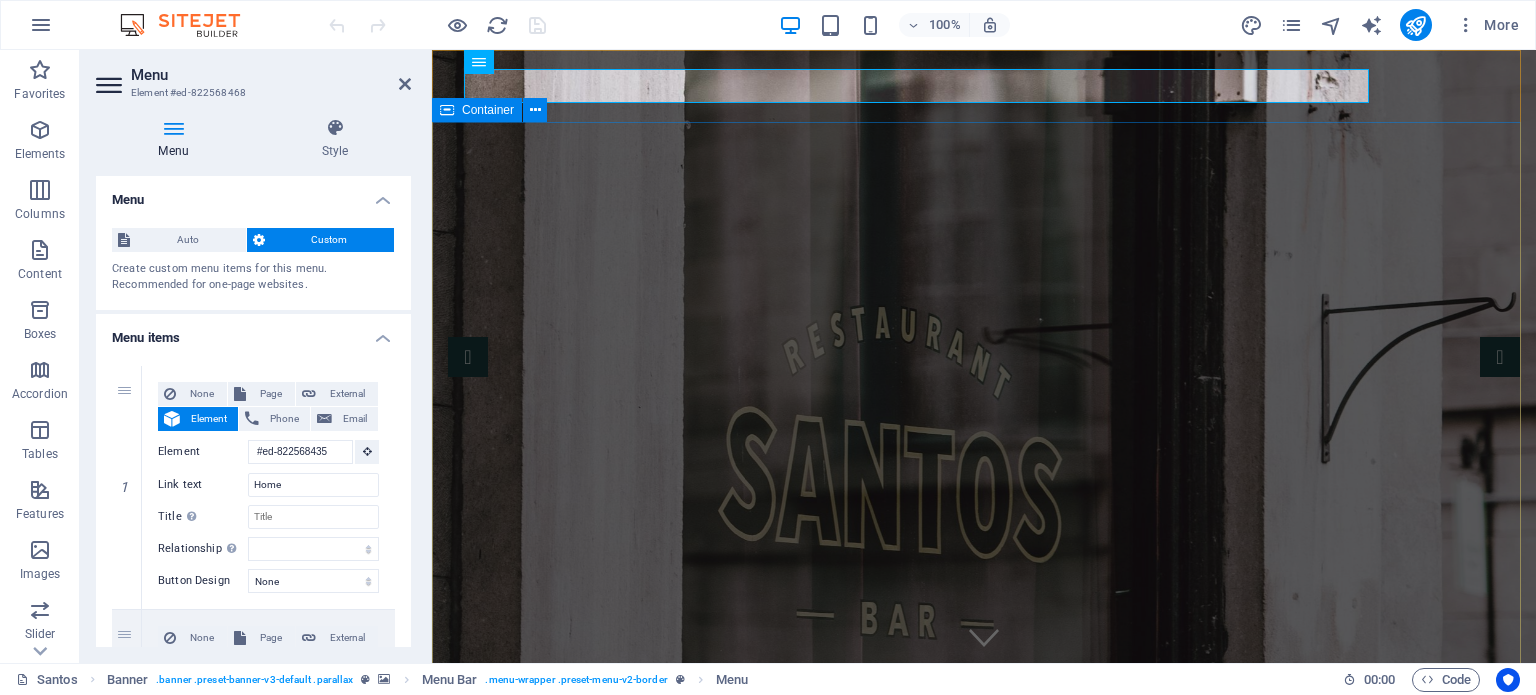 click at bounding box center (984, 1221) 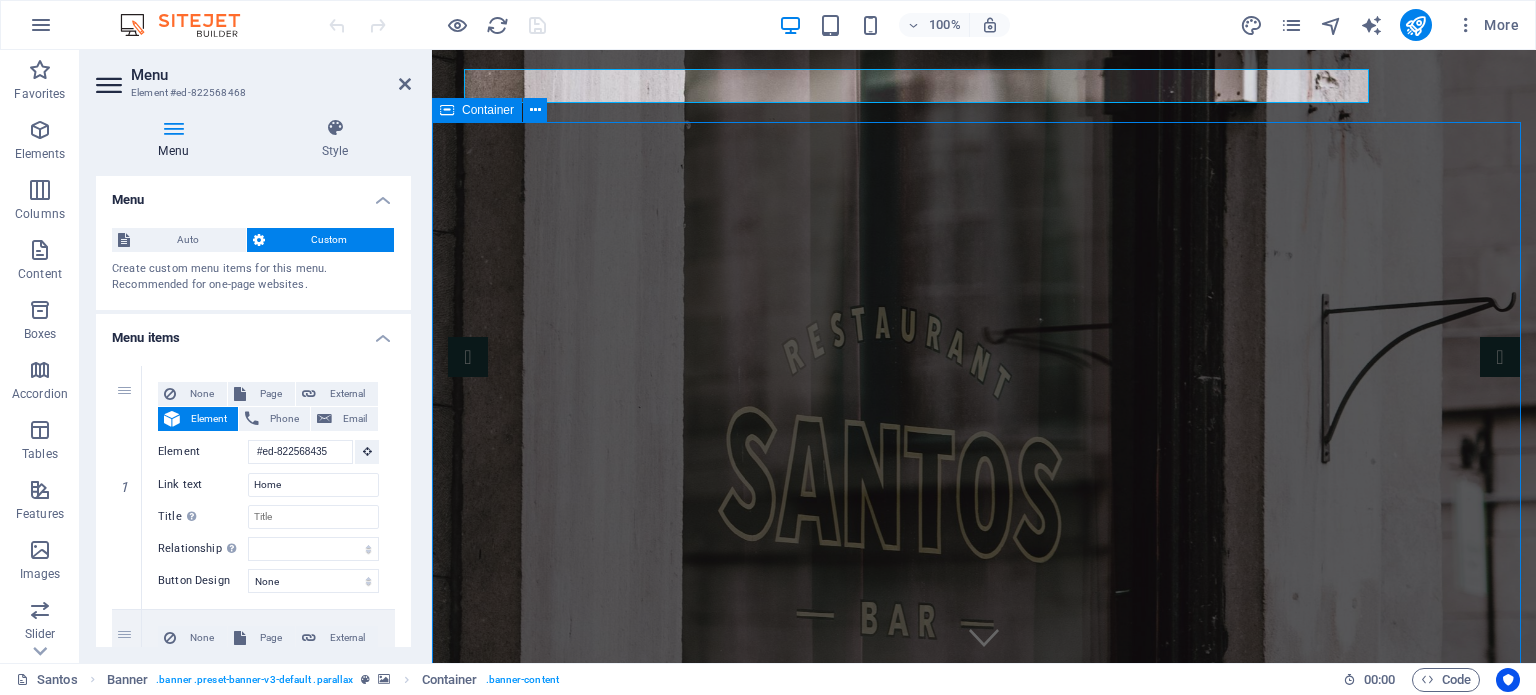 click at bounding box center (984, 1221) 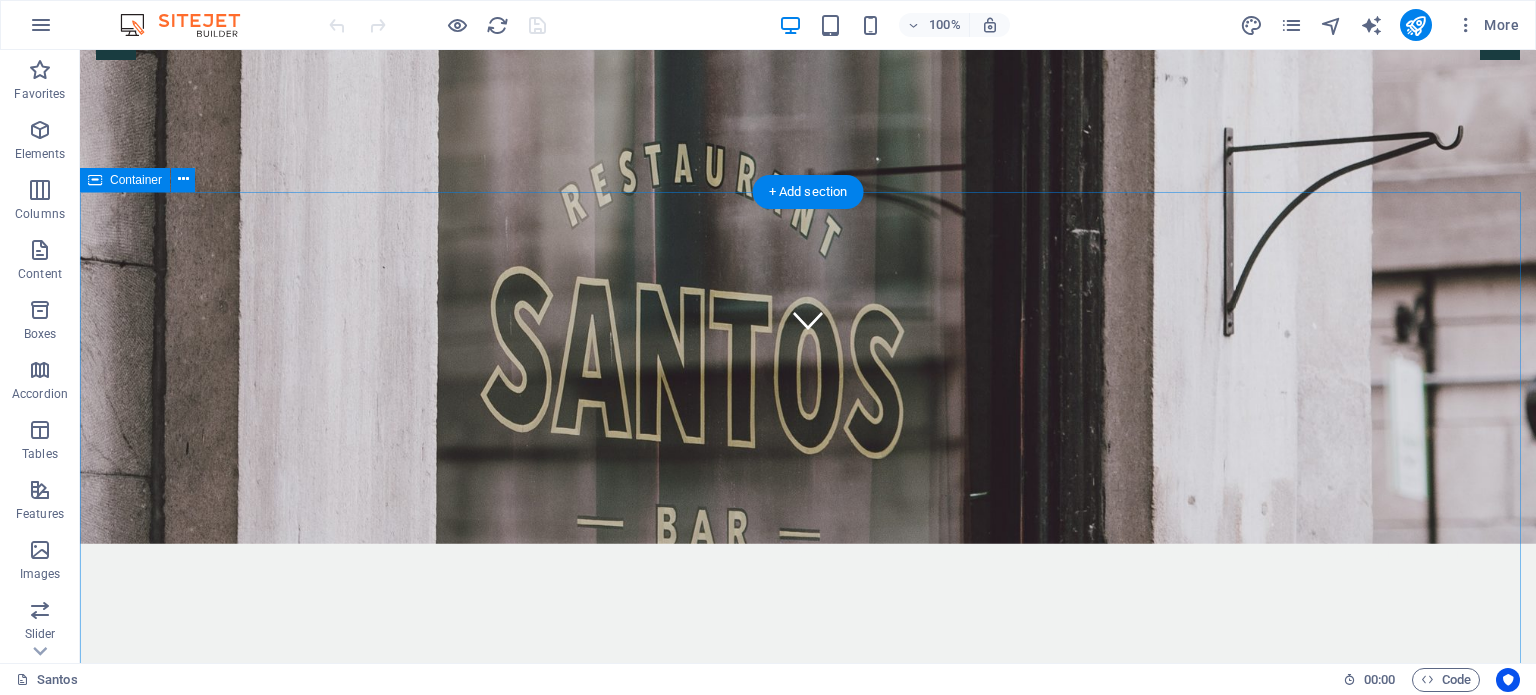 scroll, scrollTop: 300, scrollLeft: 0, axis: vertical 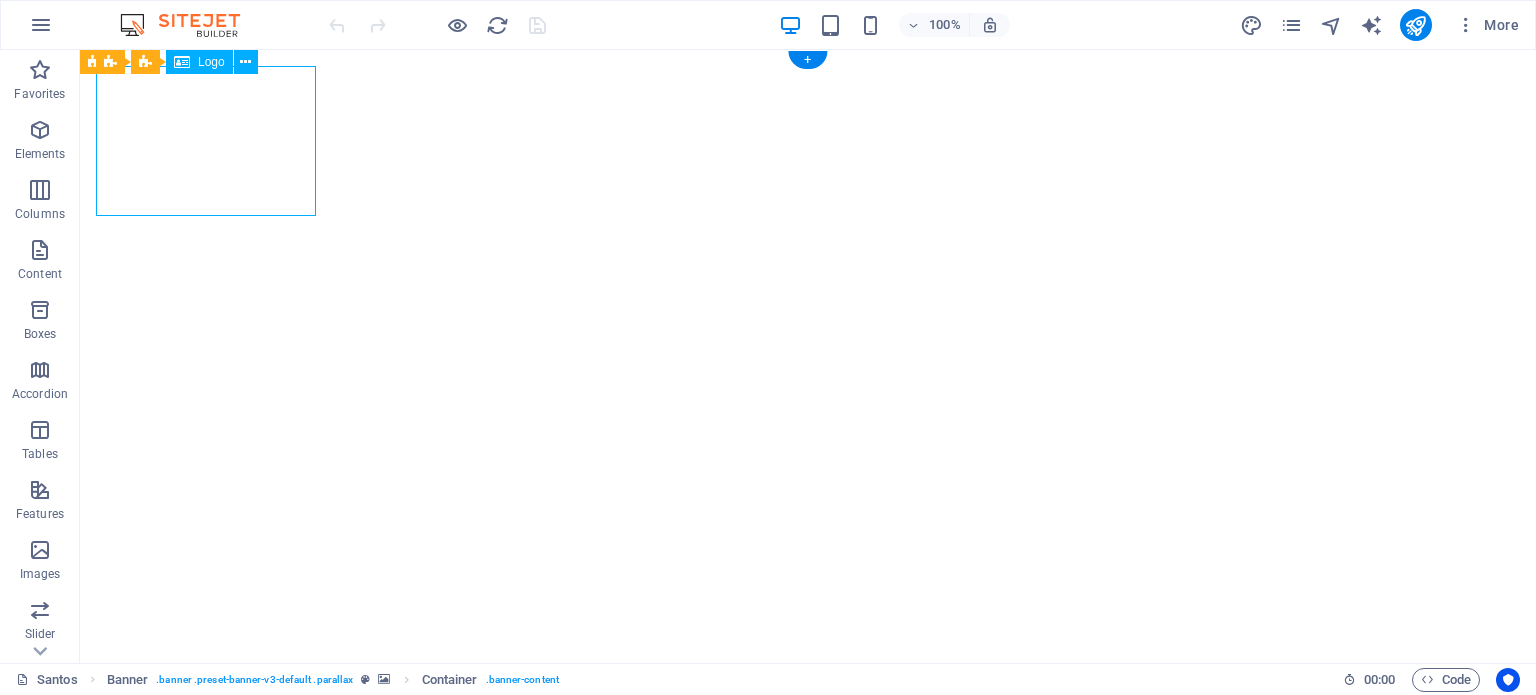select on "px" 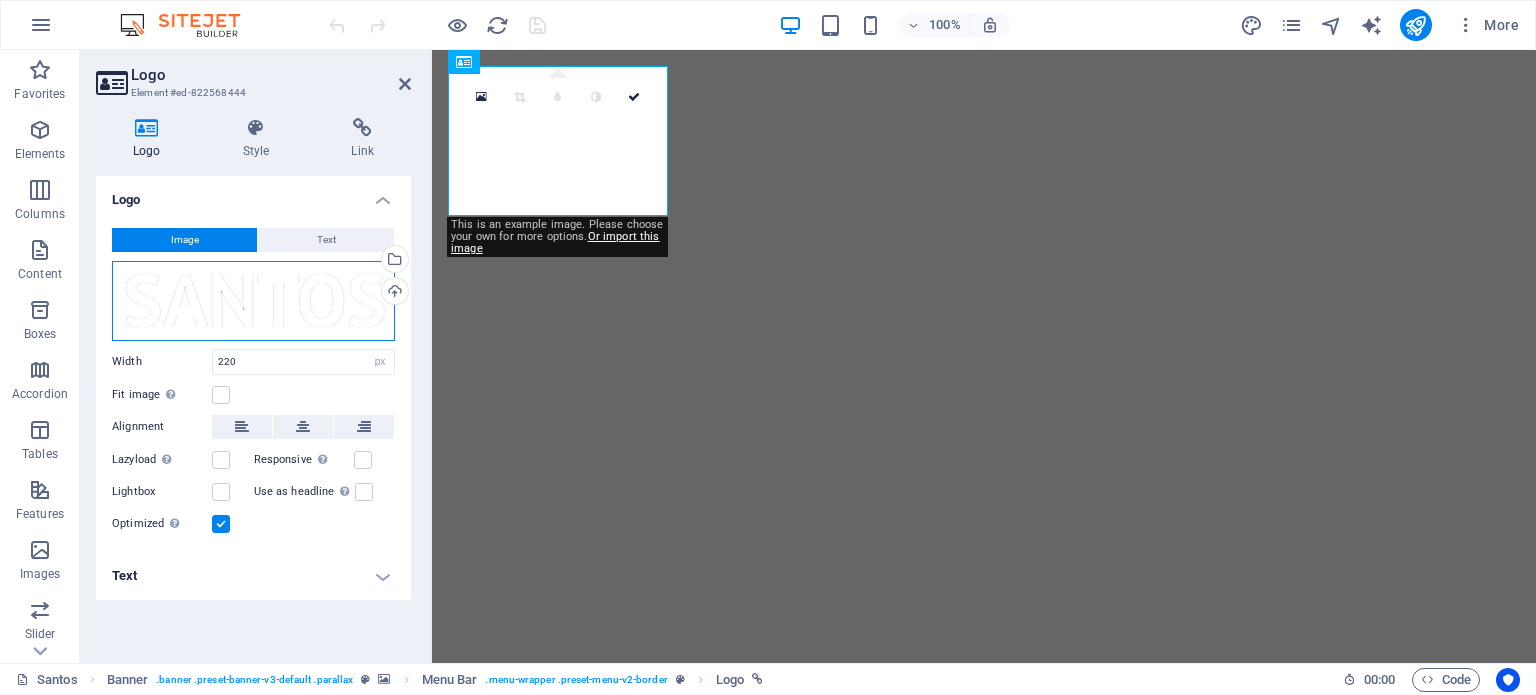 click on "Drag files here, click to choose files or select files from Files or our free stock photos & videos" at bounding box center [253, 301] 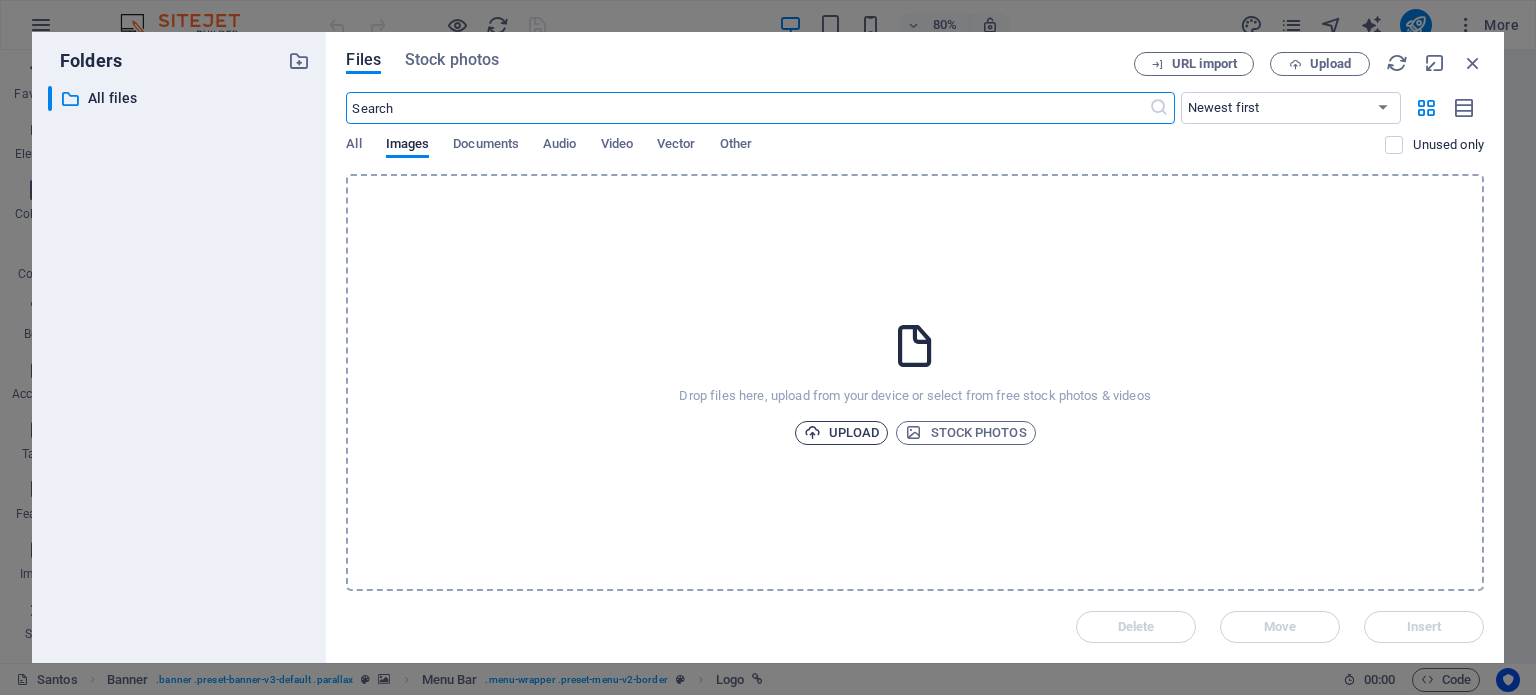 click on "Upload" at bounding box center (842, 433) 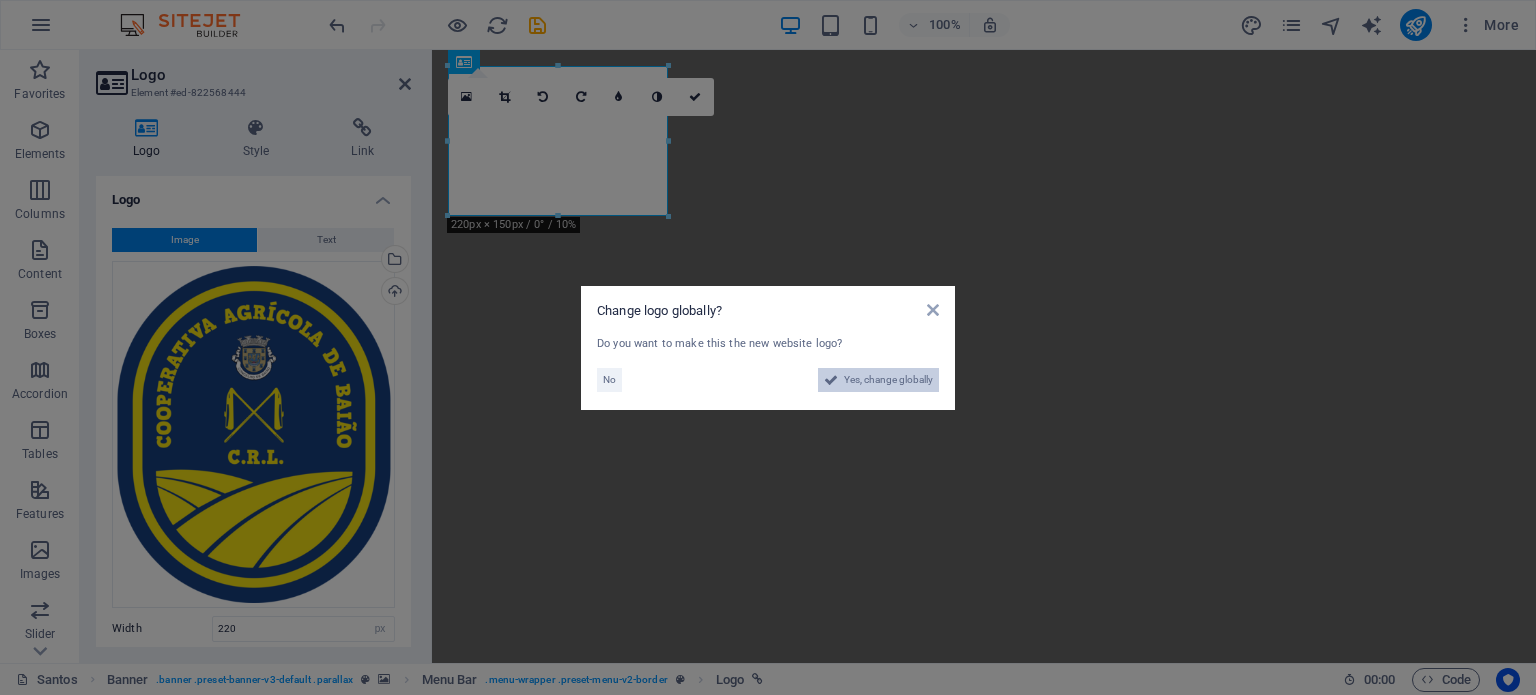 click on "Yes, change globally" at bounding box center [888, 380] 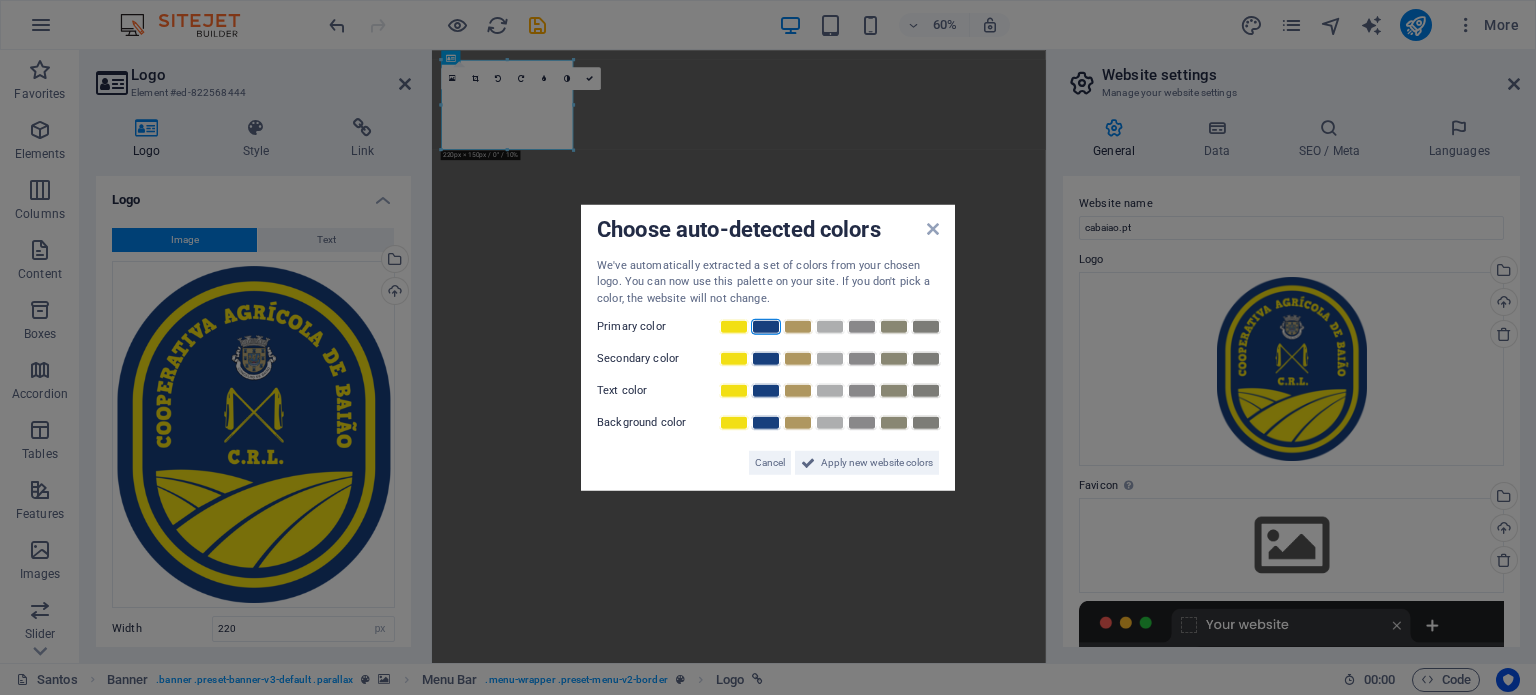 click at bounding box center [766, 327] 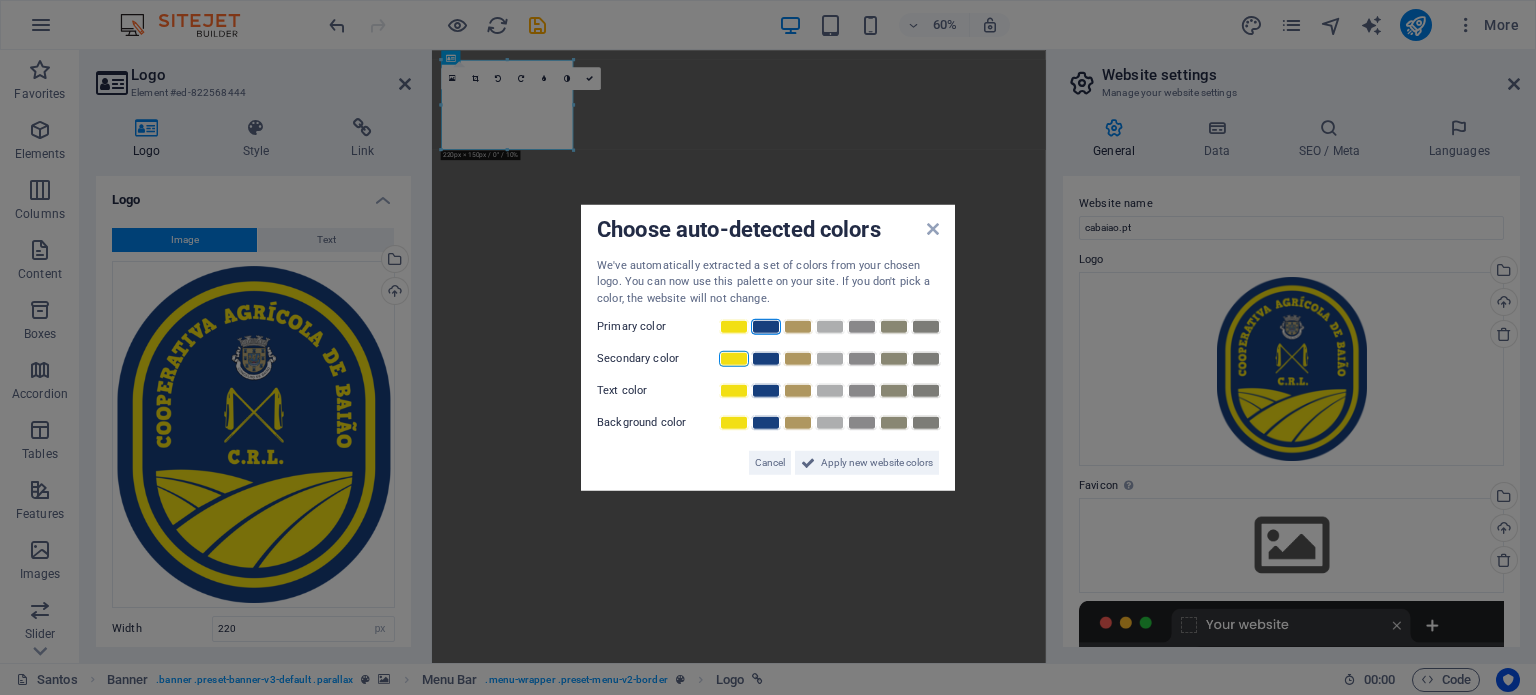 click at bounding box center (734, 359) 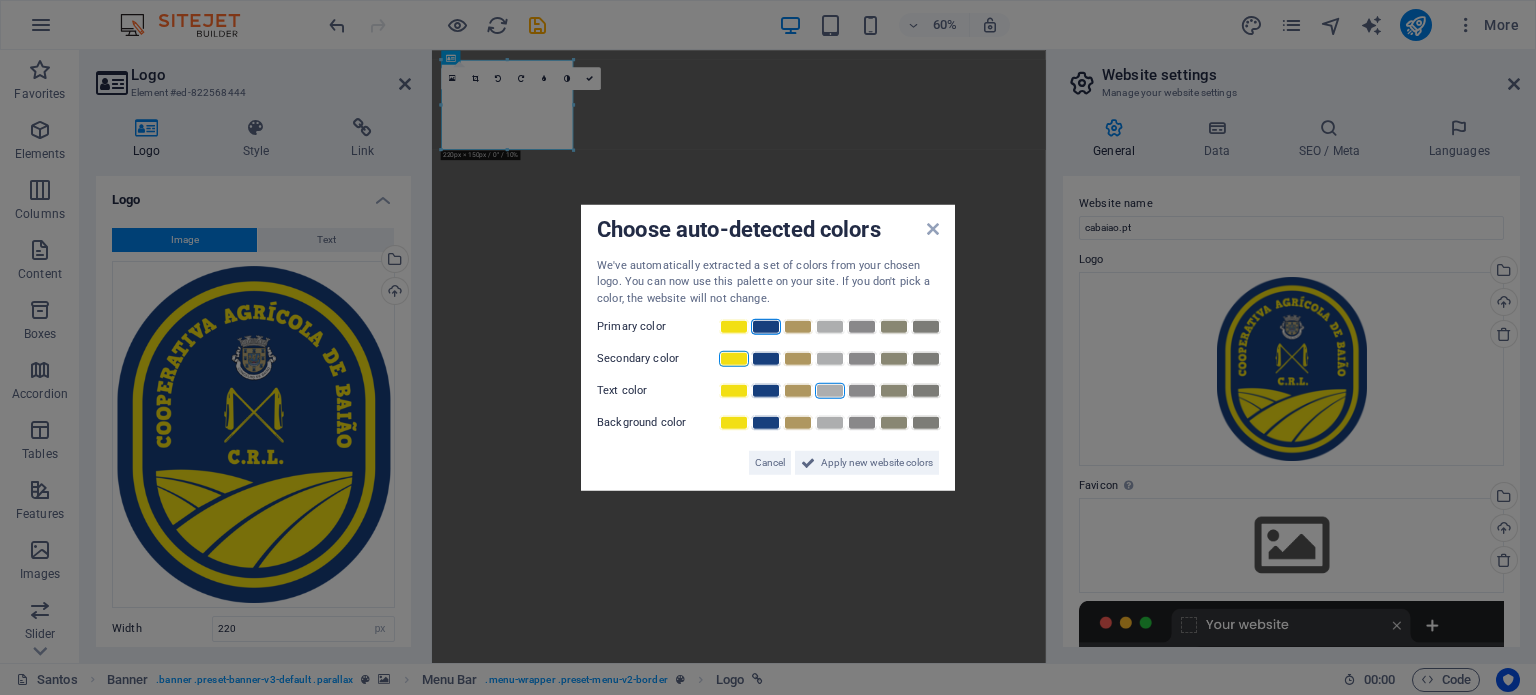 click at bounding box center [830, 391] 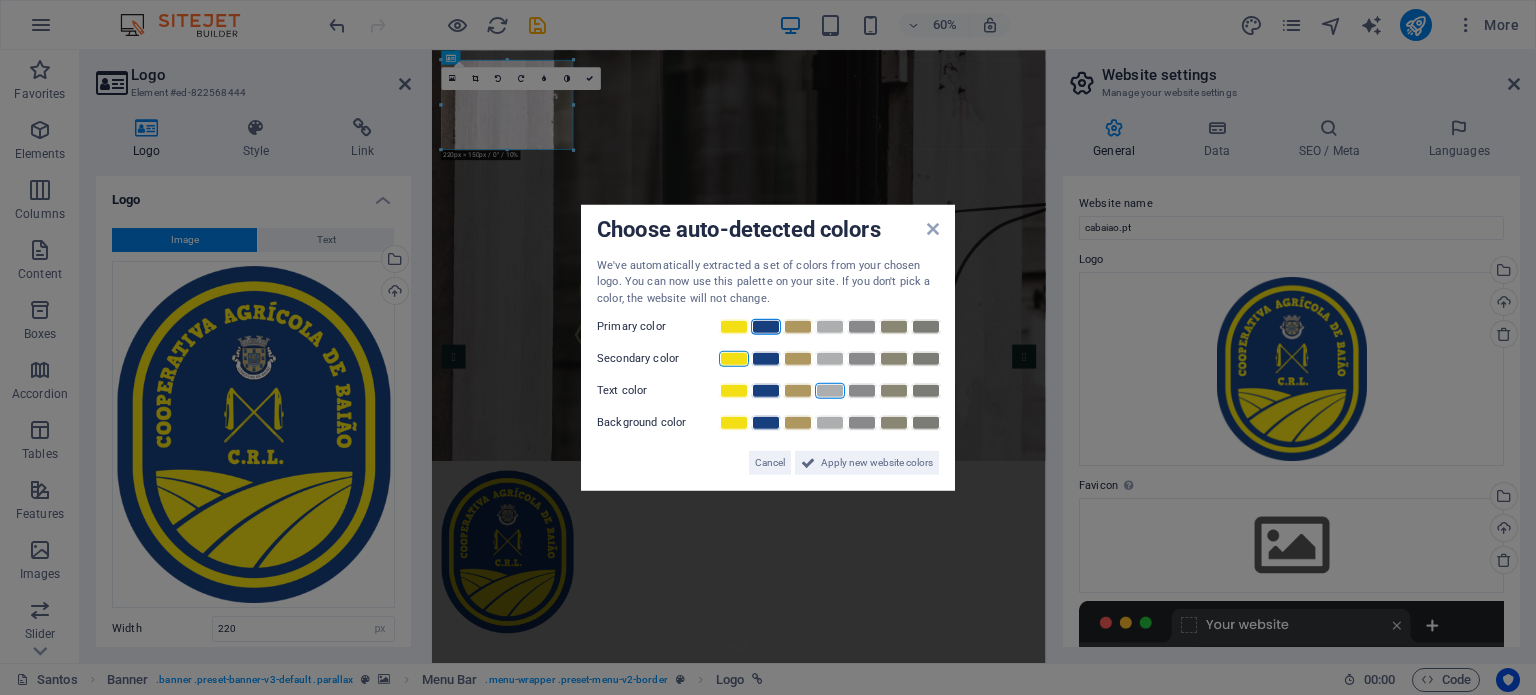 scroll, scrollTop: 0, scrollLeft: 0, axis: both 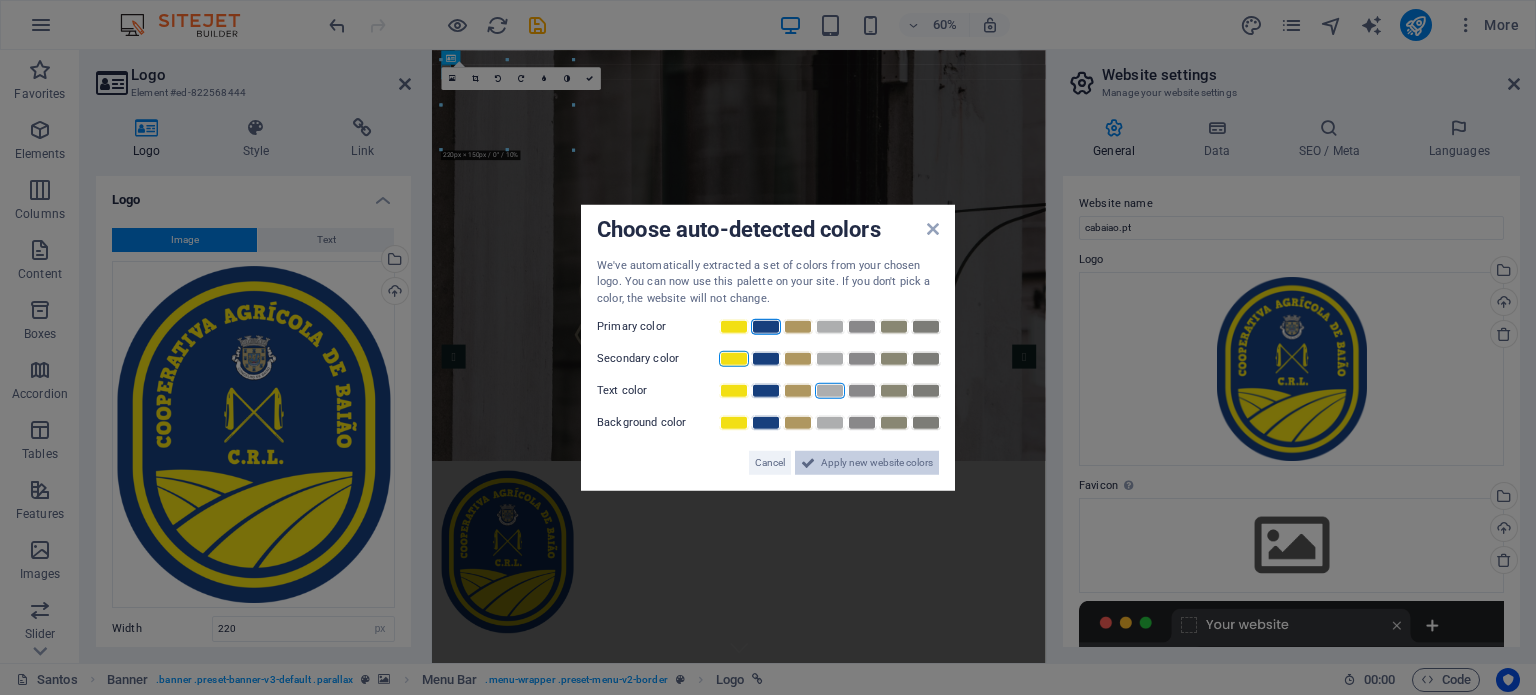 click on "Apply new website colors" at bounding box center [877, 463] 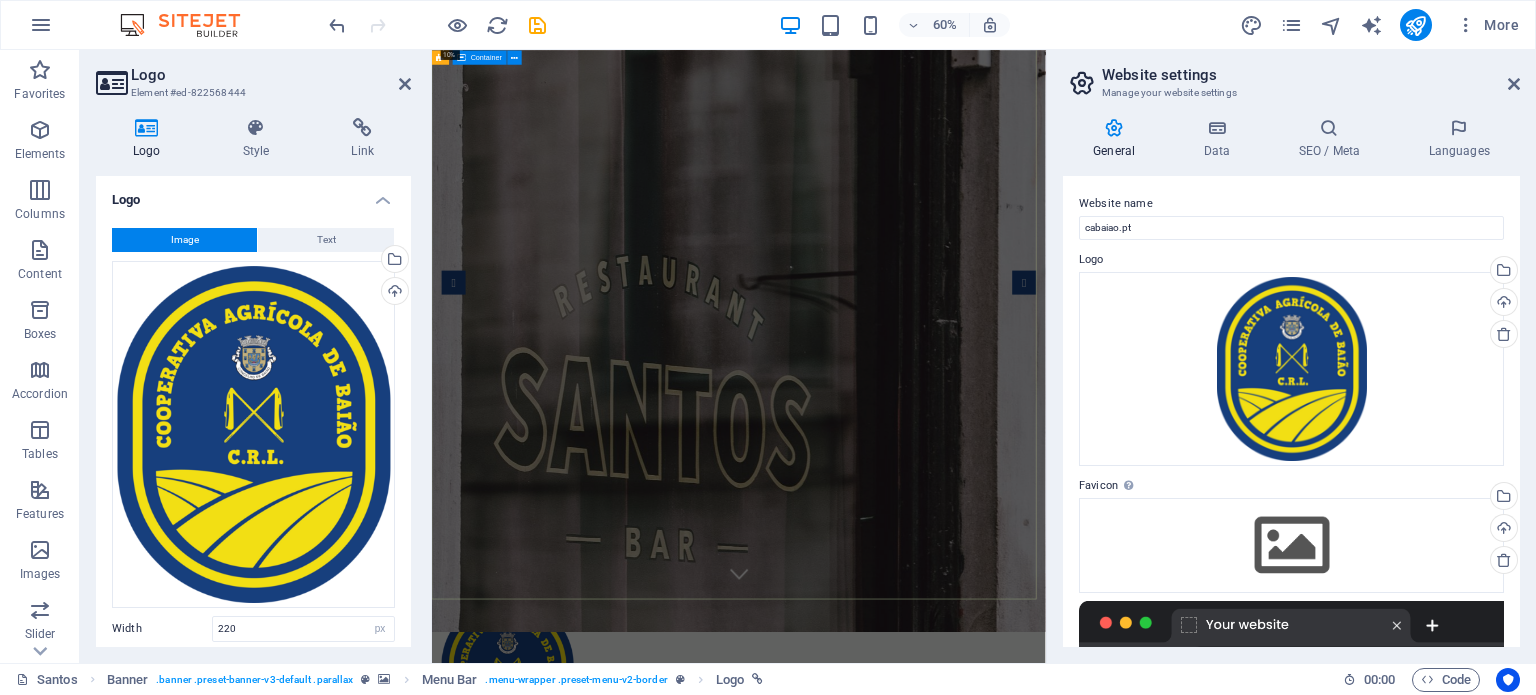 scroll, scrollTop: 100, scrollLeft: 0, axis: vertical 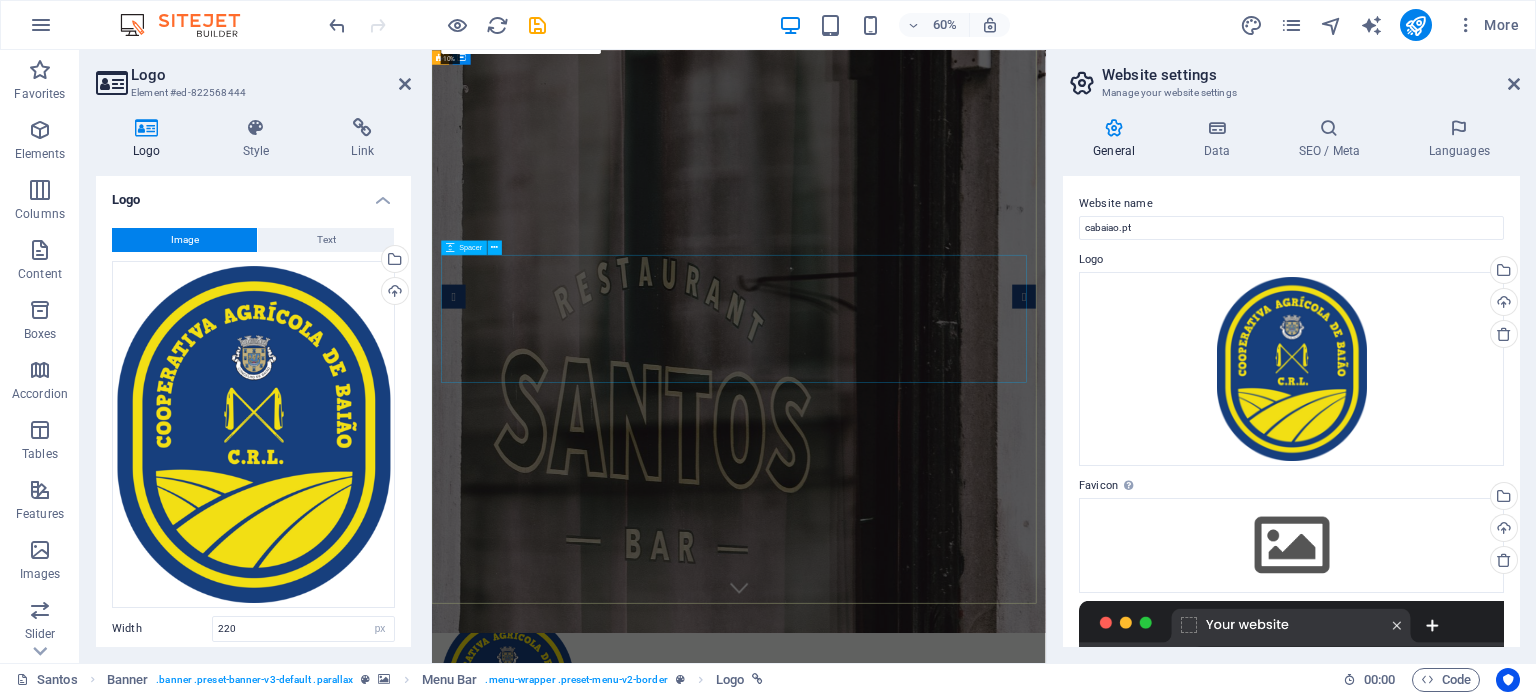 click at bounding box center (943, 1711) 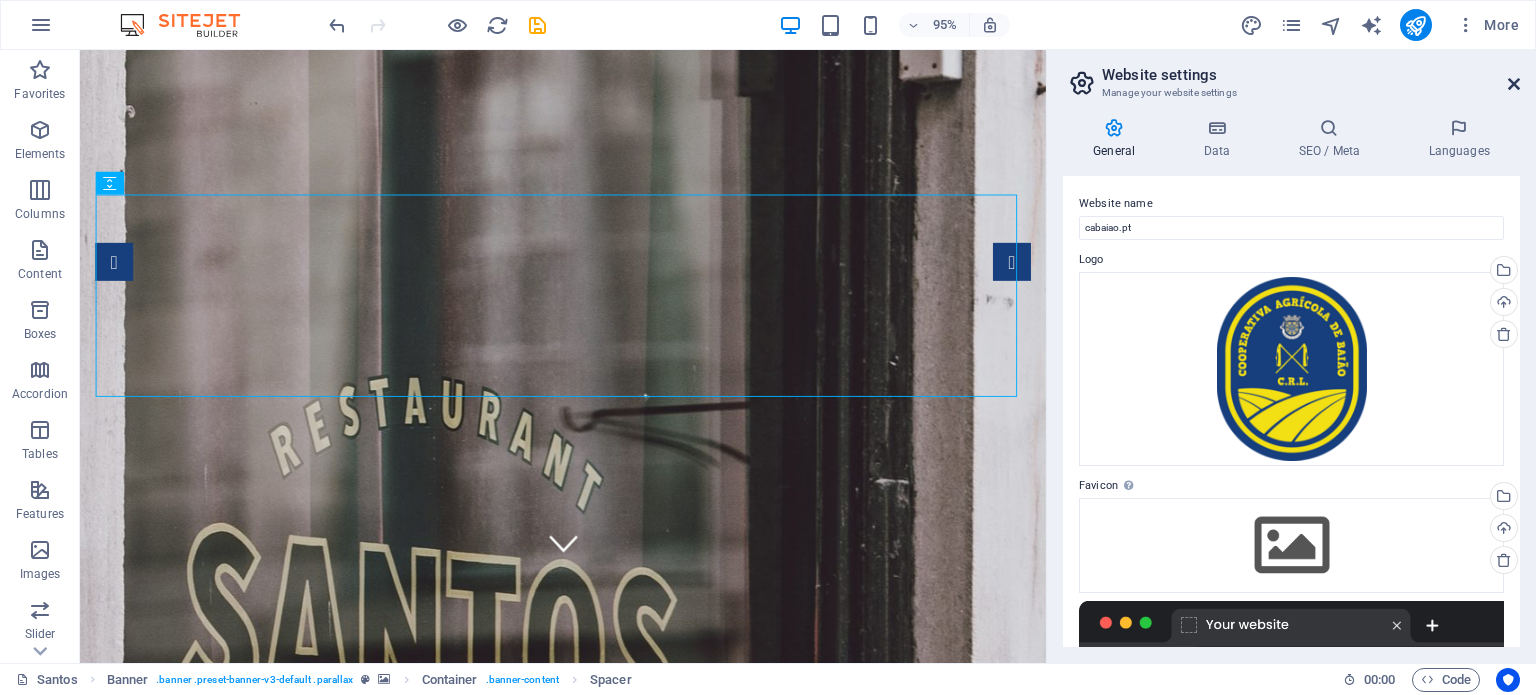 click at bounding box center [1514, 84] 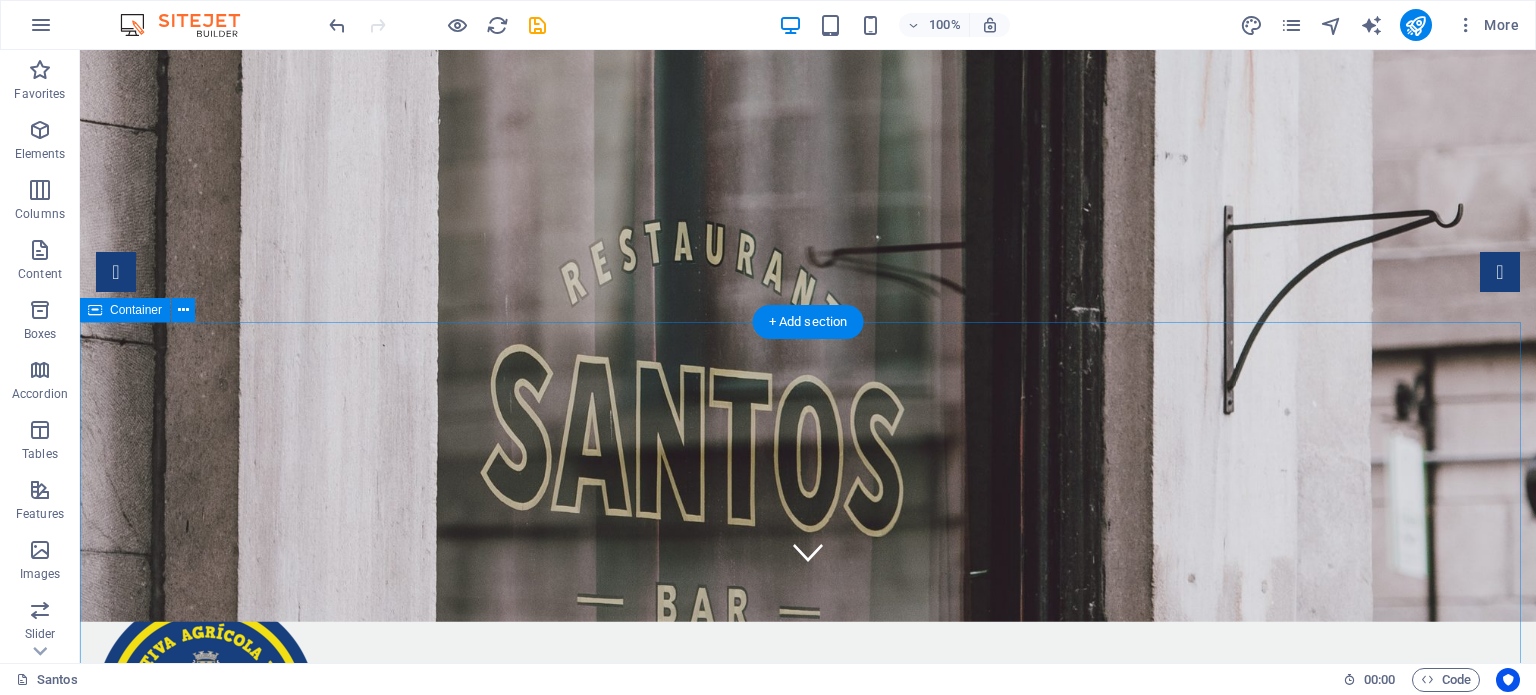 scroll, scrollTop: 0, scrollLeft: 0, axis: both 